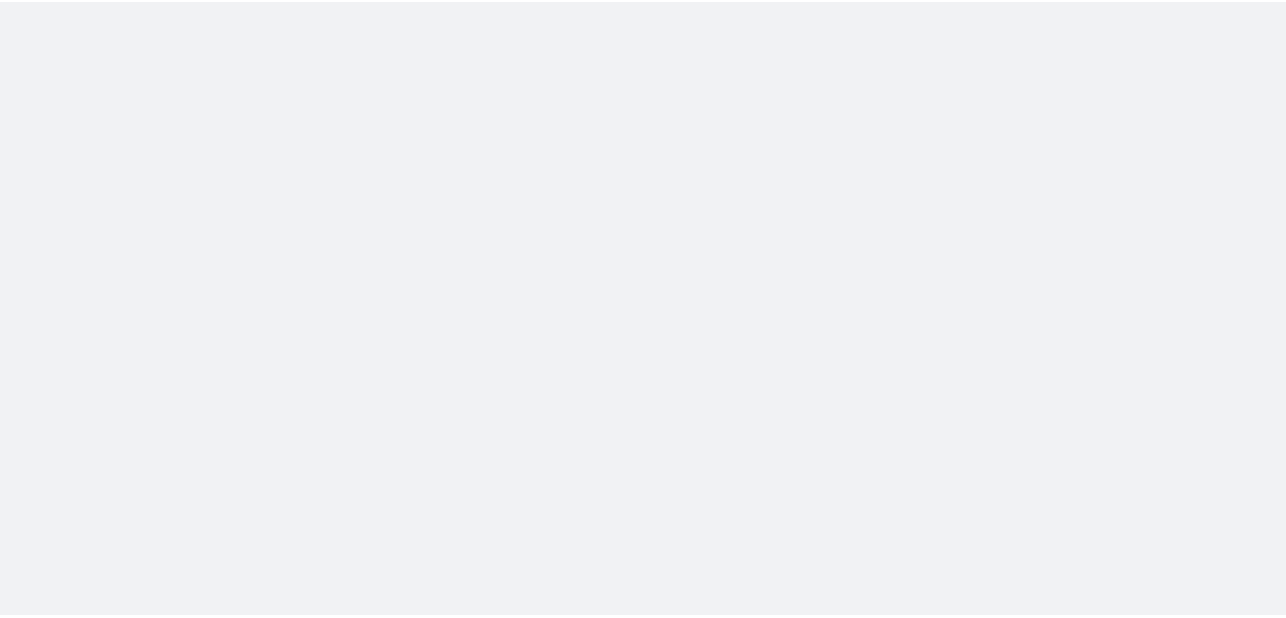 scroll, scrollTop: 0, scrollLeft: 0, axis: both 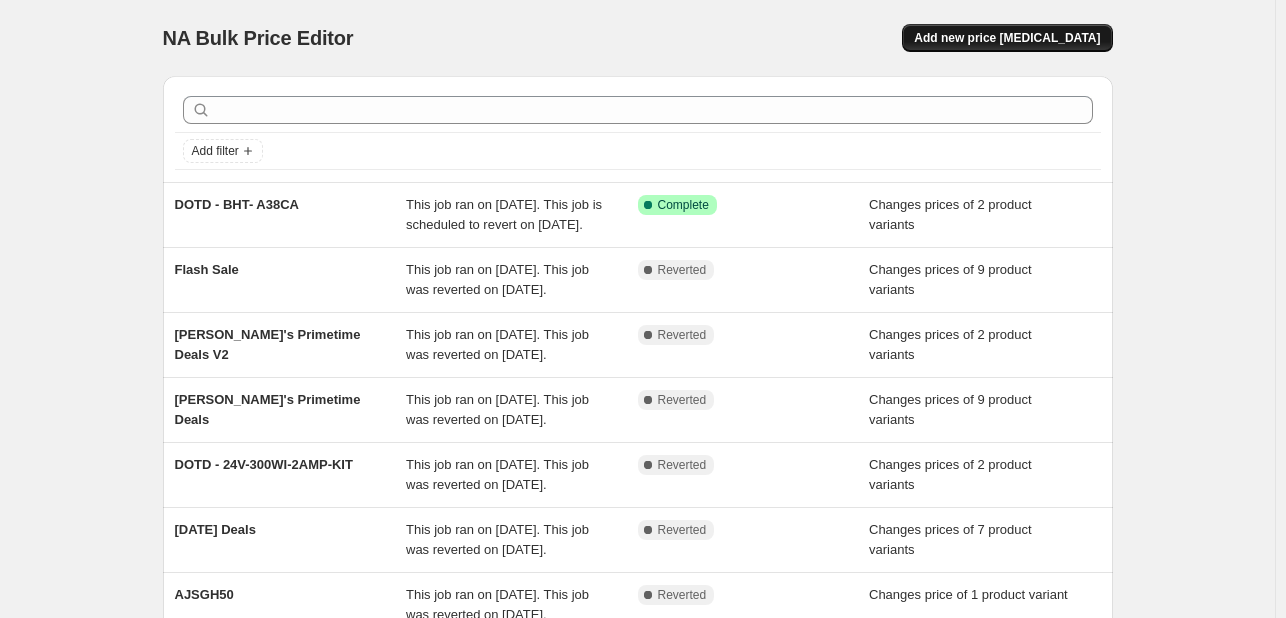 drag, startPoint x: 1064, startPoint y: 23, endPoint x: 988, endPoint y: 44, distance: 78.84795 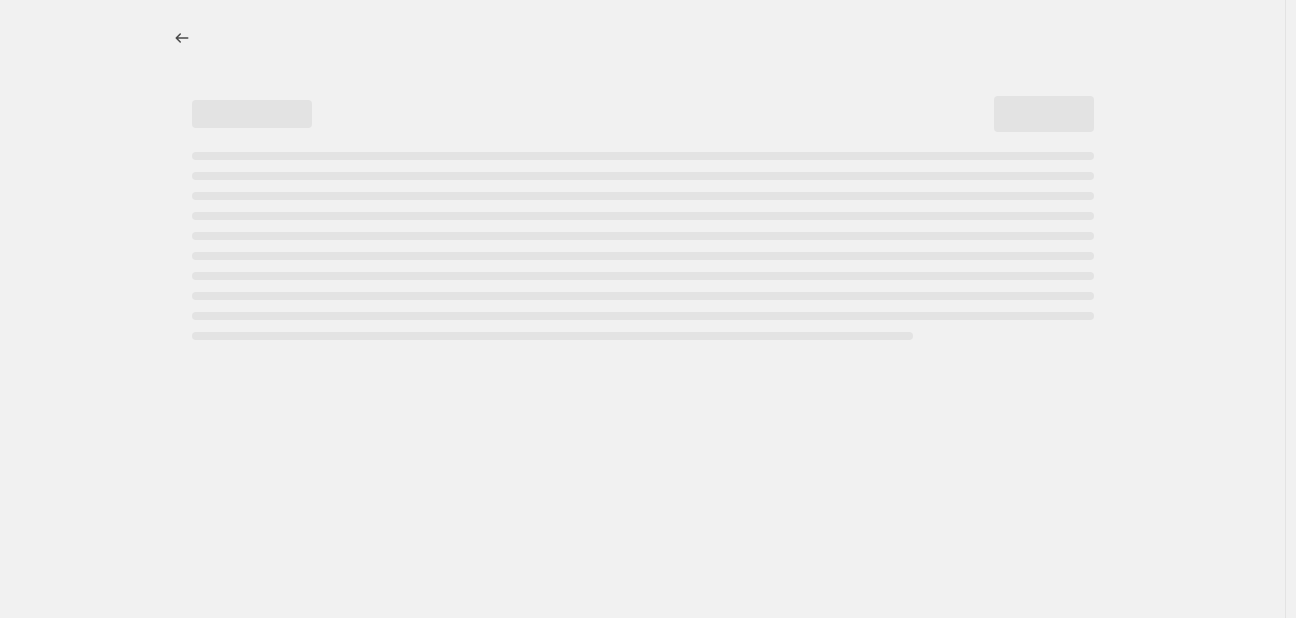 select on "percentage" 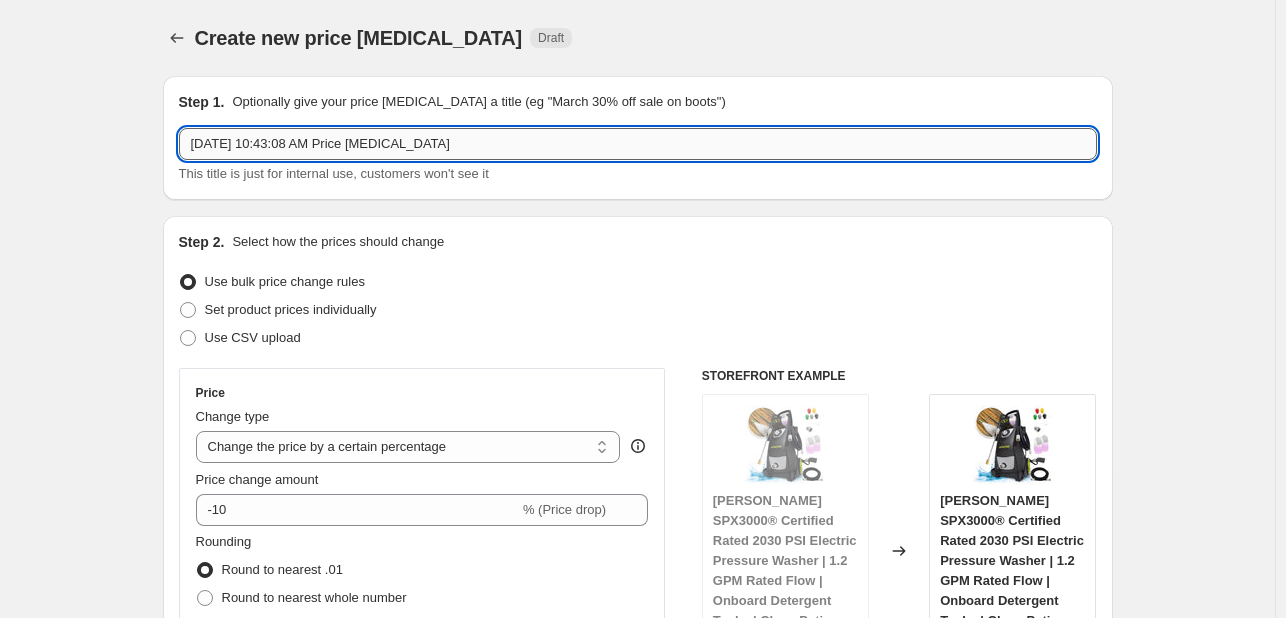click on "[DATE] 10:43:08 AM Price [MEDICAL_DATA]" at bounding box center (638, 144) 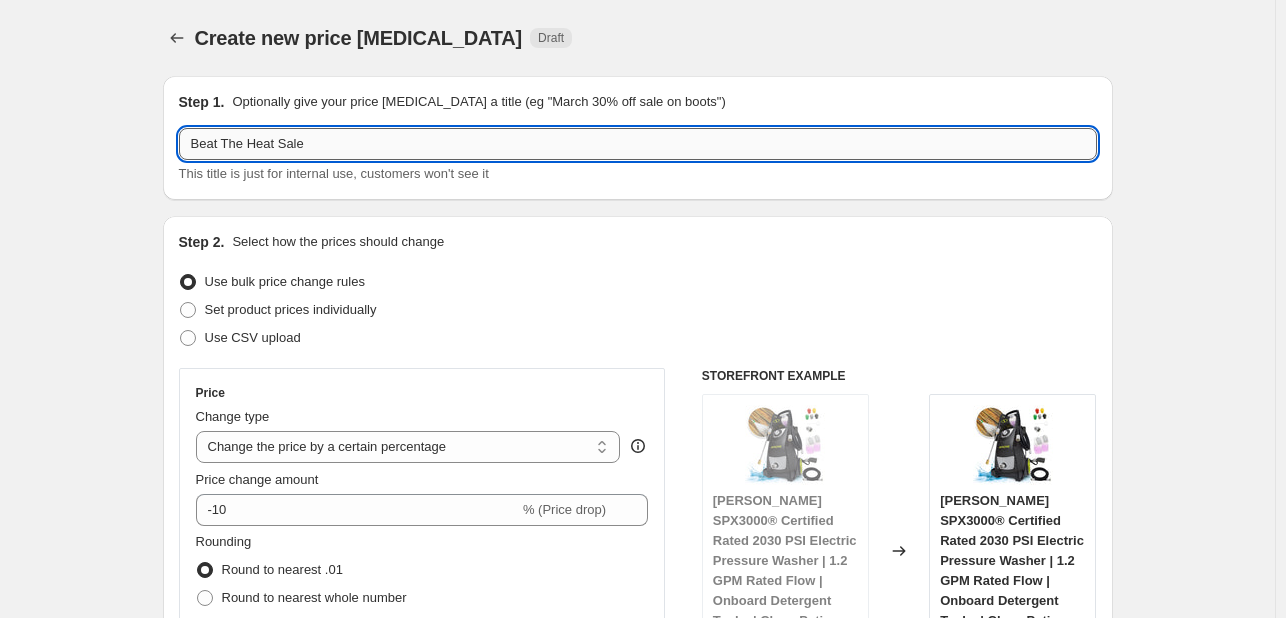 drag, startPoint x: 688, startPoint y: 143, endPoint x: 308, endPoint y: 135, distance: 380.0842 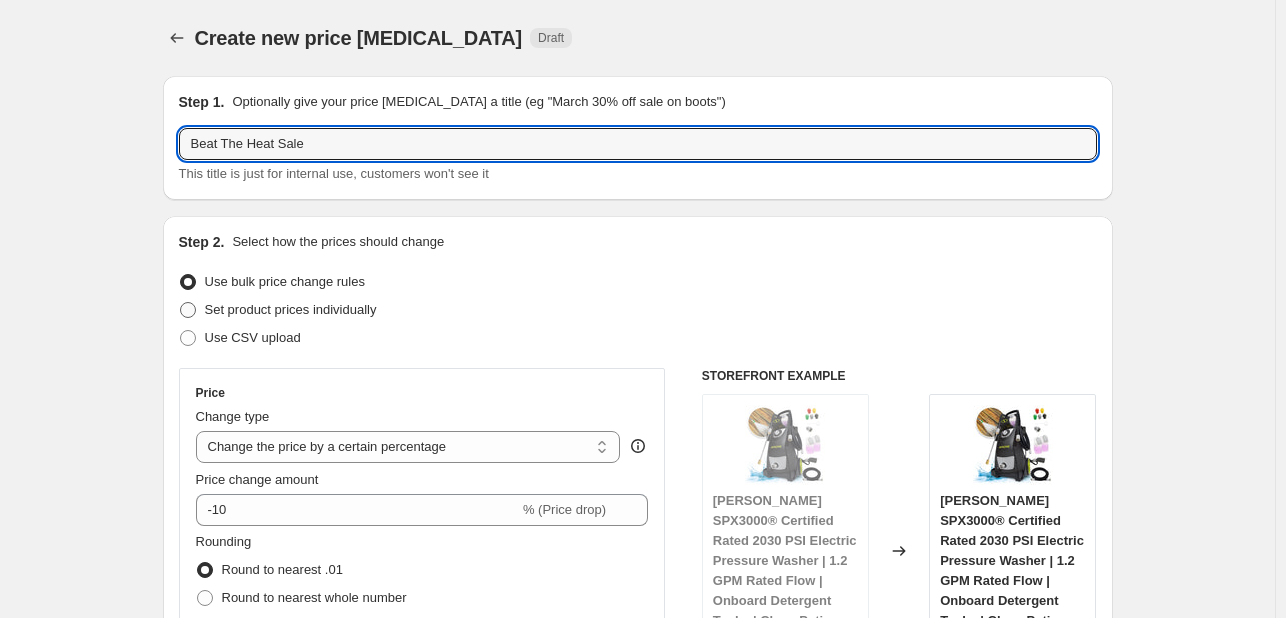 type on "Beat The Heat Sale" 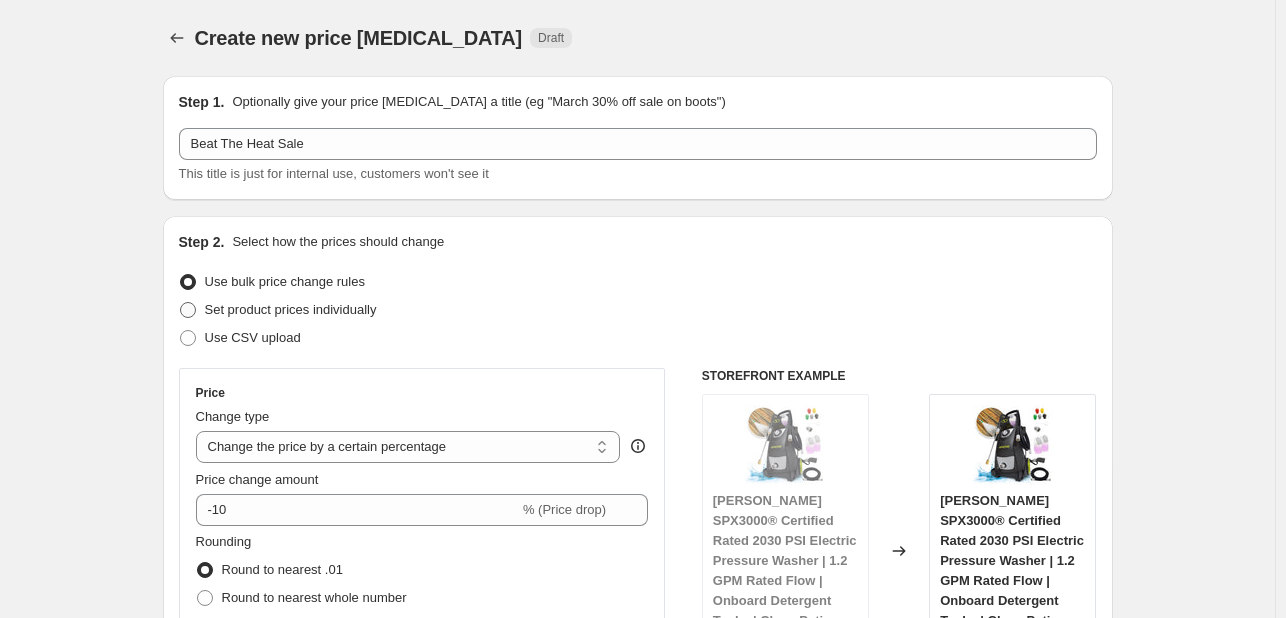 click on "Set product prices individually" at bounding box center (291, 309) 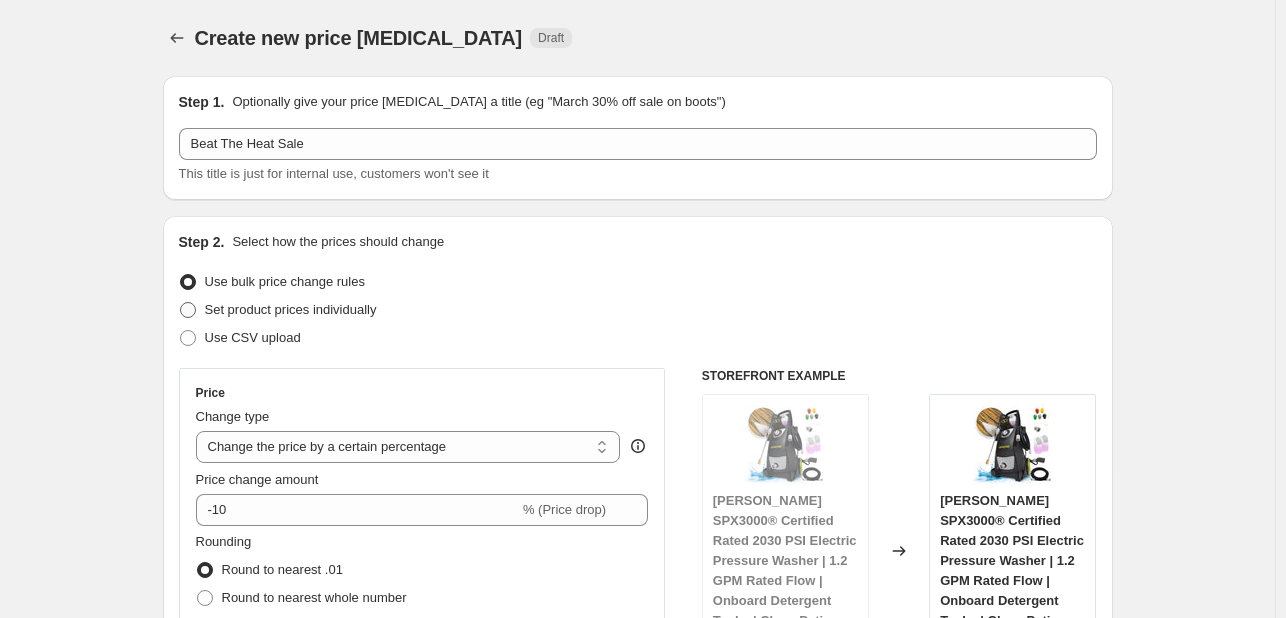 radio on "true" 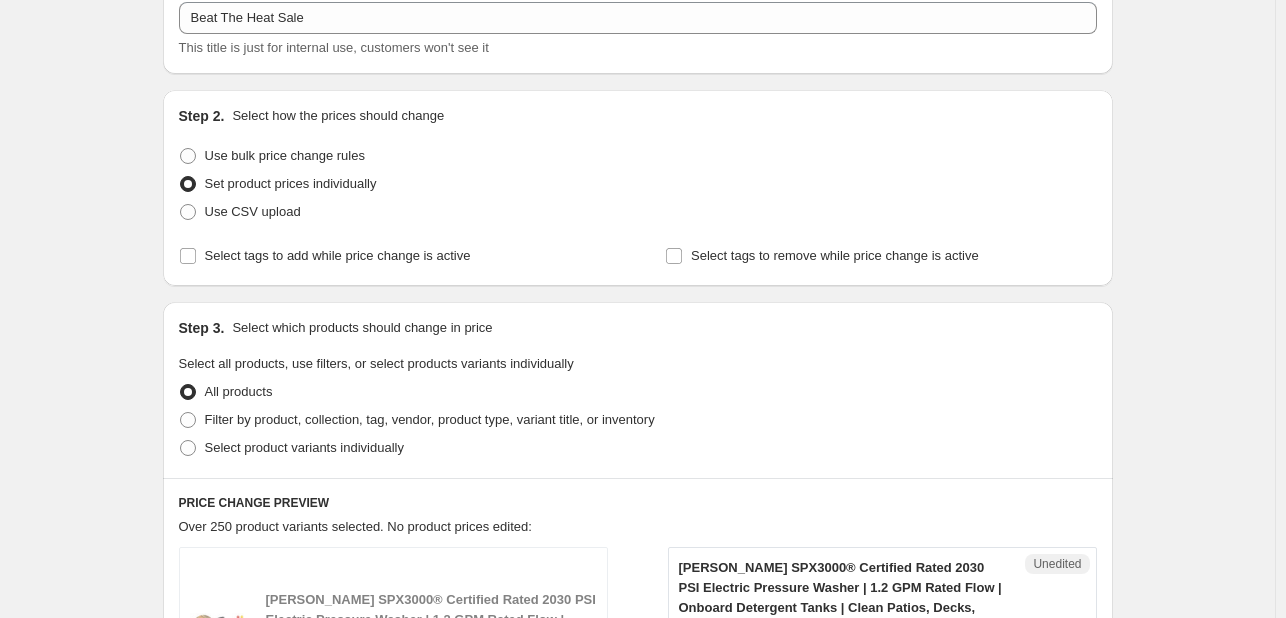 scroll, scrollTop: 200, scrollLeft: 0, axis: vertical 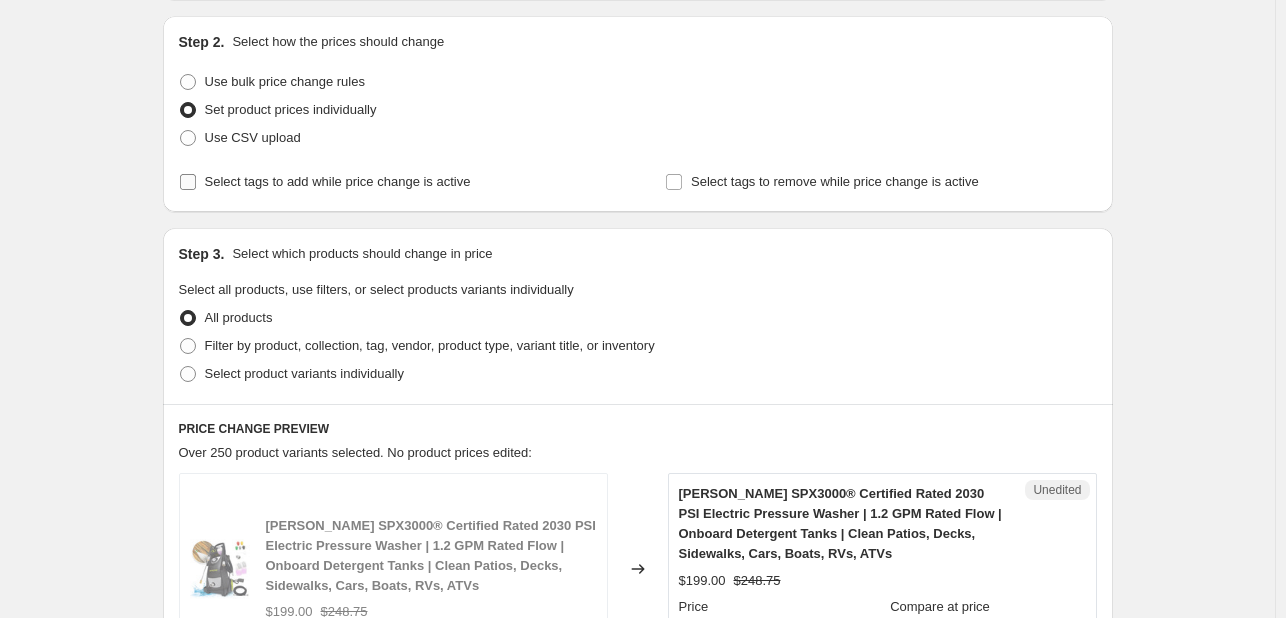 click on "Select tags to add while price change is active" at bounding box center (338, 181) 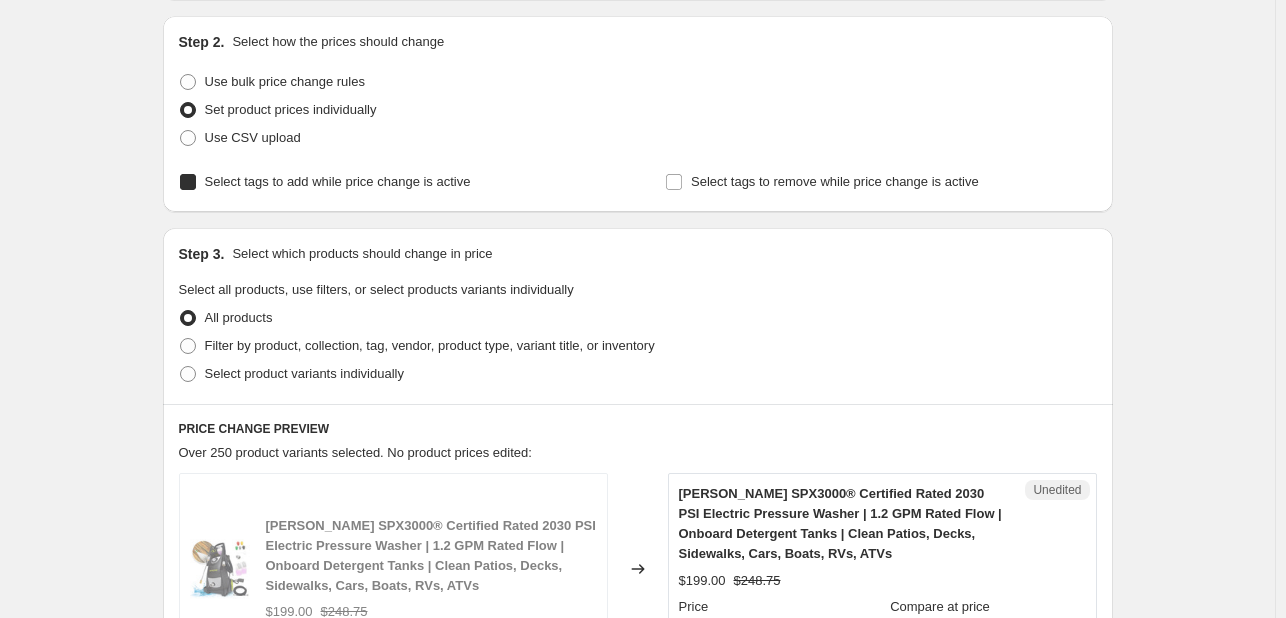 checkbox on "true" 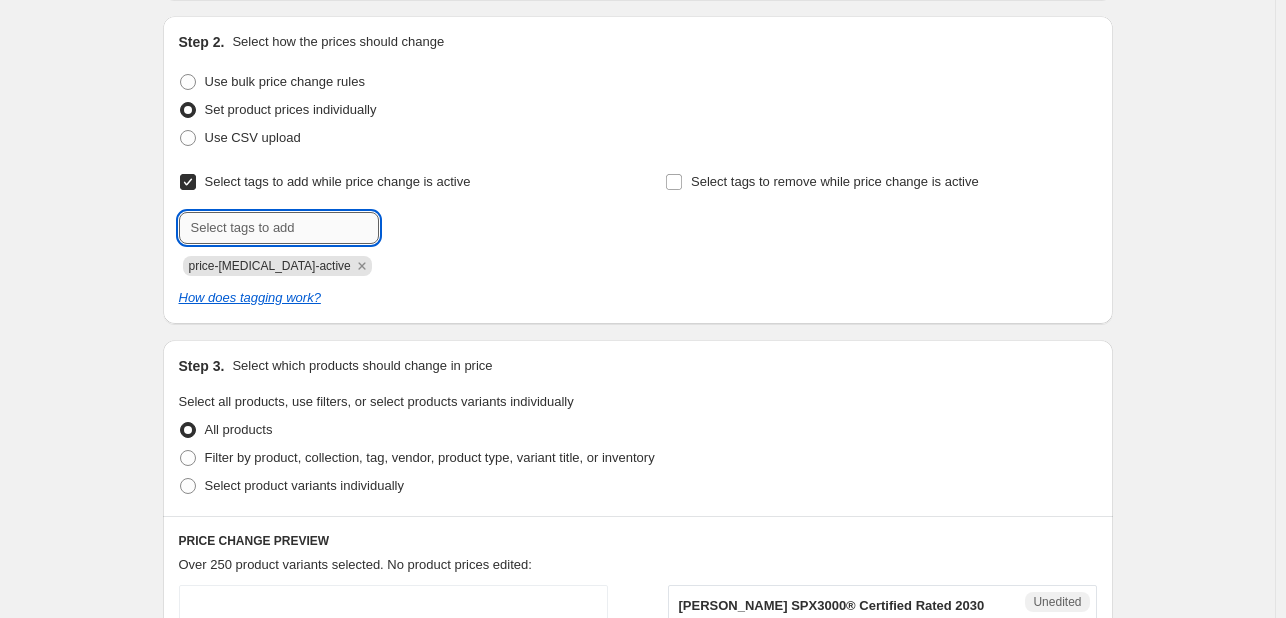 click at bounding box center (279, 228) 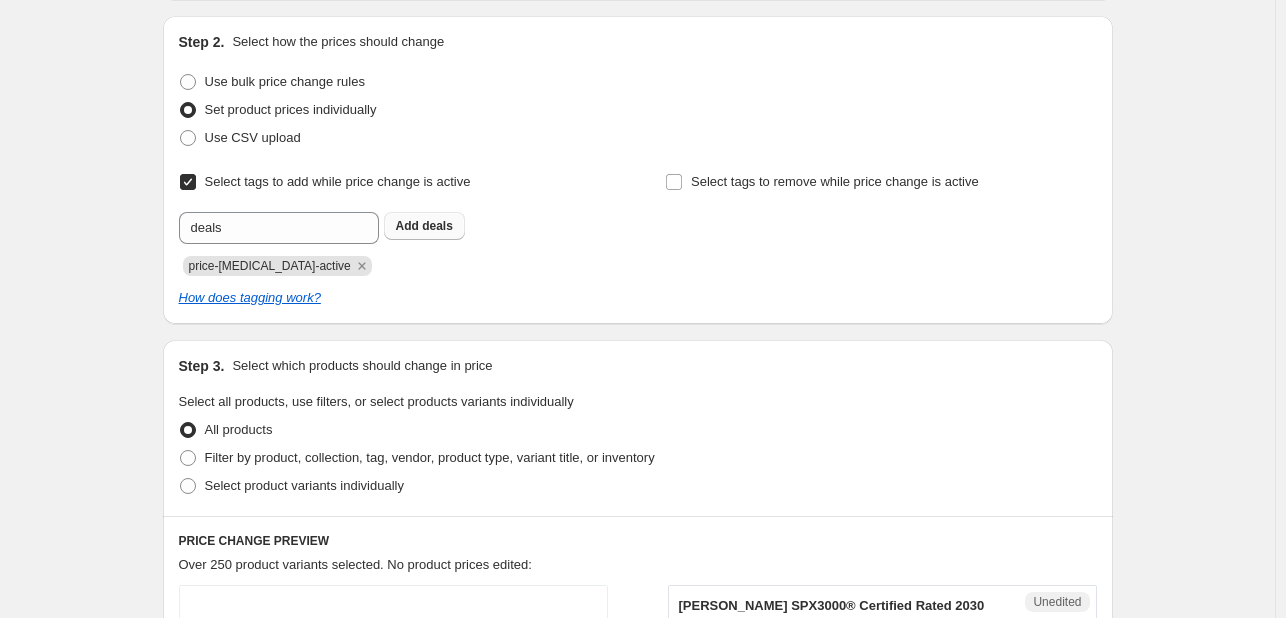 click on "Add   deals" at bounding box center (424, 226) 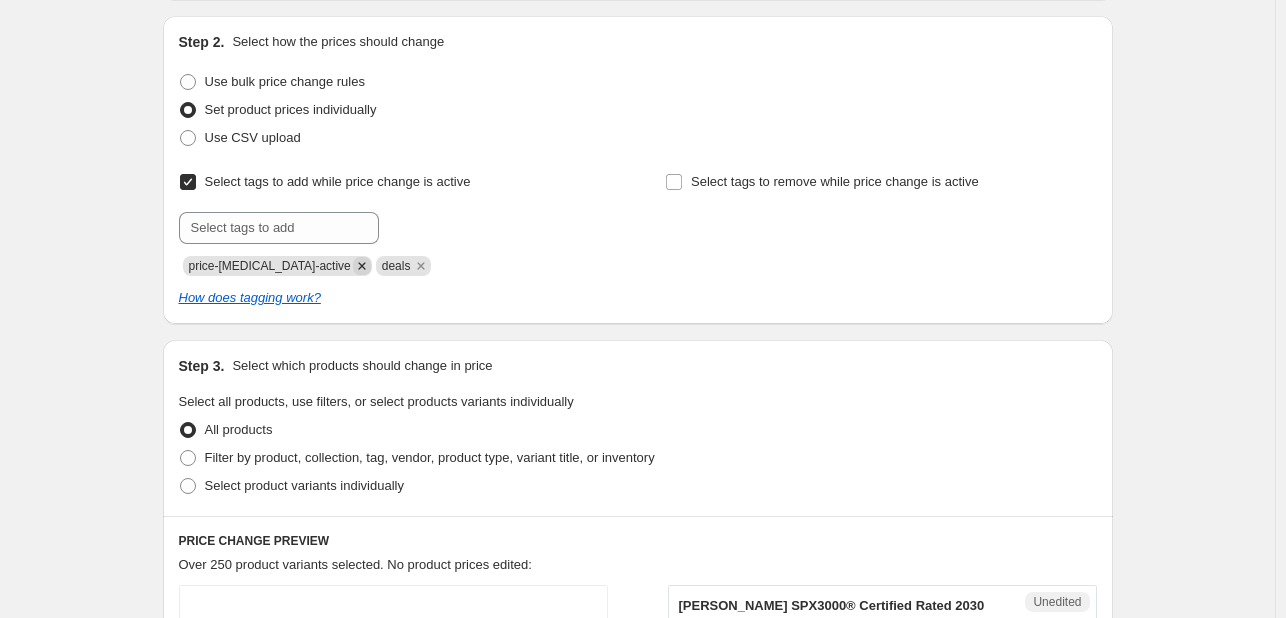 click 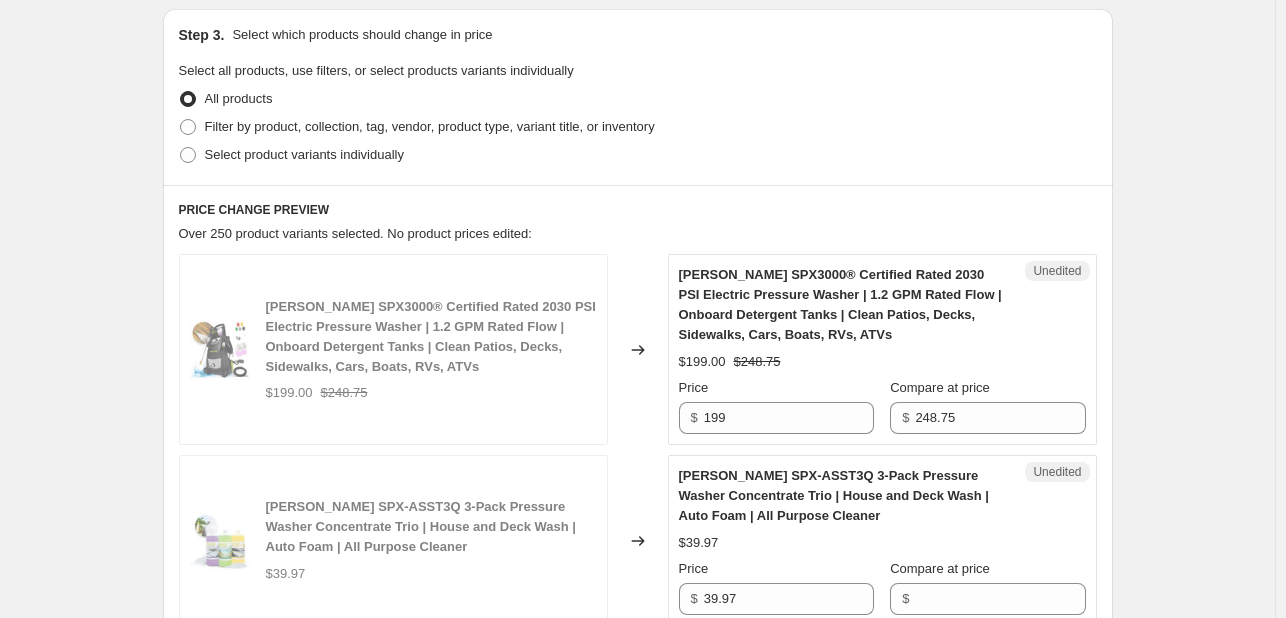 scroll, scrollTop: 600, scrollLeft: 0, axis: vertical 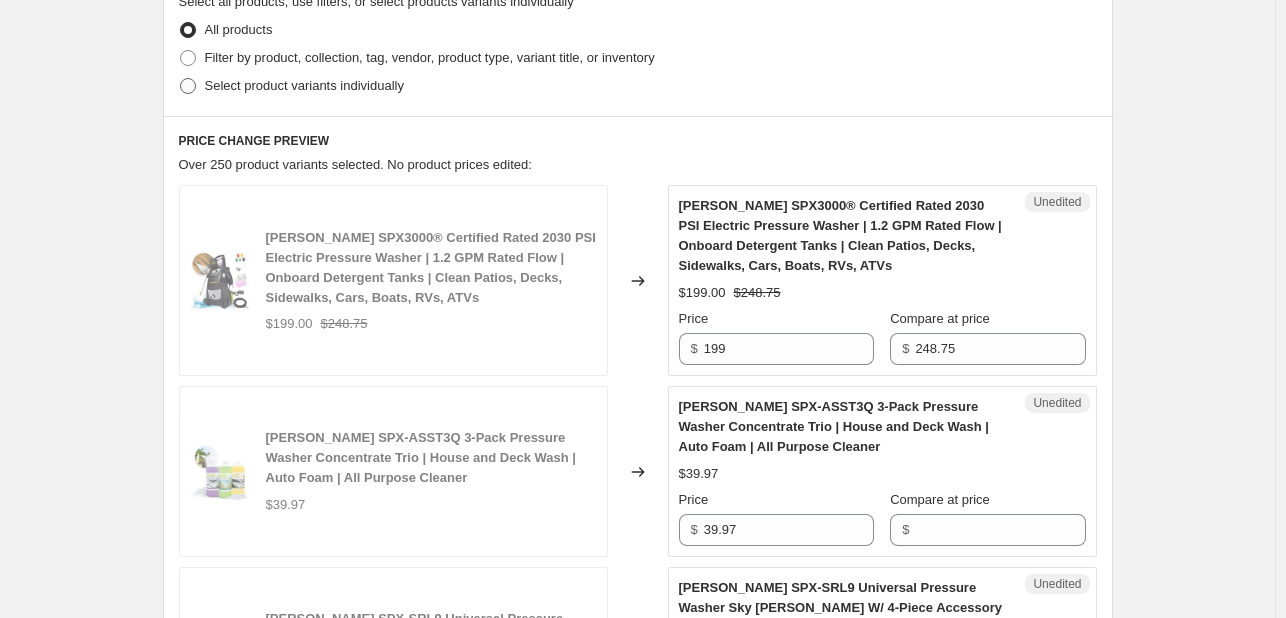 click on "Select product variants individually" at bounding box center [304, 85] 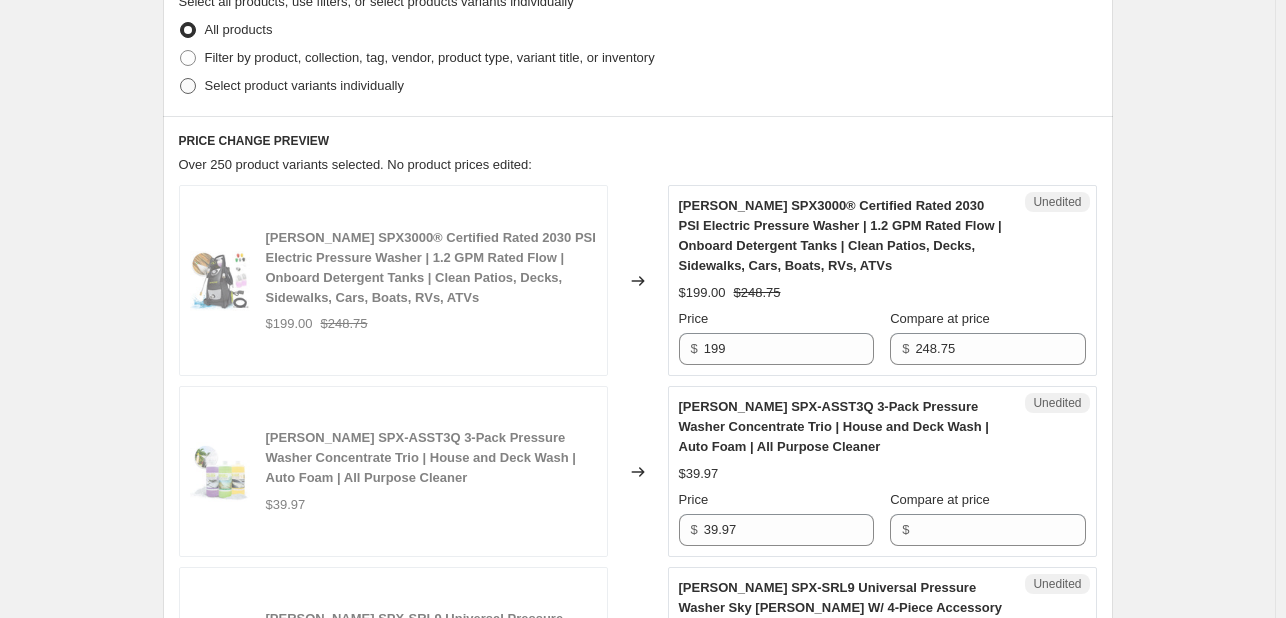 radio on "true" 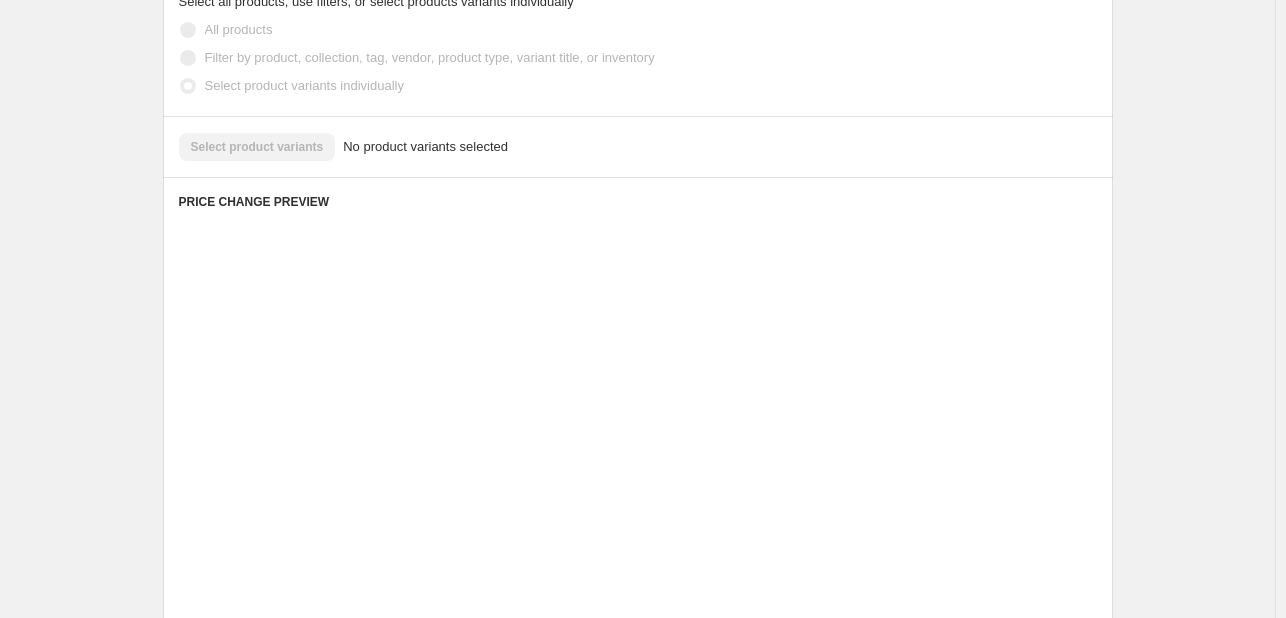 scroll, scrollTop: 544, scrollLeft: 0, axis: vertical 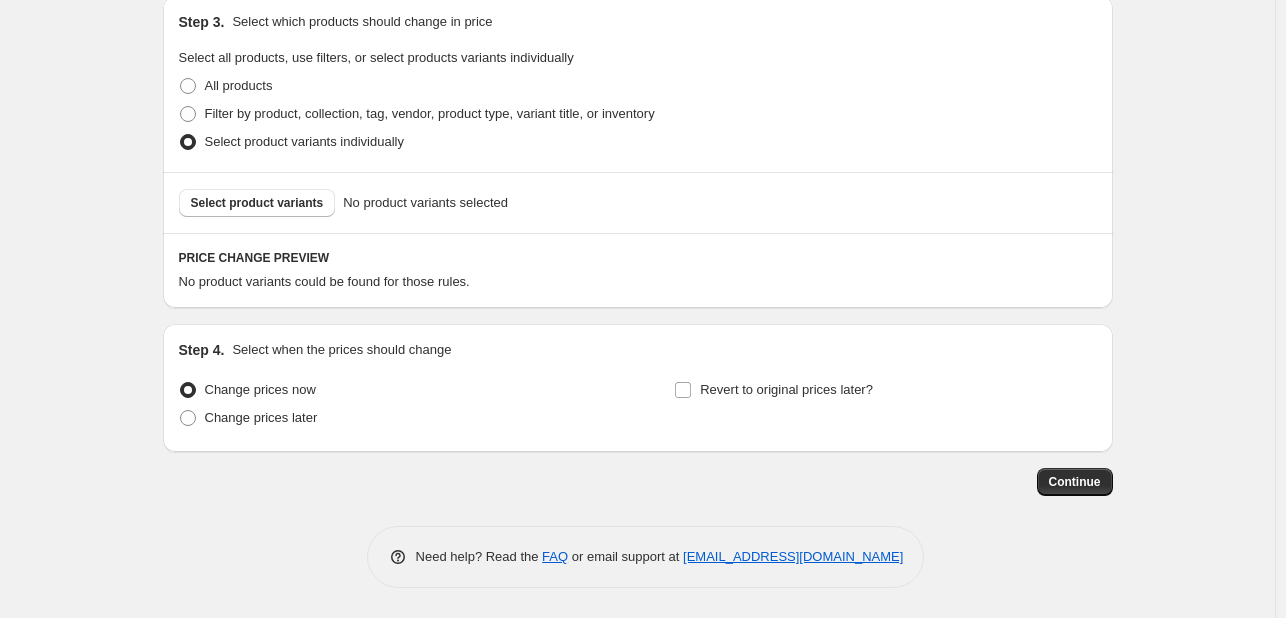 click on "Select product variants No   product variants selected" at bounding box center [638, 202] 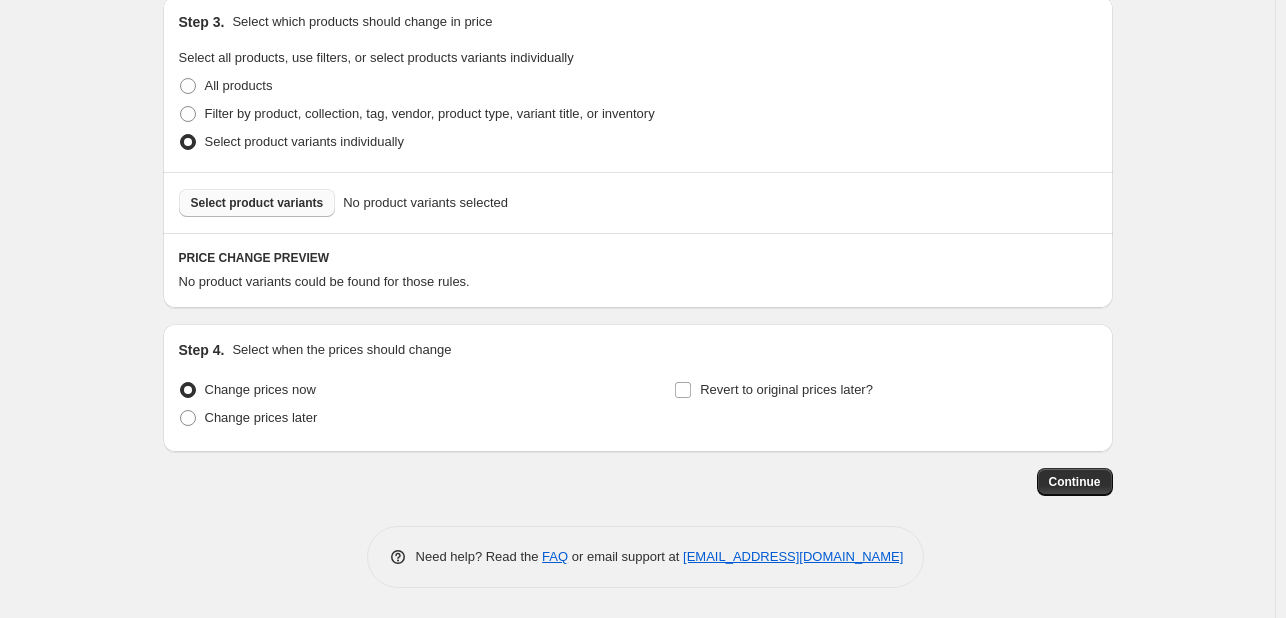 click on "Select product variants" at bounding box center [257, 203] 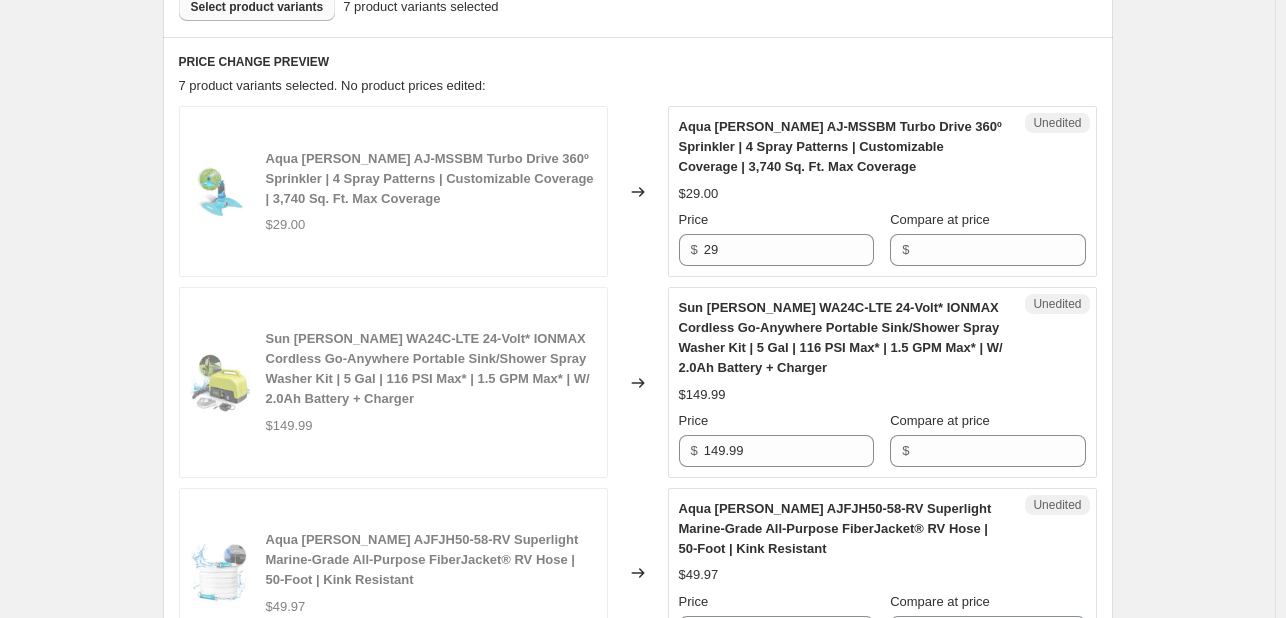 scroll, scrollTop: 744, scrollLeft: 0, axis: vertical 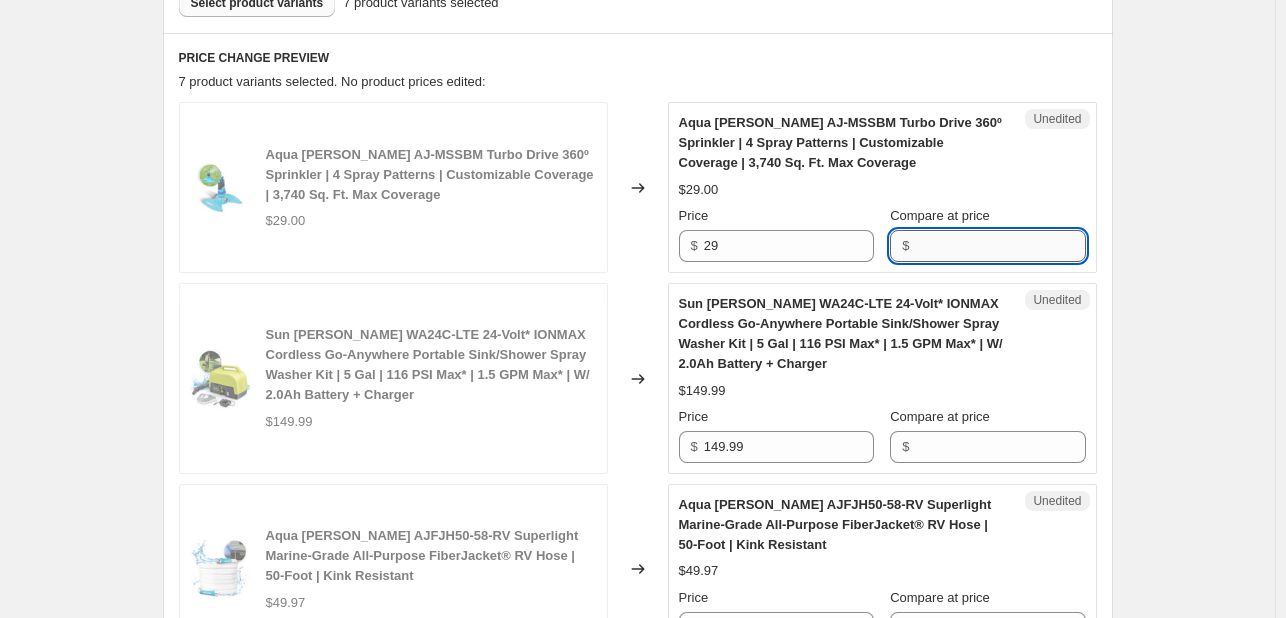 click on "Compare at price" at bounding box center [1000, 246] 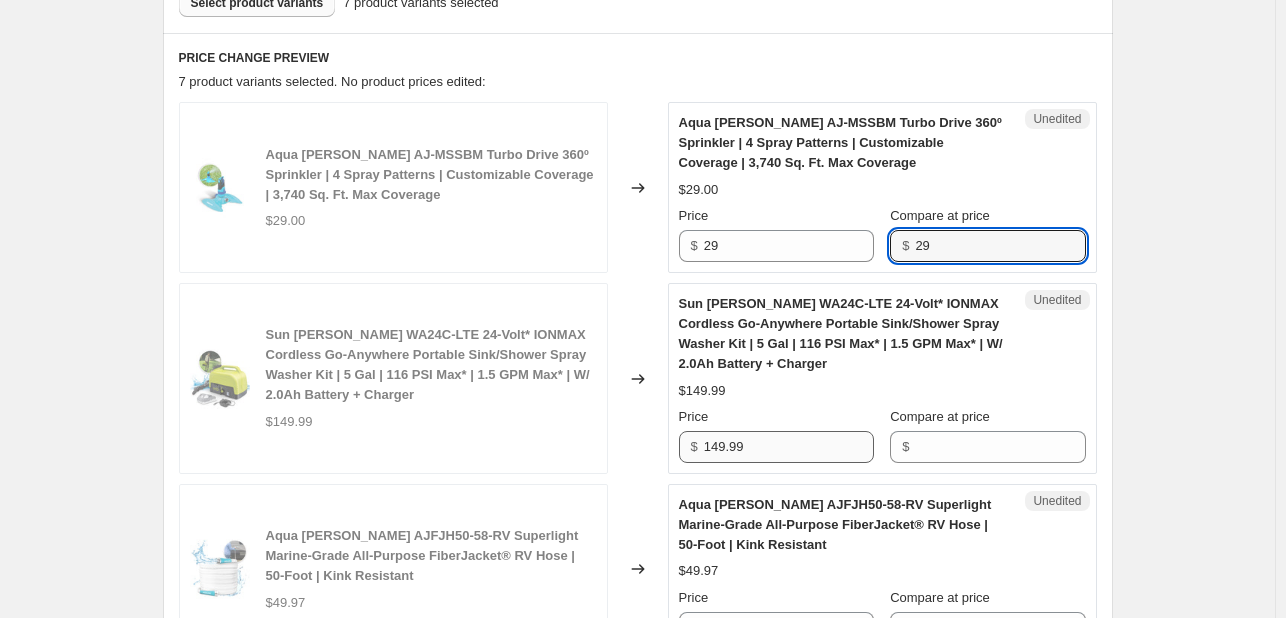 type on "29" 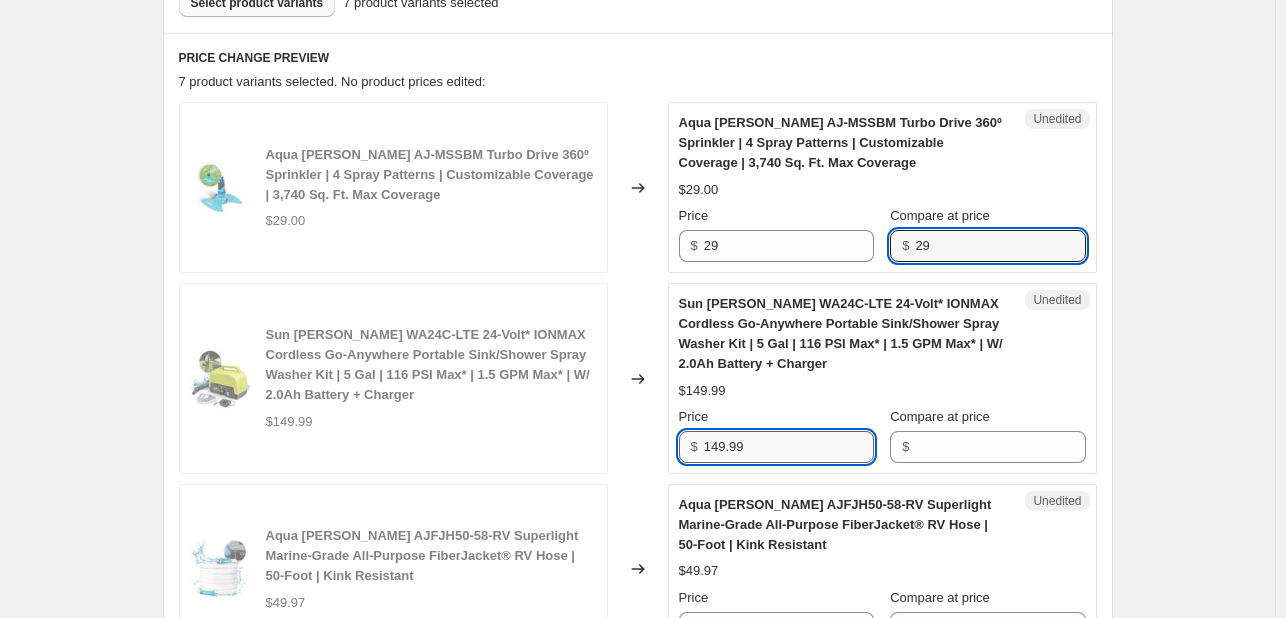 click on "149.99" at bounding box center (789, 447) 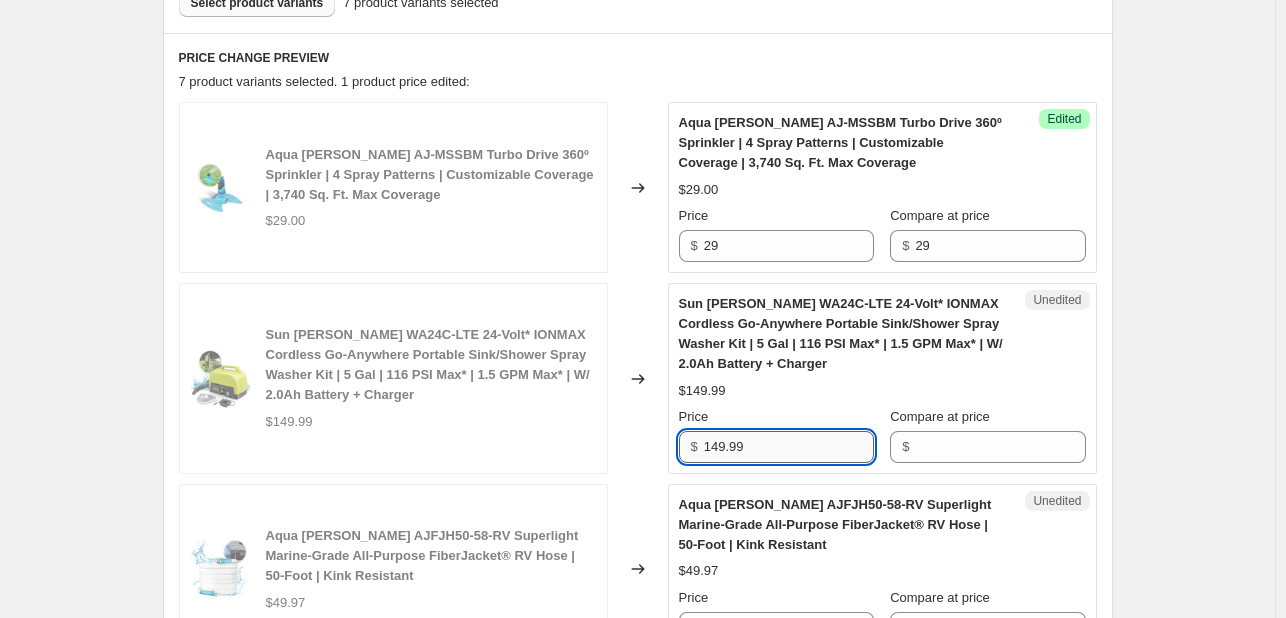 click on "149.99" at bounding box center (789, 447) 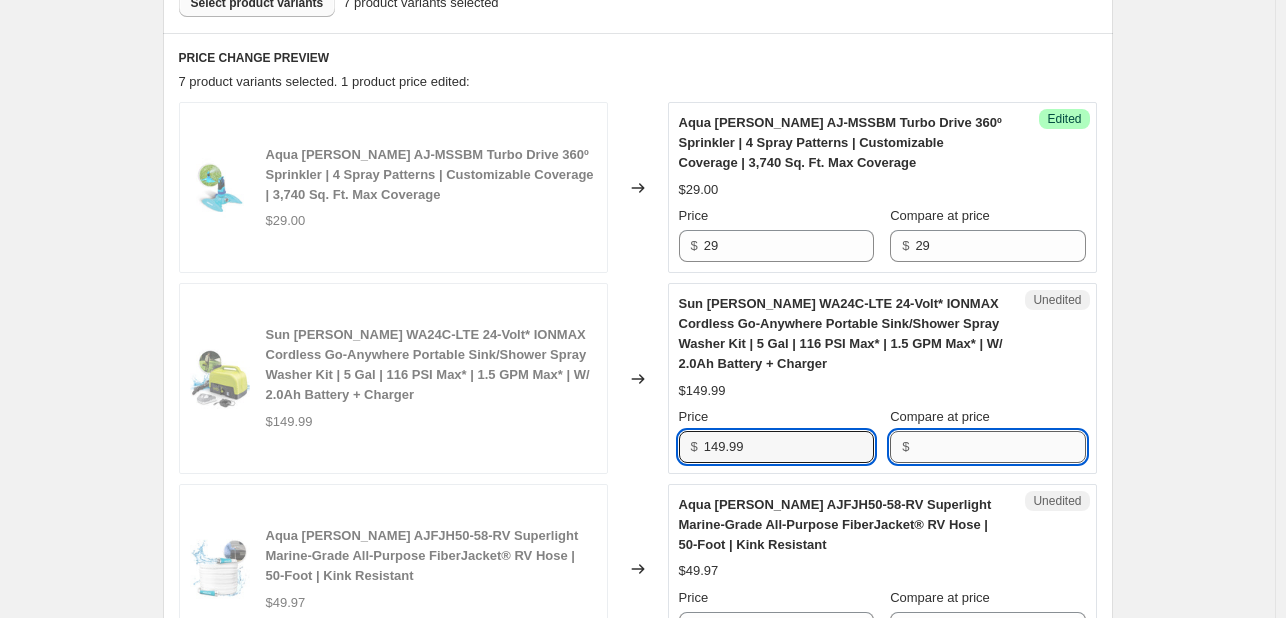 click on "Compare at price" at bounding box center (1000, 447) 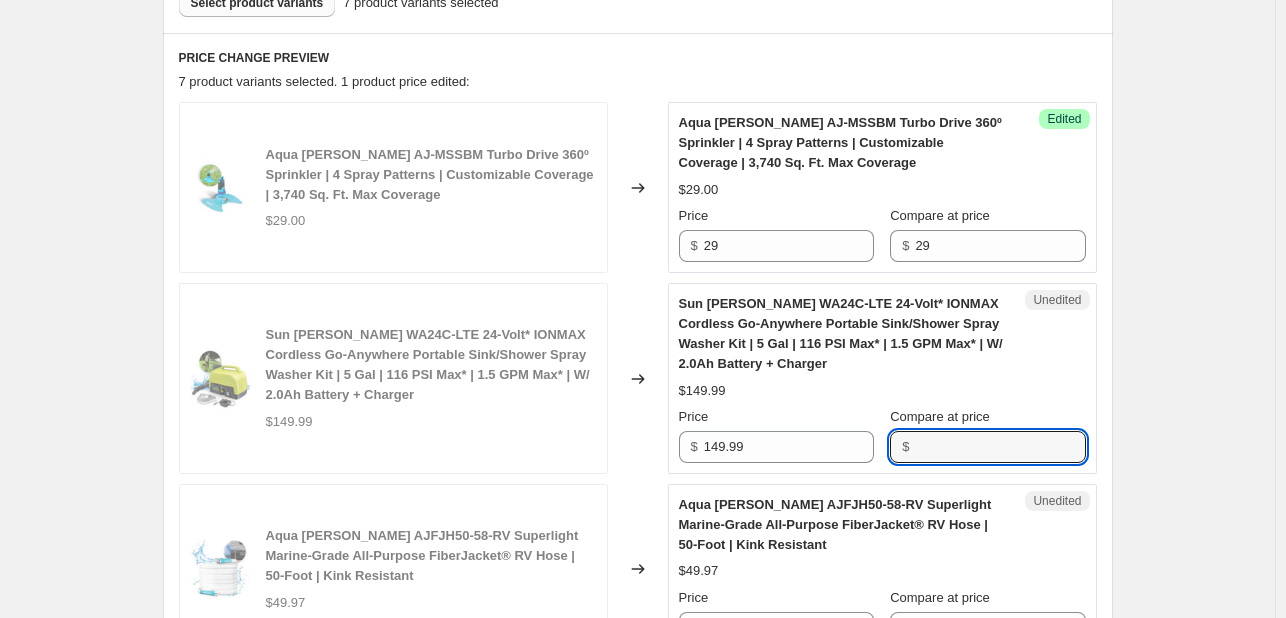 paste on "149.99" 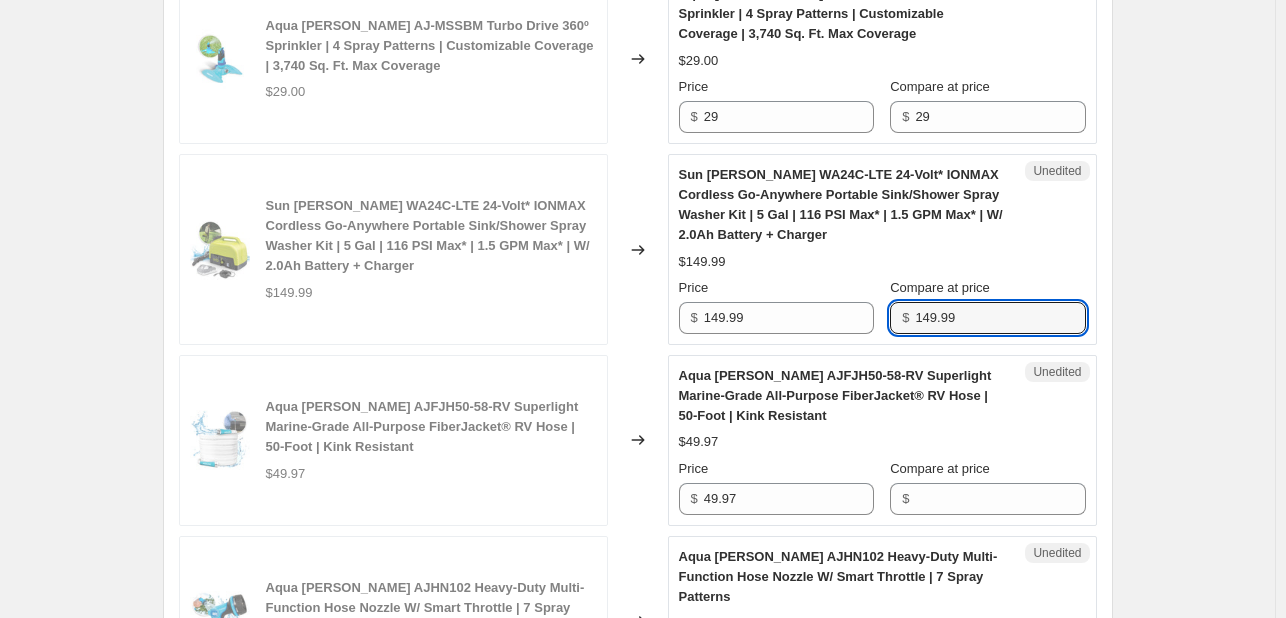 scroll, scrollTop: 1044, scrollLeft: 0, axis: vertical 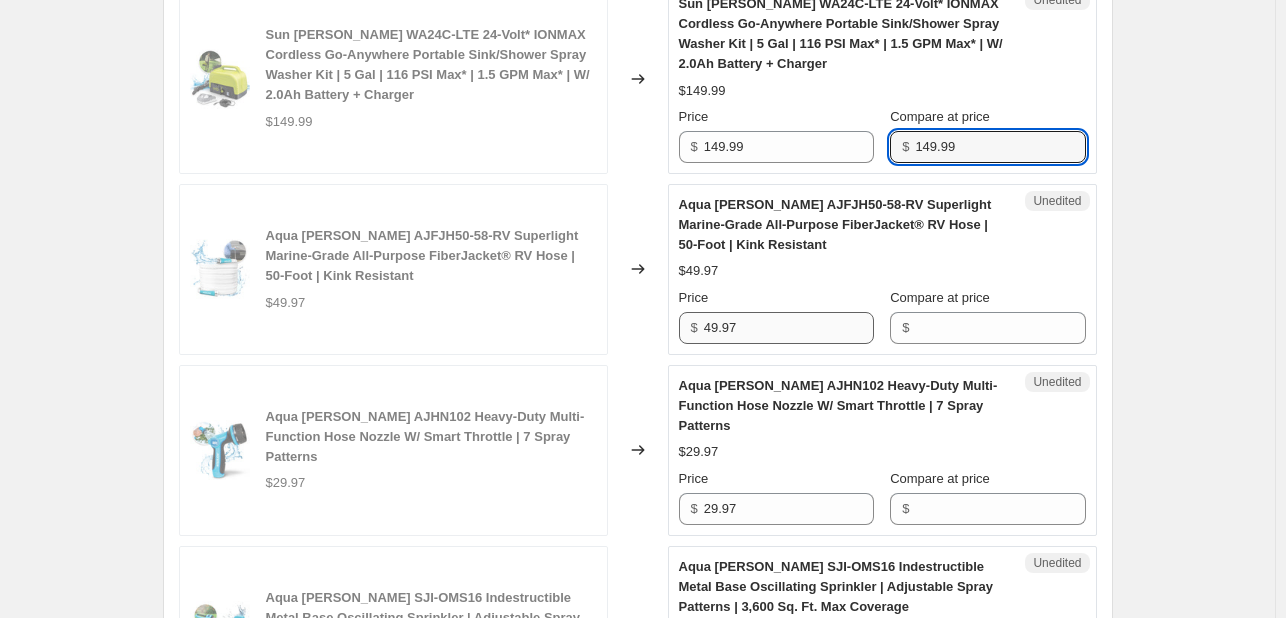type on "149.99" 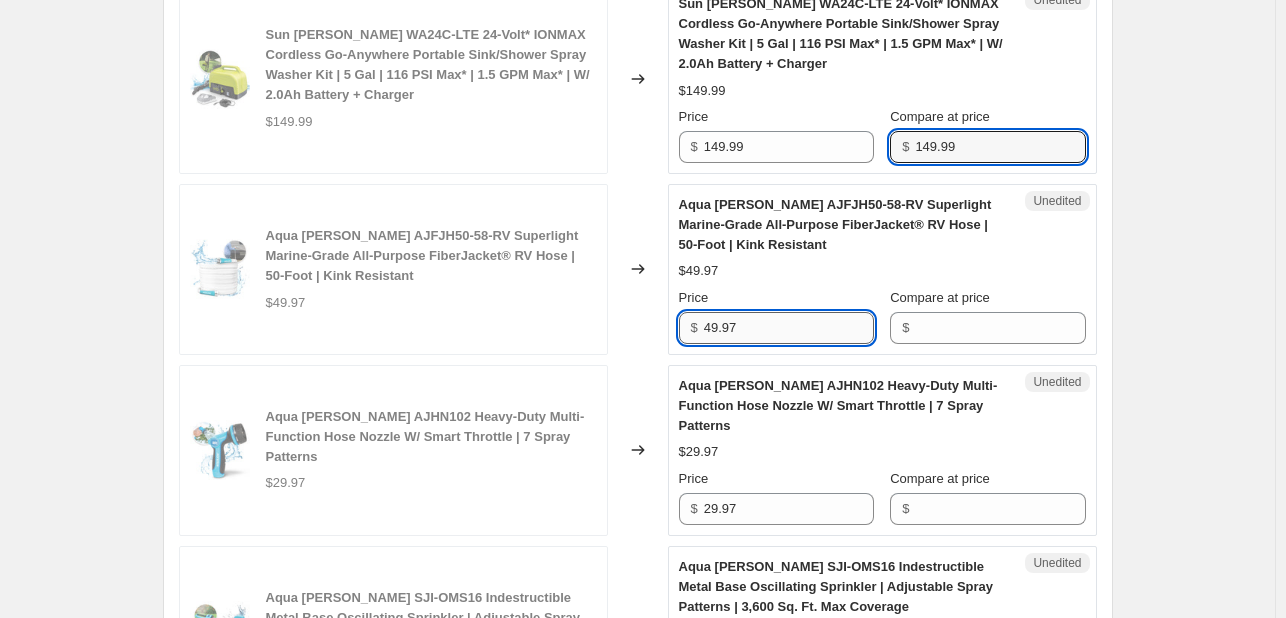 click on "49.97" at bounding box center (789, 328) 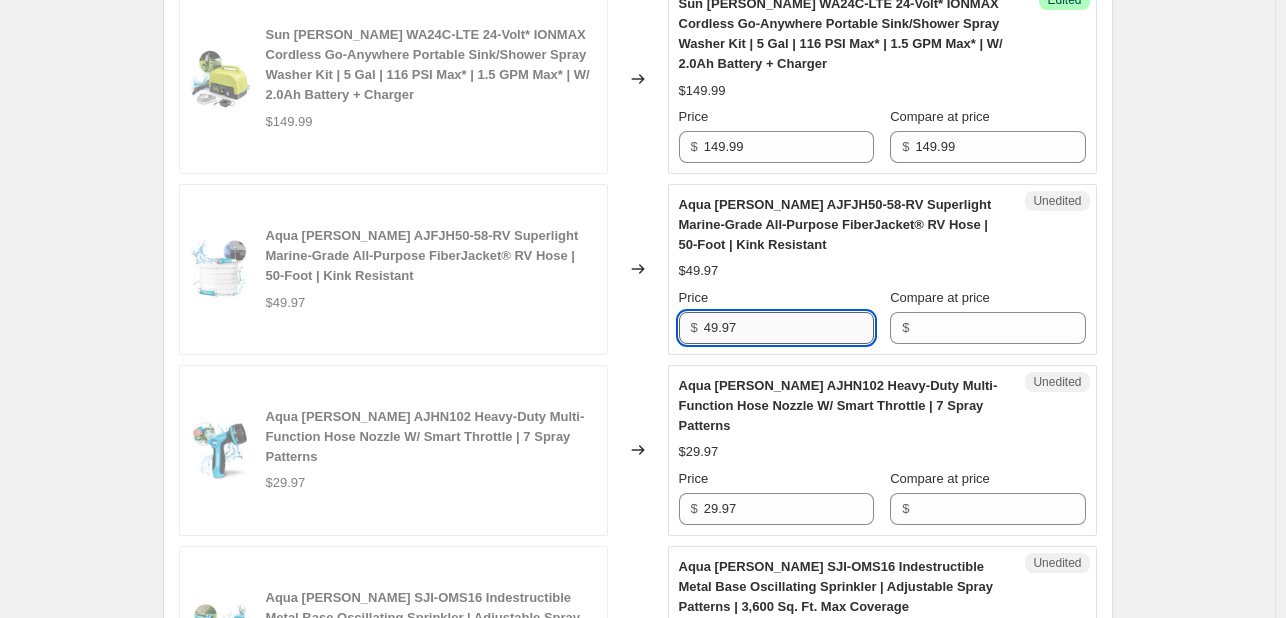 click on "49.97" at bounding box center [789, 328] 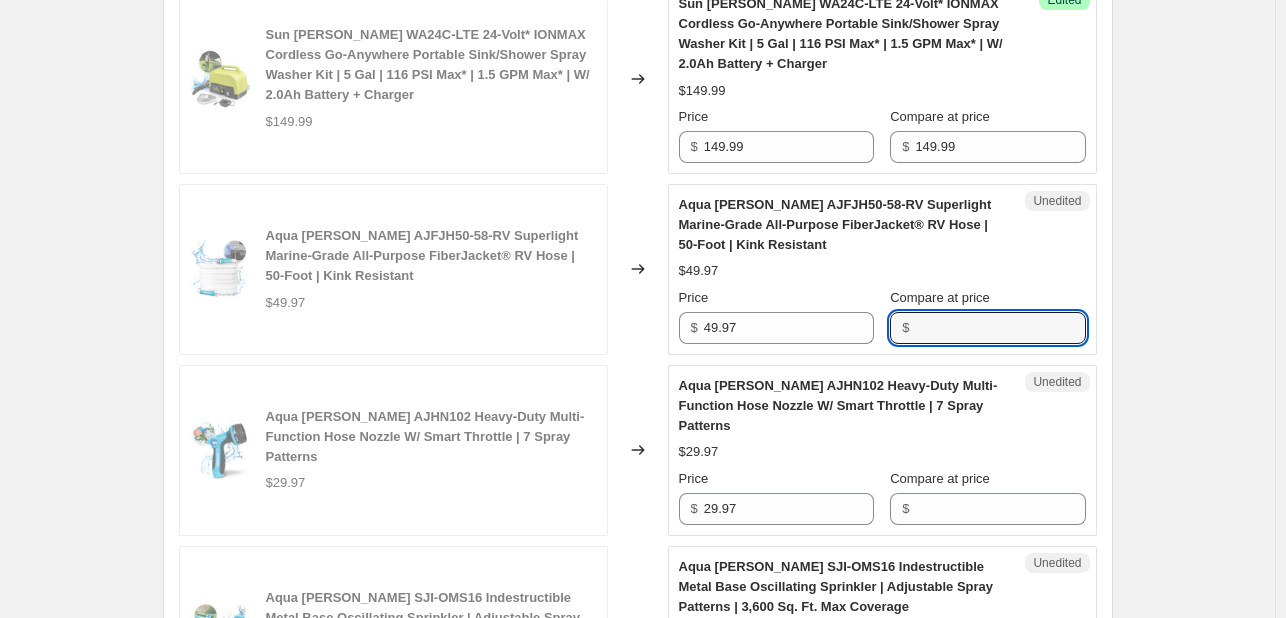 drag, startPoint x: 941, startPoint y: 323, endPoint x: 932, endPoint y: 345, distance: 23.769728 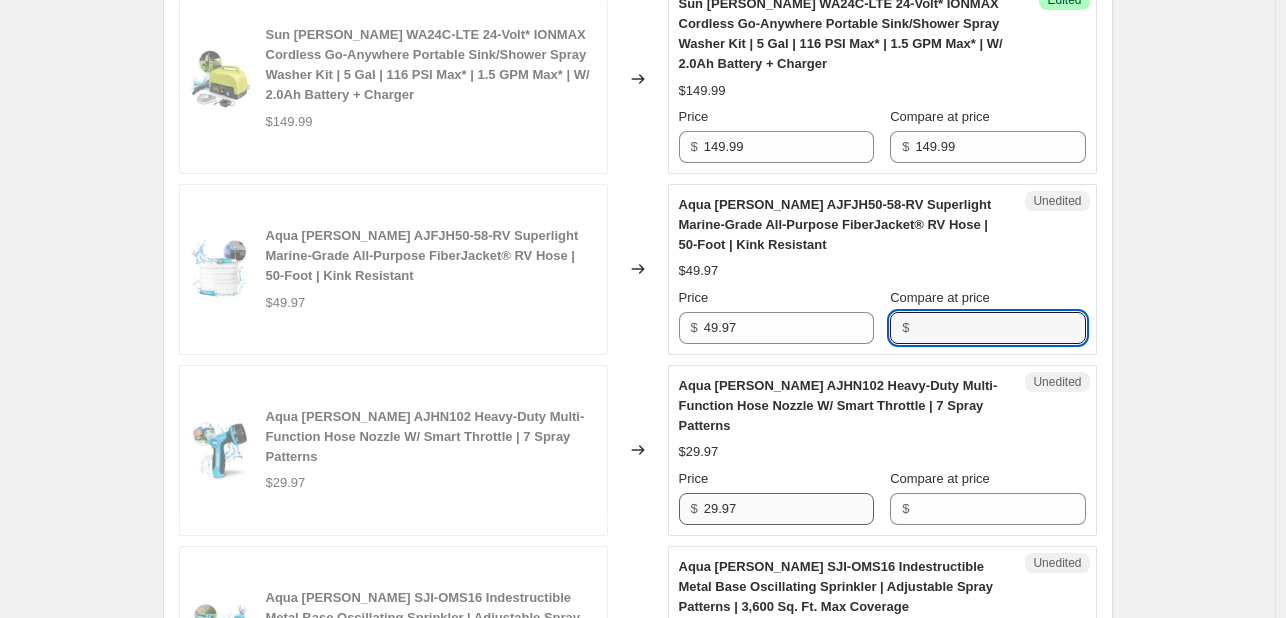 paste on "49.97" 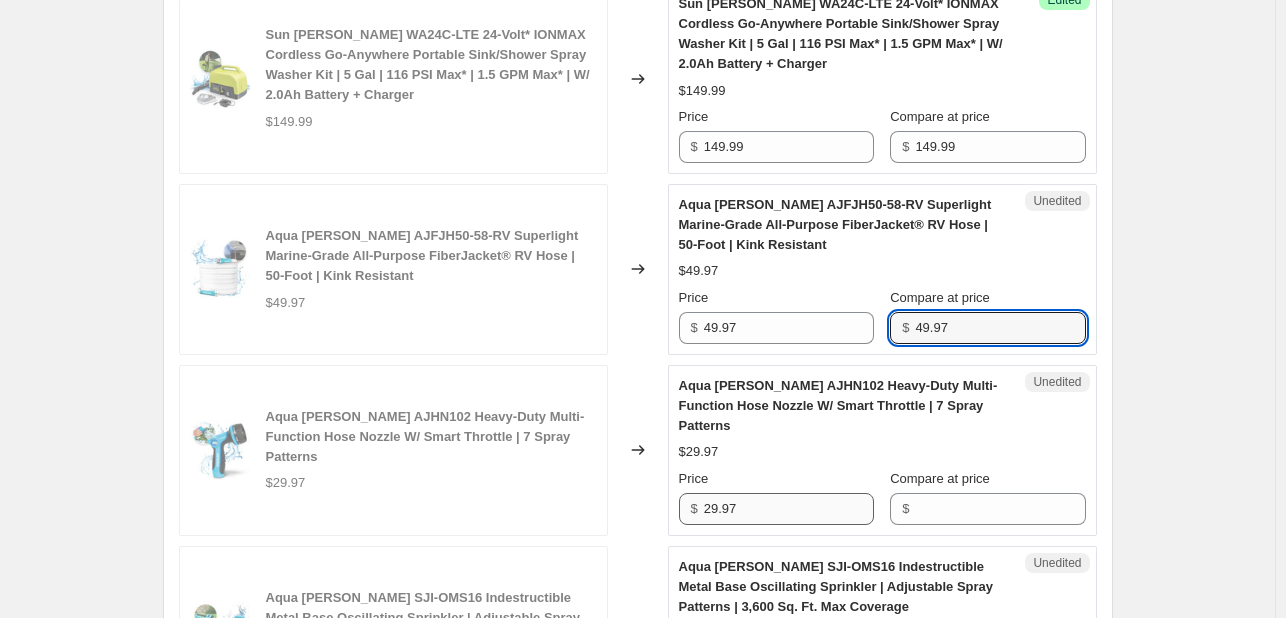 type on "49.97" 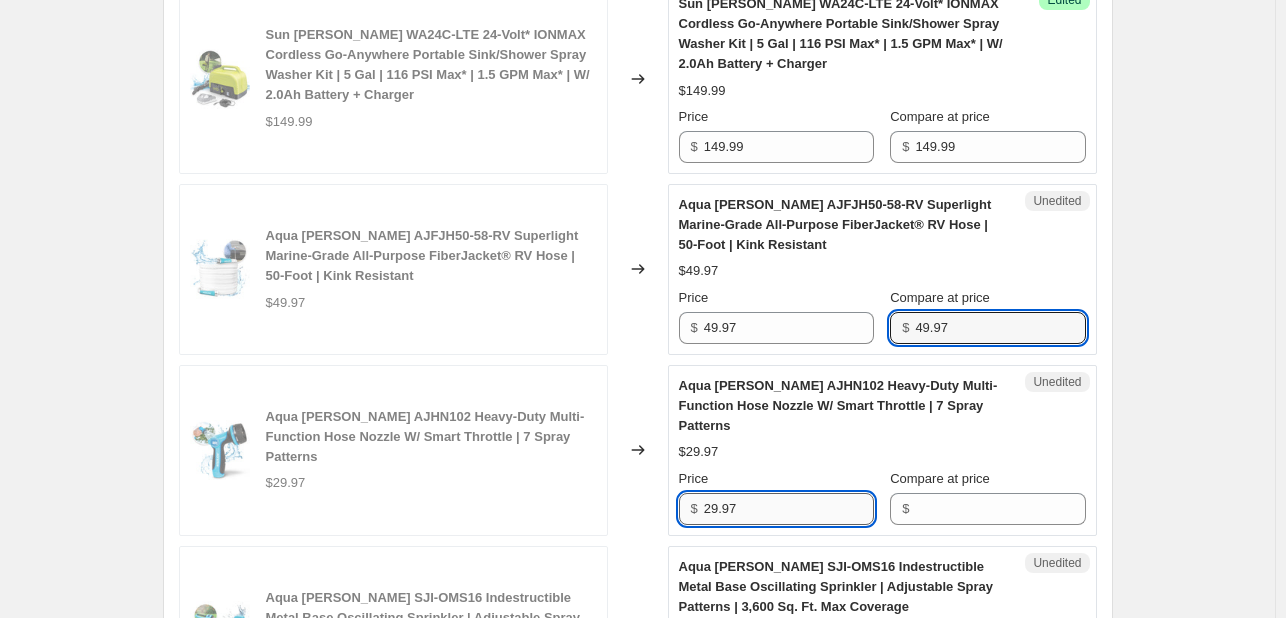 click on "29.97" at bounding box center [789, 509] 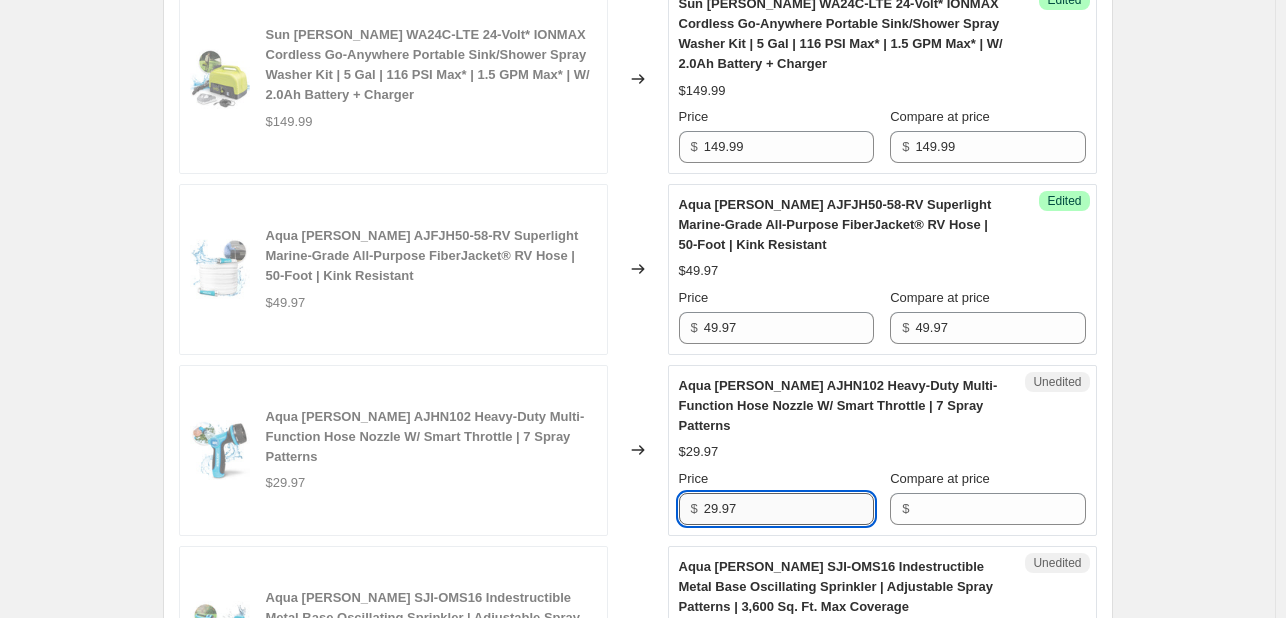 click on "29.97" at bounding box center (789, 509) 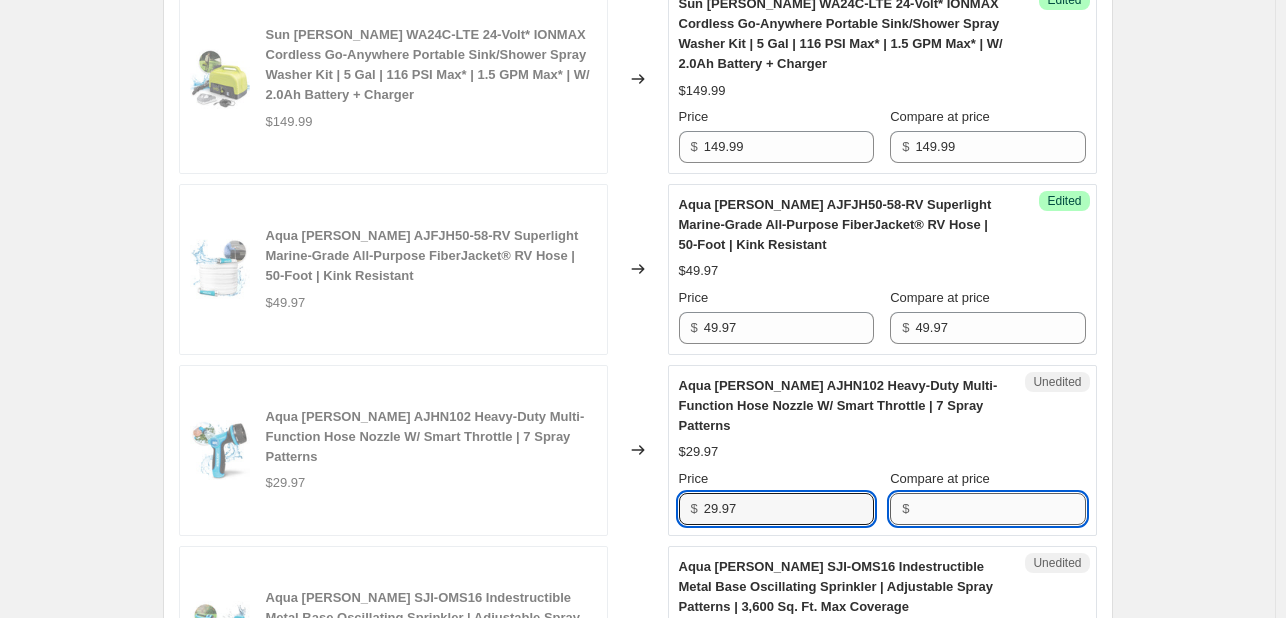 click on "Compare at price" at bounding box center [1000, 509] 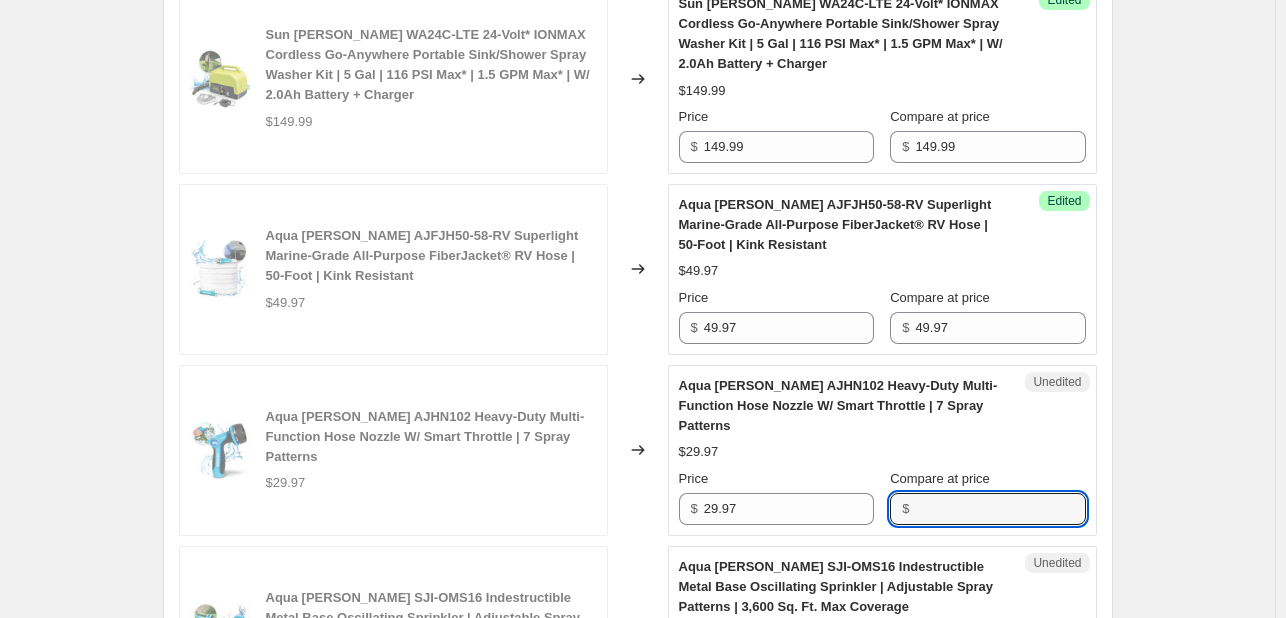 paste on "29.97" 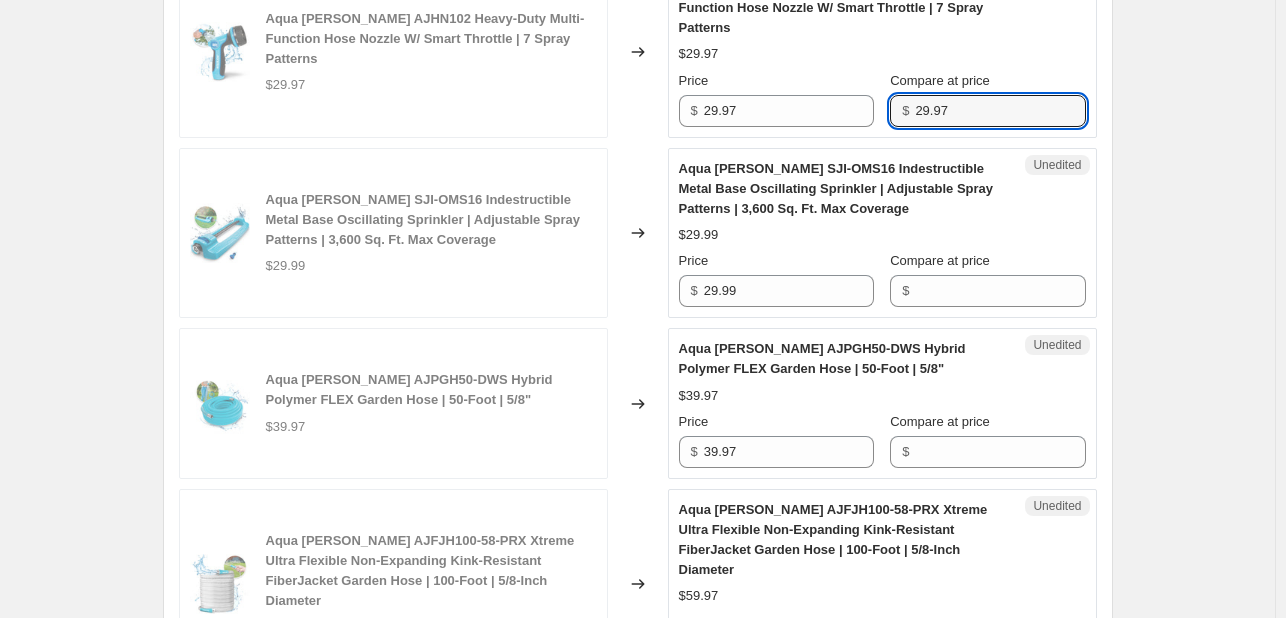 scroll, scrollTop: 1444, scrollLeft: 0, axis: vertical 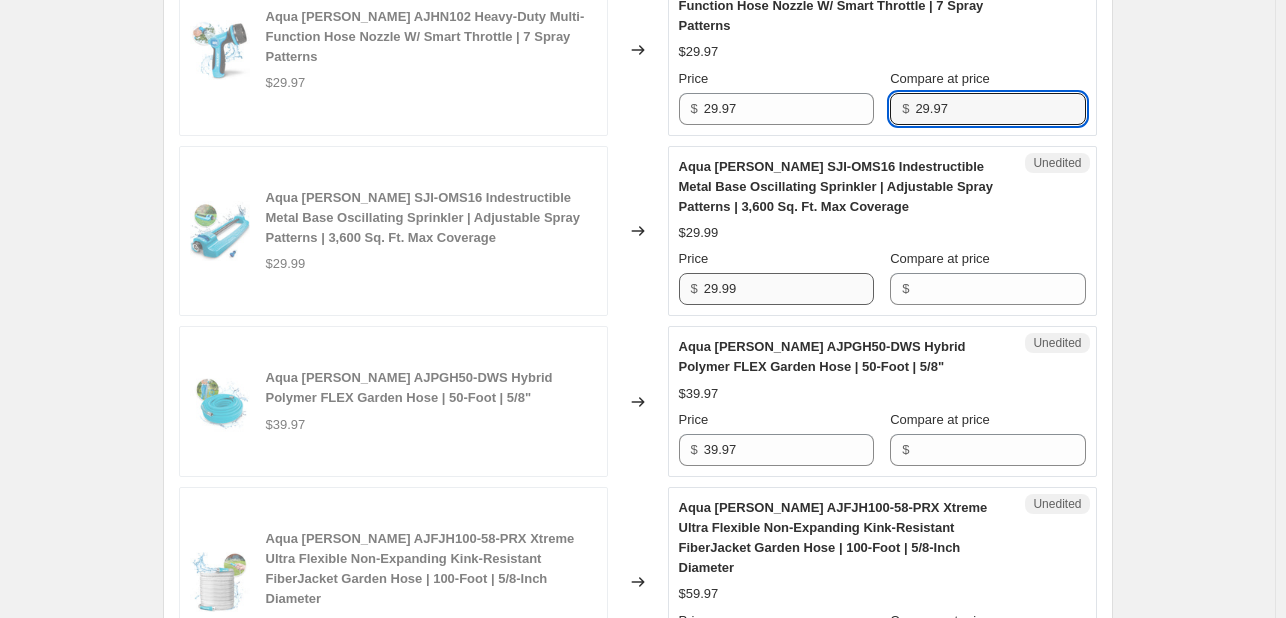 type on "29.97" 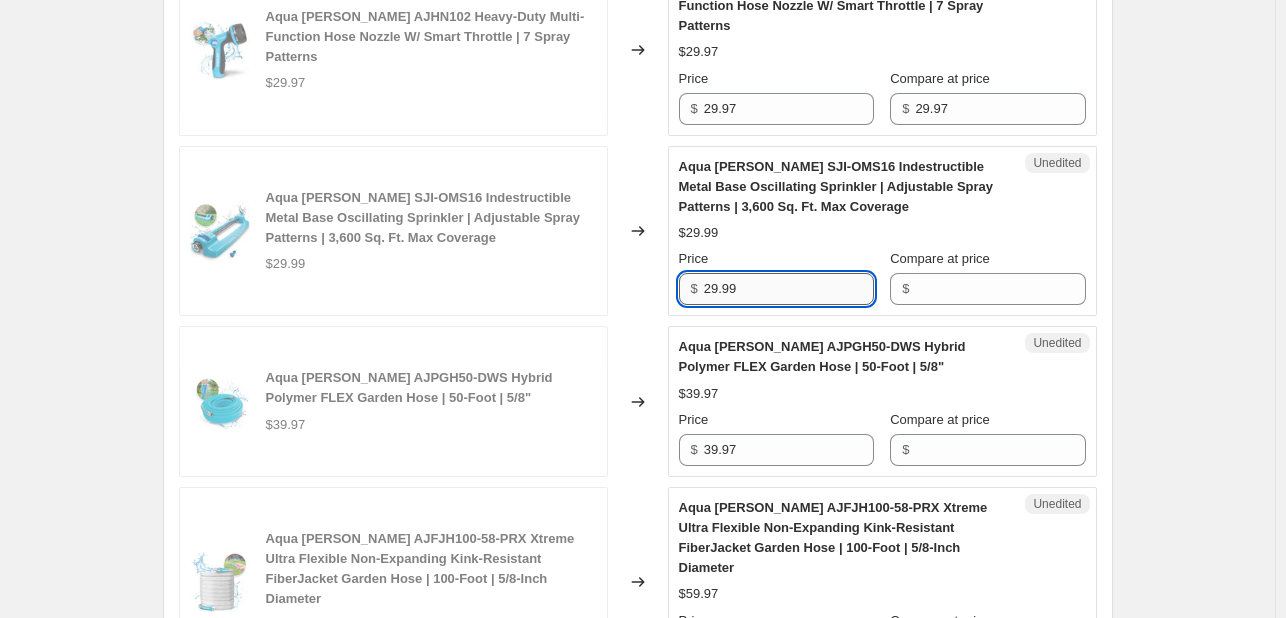 click on "29.99" at bounding box center (789, 289) 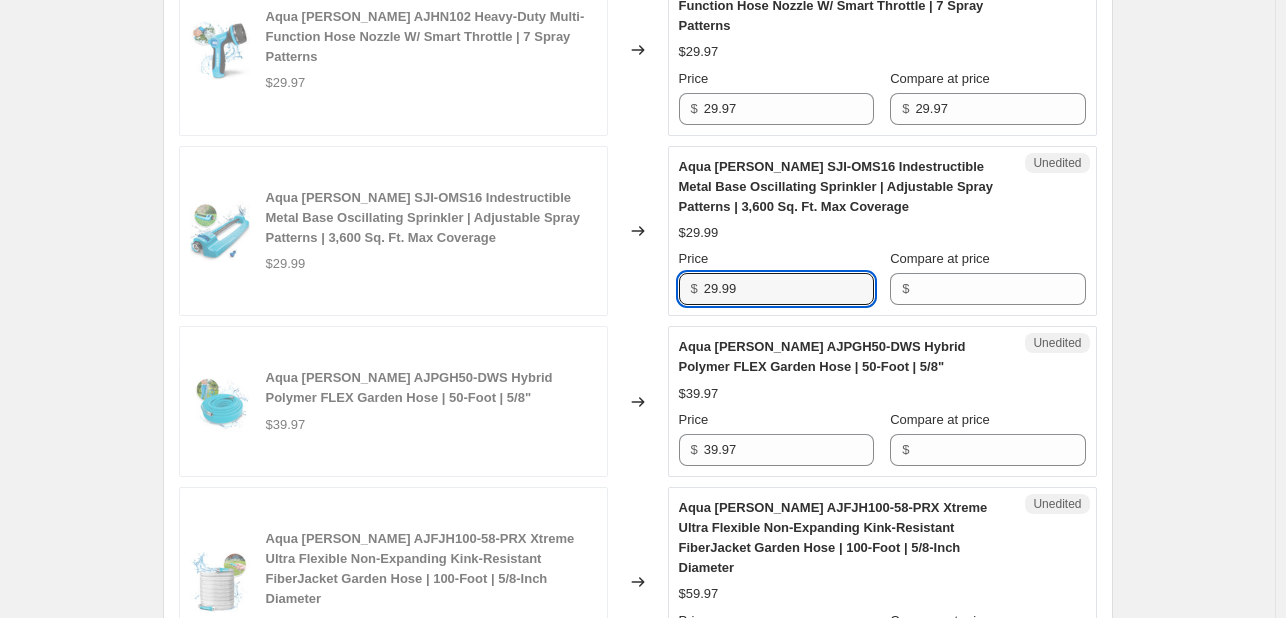 click on "Unedited Aqua [PERSON_NAME] SJI-OMS16 Indestructible Metal Base Oscillating Sprinkler | Adjustable Spray Patterns | 3,600 Sq. Ft. Max Coverage $29.99 Price $ 29.99 Compare at price $" at bounding box center [882, 231] 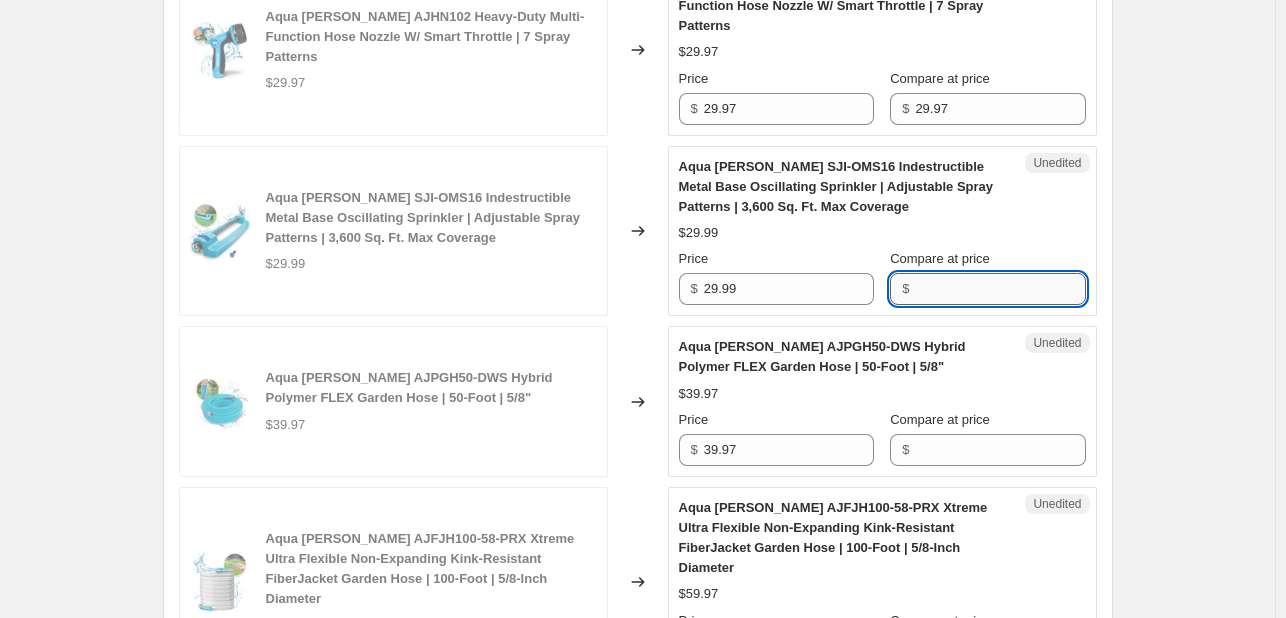 click on "Compare at price" at bounding box center (1000, 289) 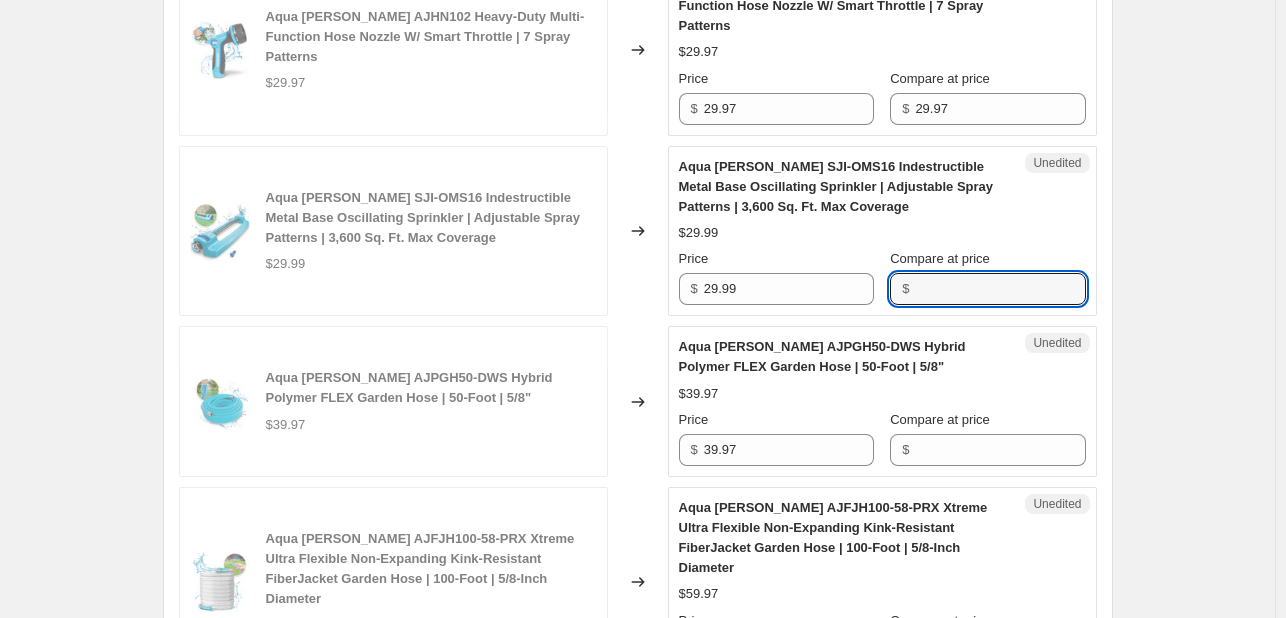 paste on "29.99" 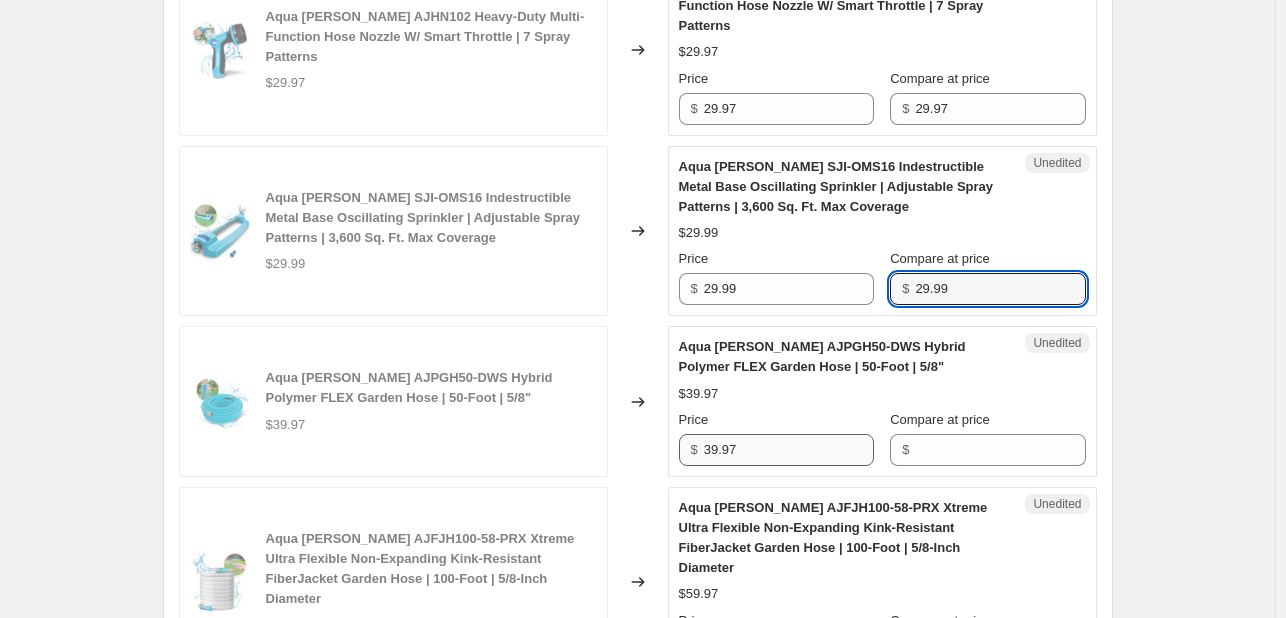 type on "29.99" 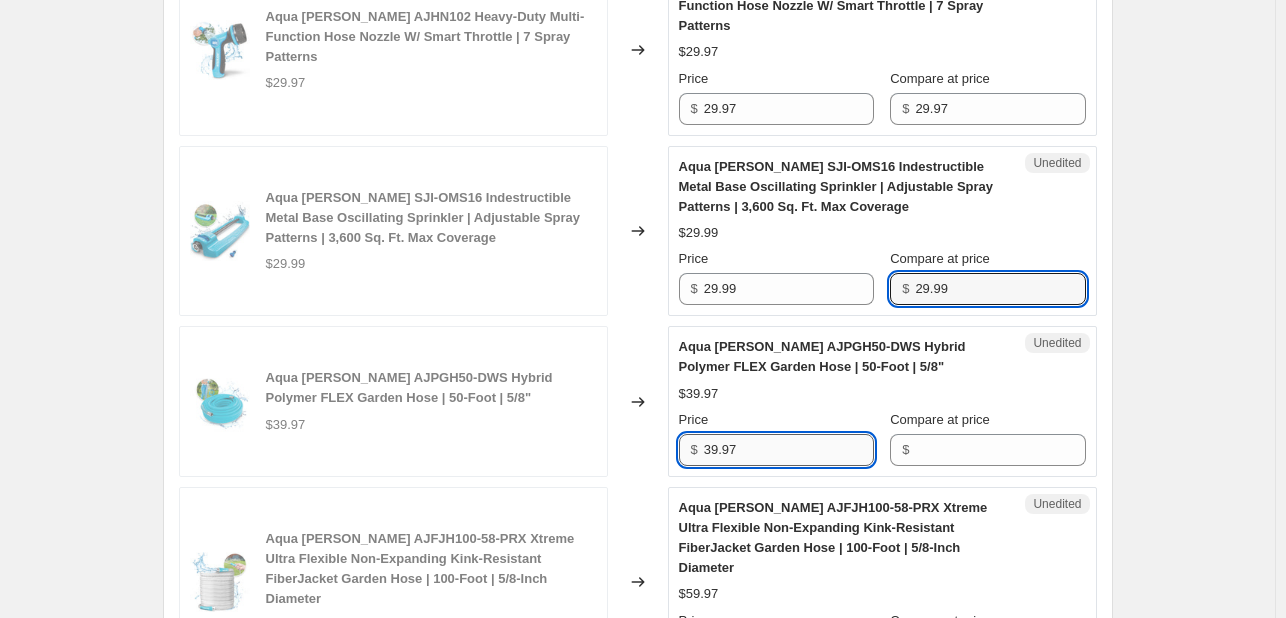 click on "39.97" at bounding box center [789, 450] 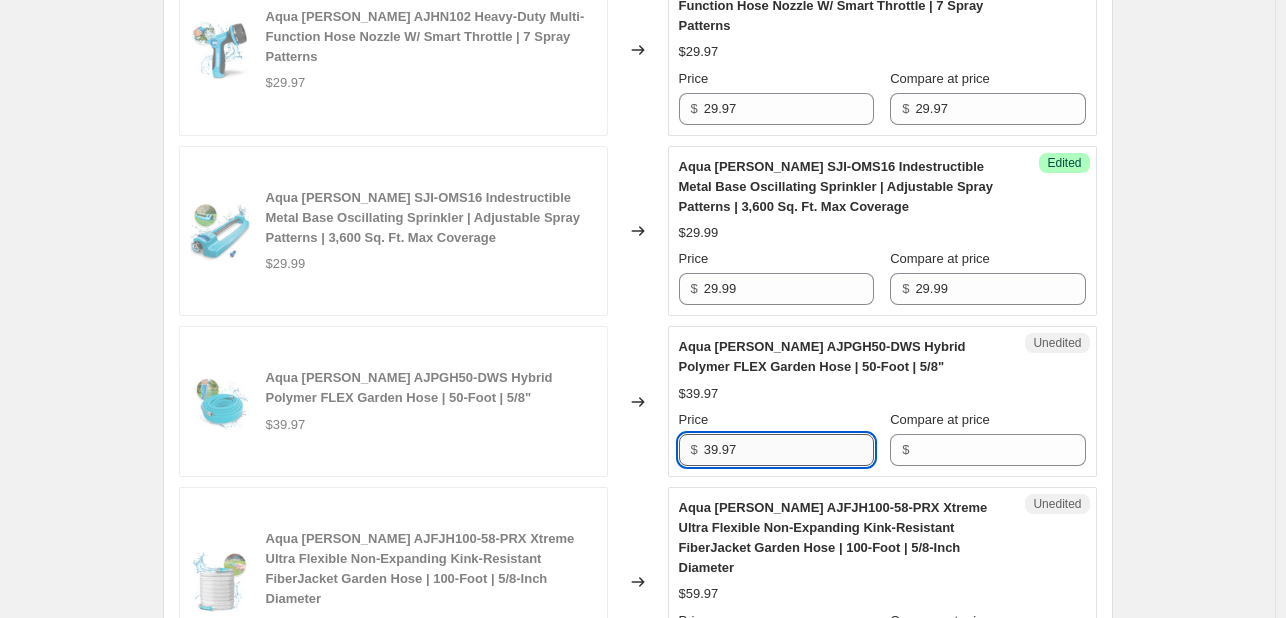 click on "39.97" at bounding box center (789, 450) 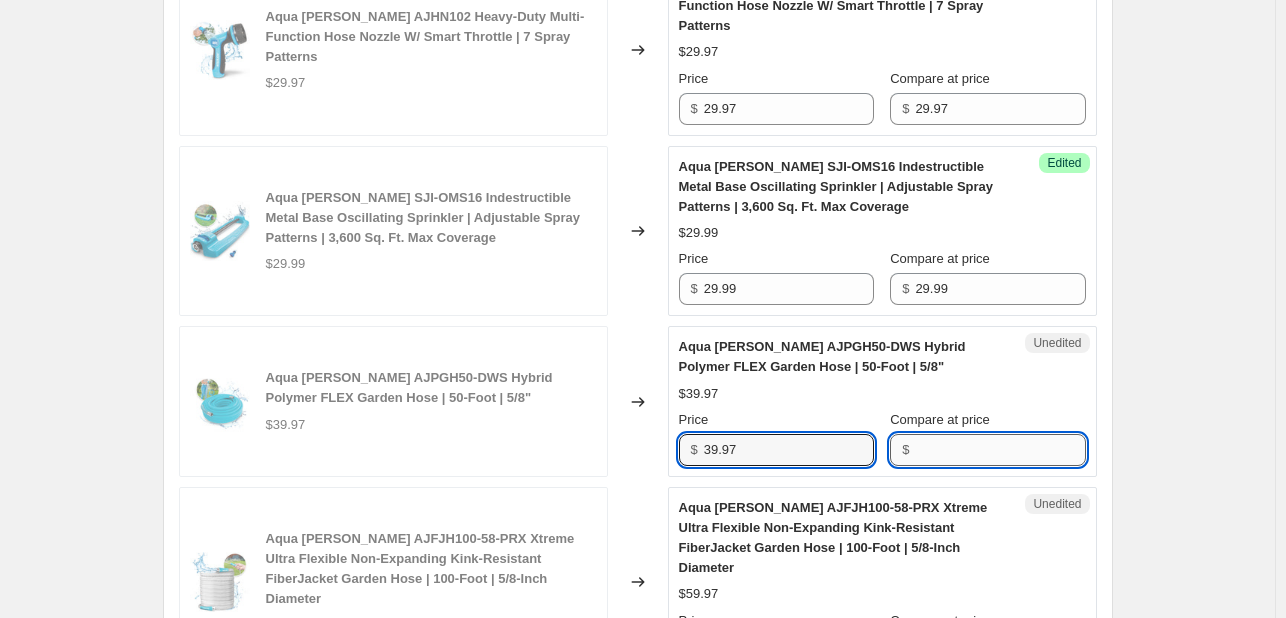 click on "Compare at price" at bounding box center [1000, 450] 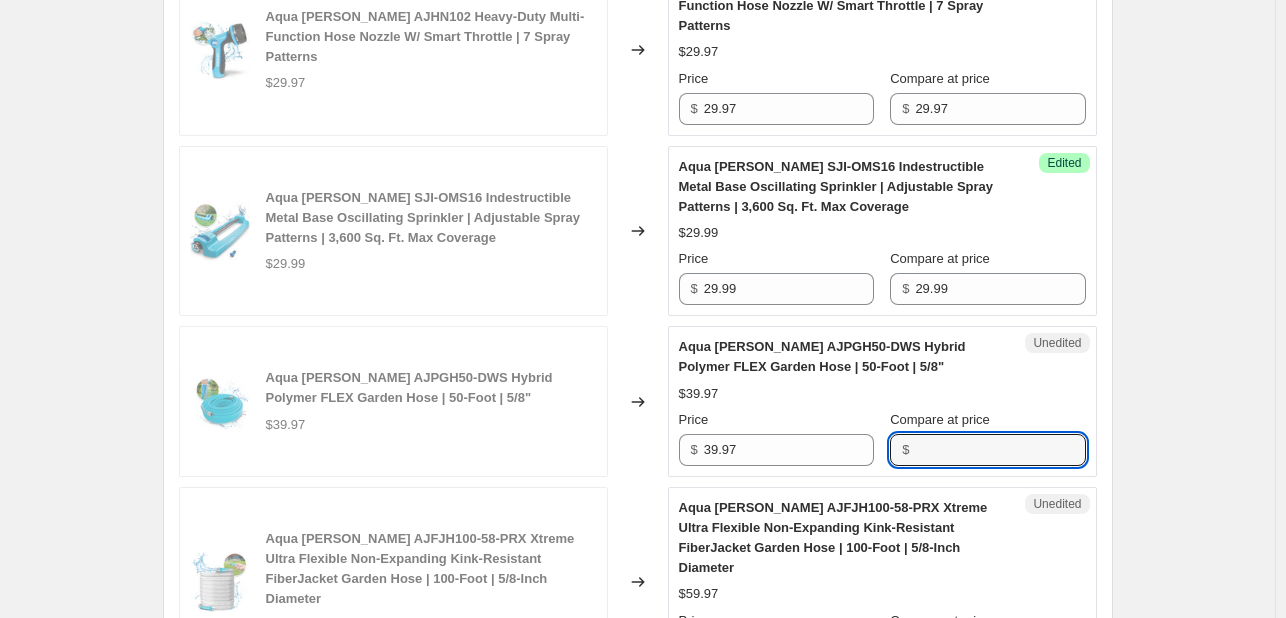 paste on "39.97" 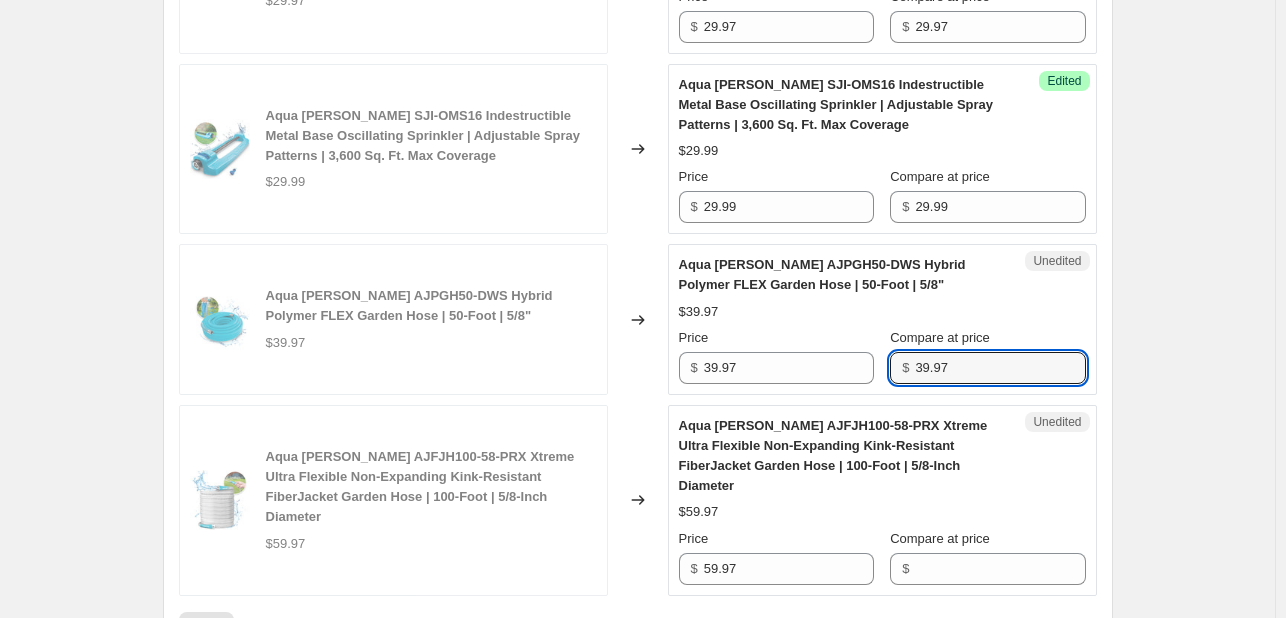 scroll, scrollTop: 1744, scrollLeft: 0, axis: vertical 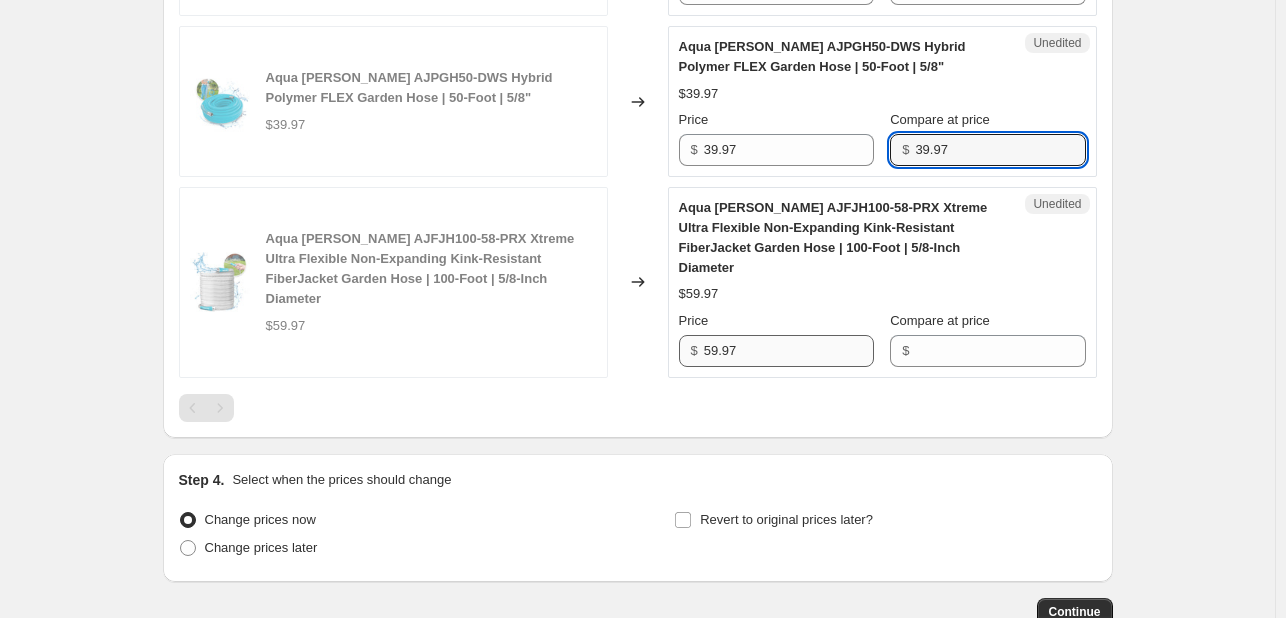 type on "39.97" 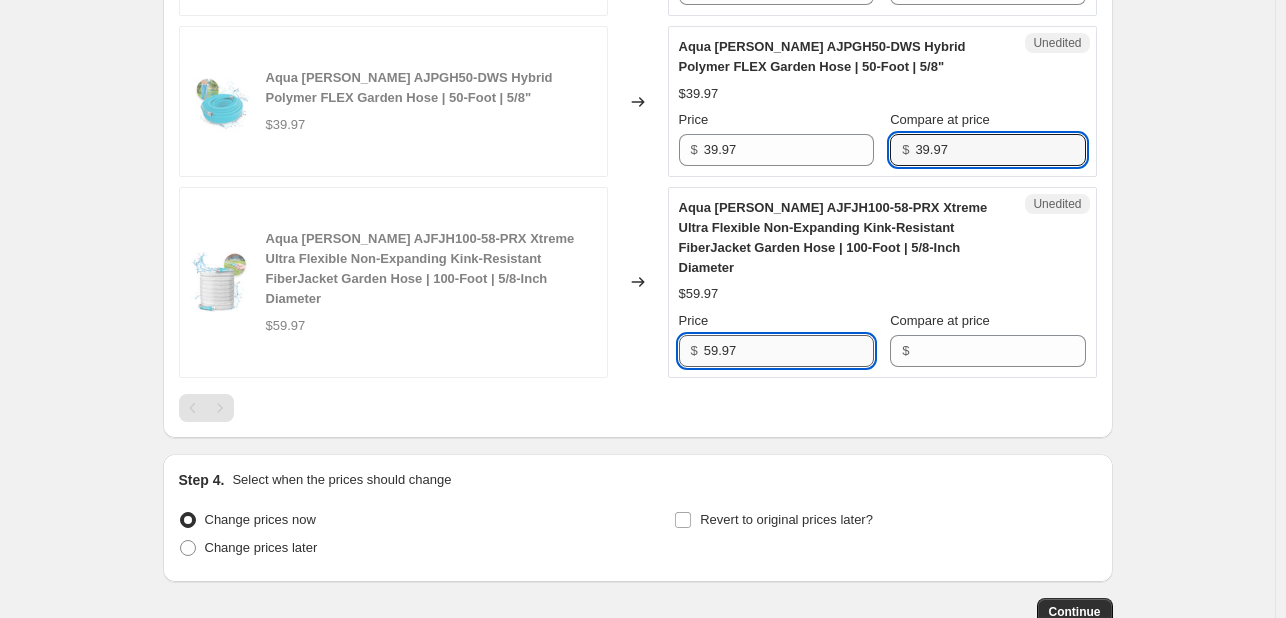 click on "59.97" at bounding box center [789, 351] 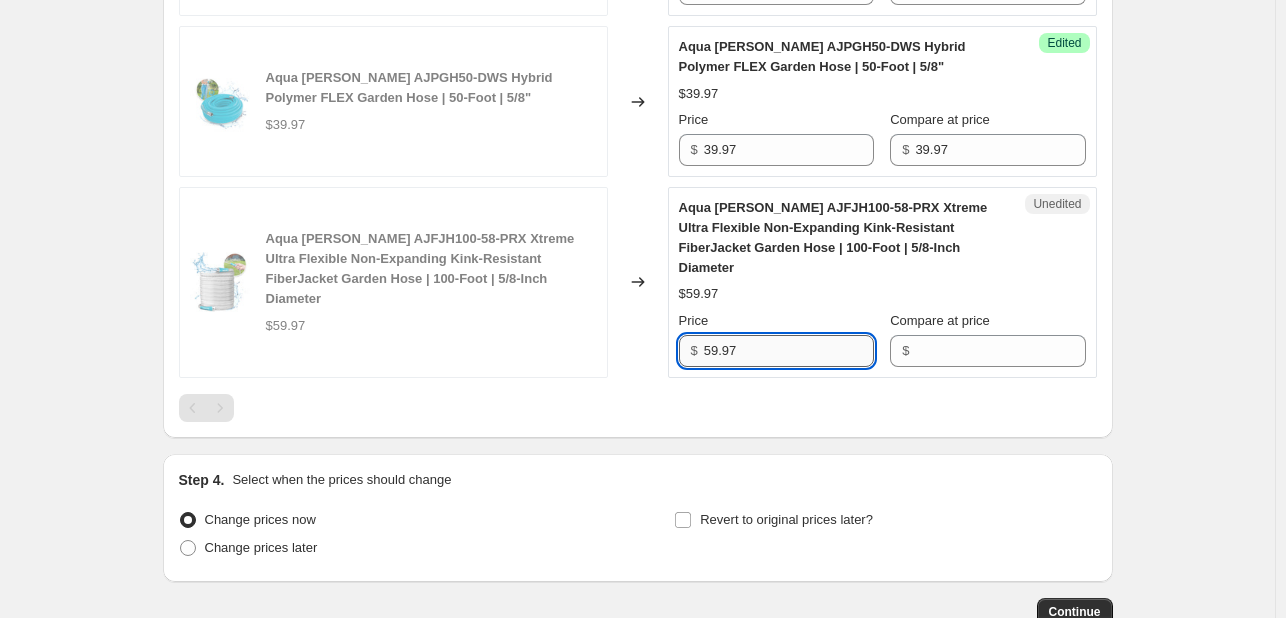 click on "59.97" at bounding box center (789, 351) 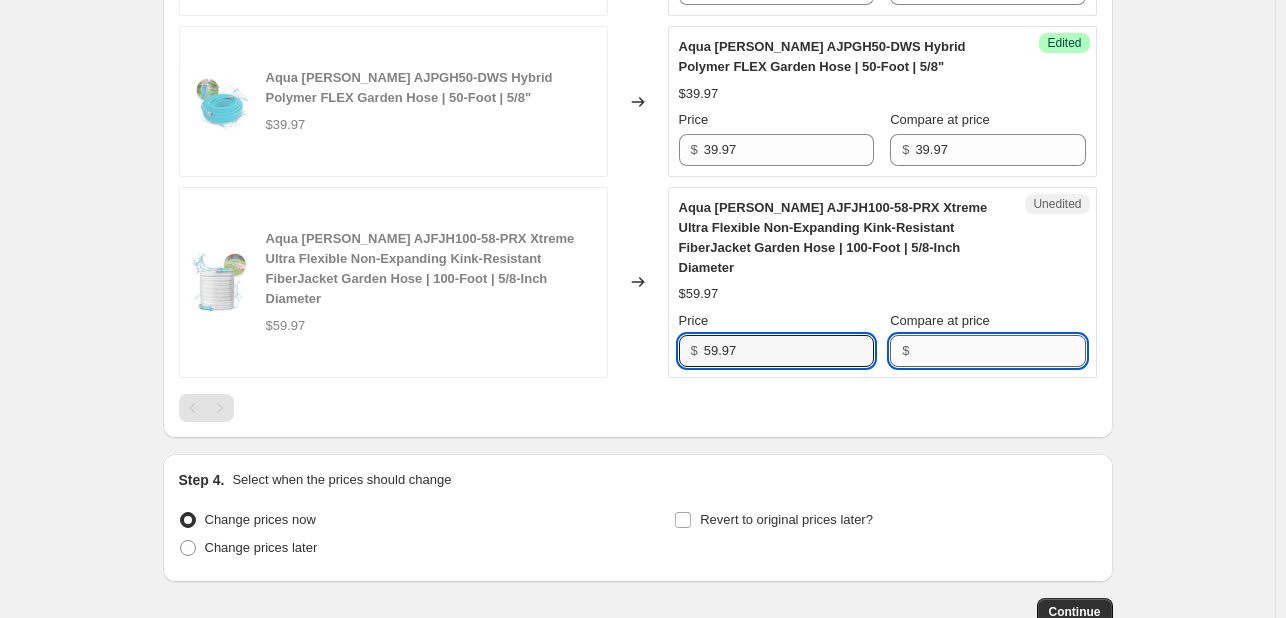 click on "Compare at price" at bounding box center [1000, 351] 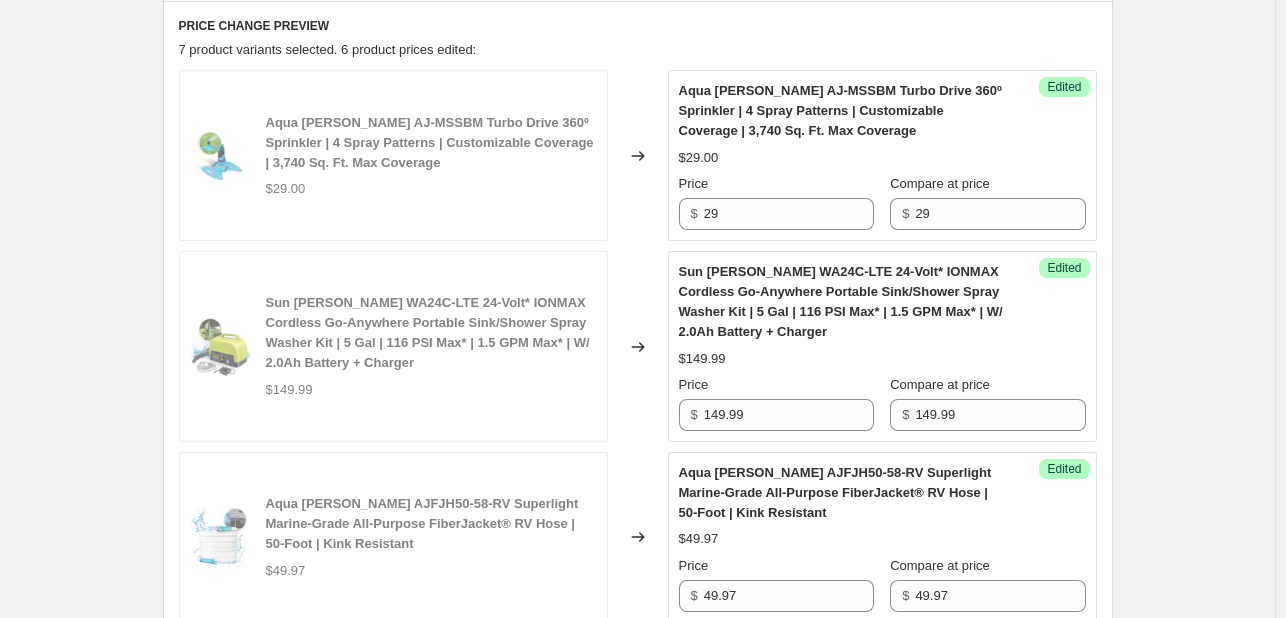 scroll, scrollTop: 744, scrollLeft: 0, axis: vertical 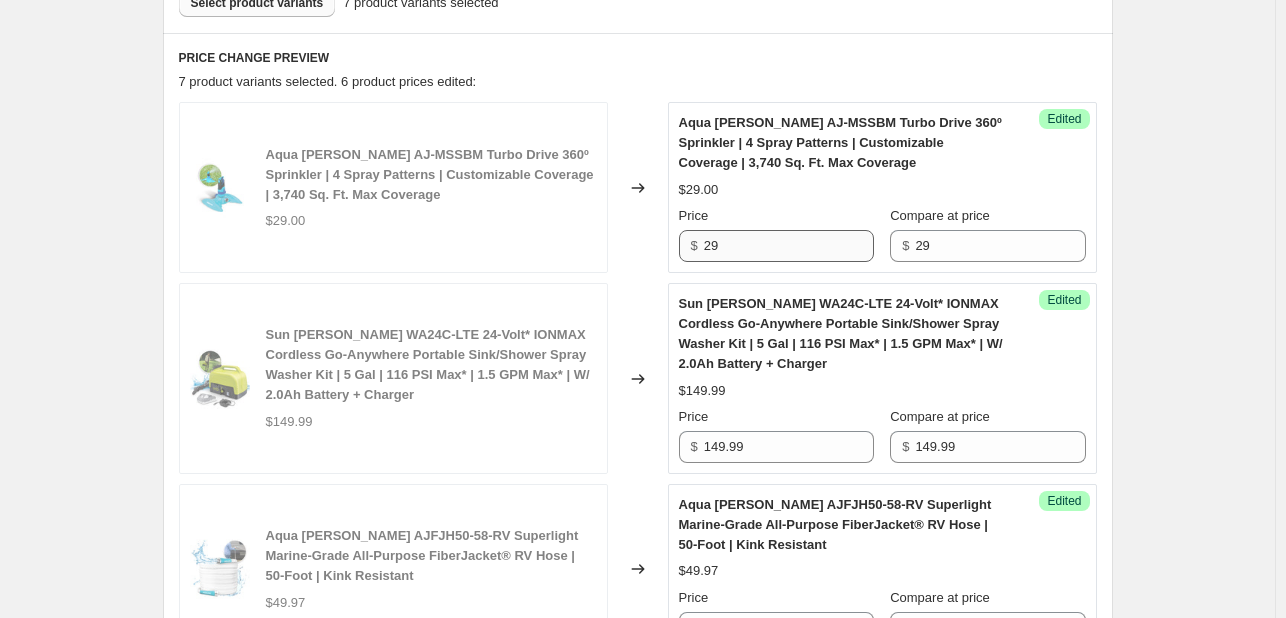 type on "59.97" 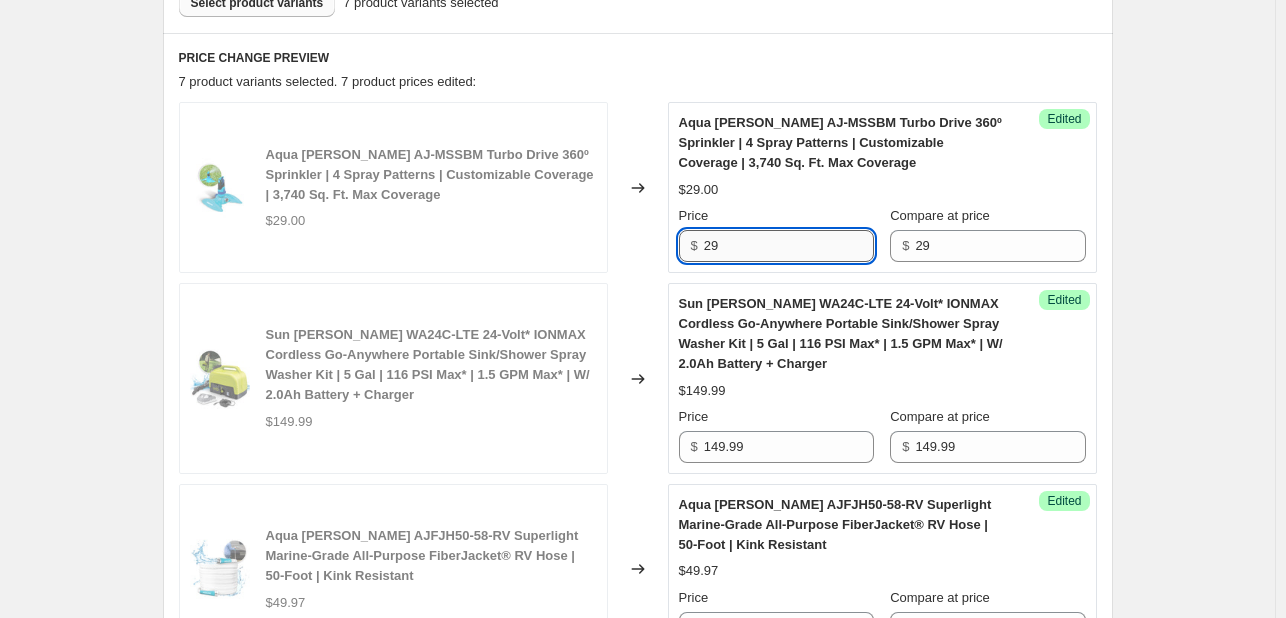 click on "29" at bounding box center [789, 246] 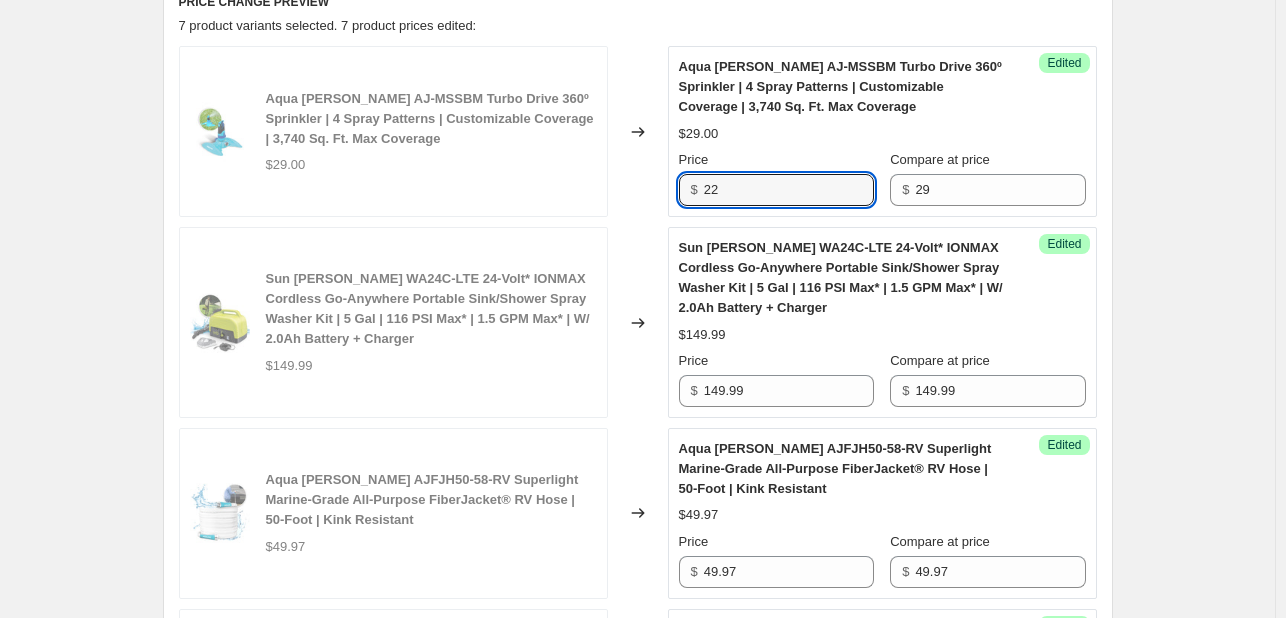 scroll, scrollTop: 944, scrollLeft: 0, axis: vertical 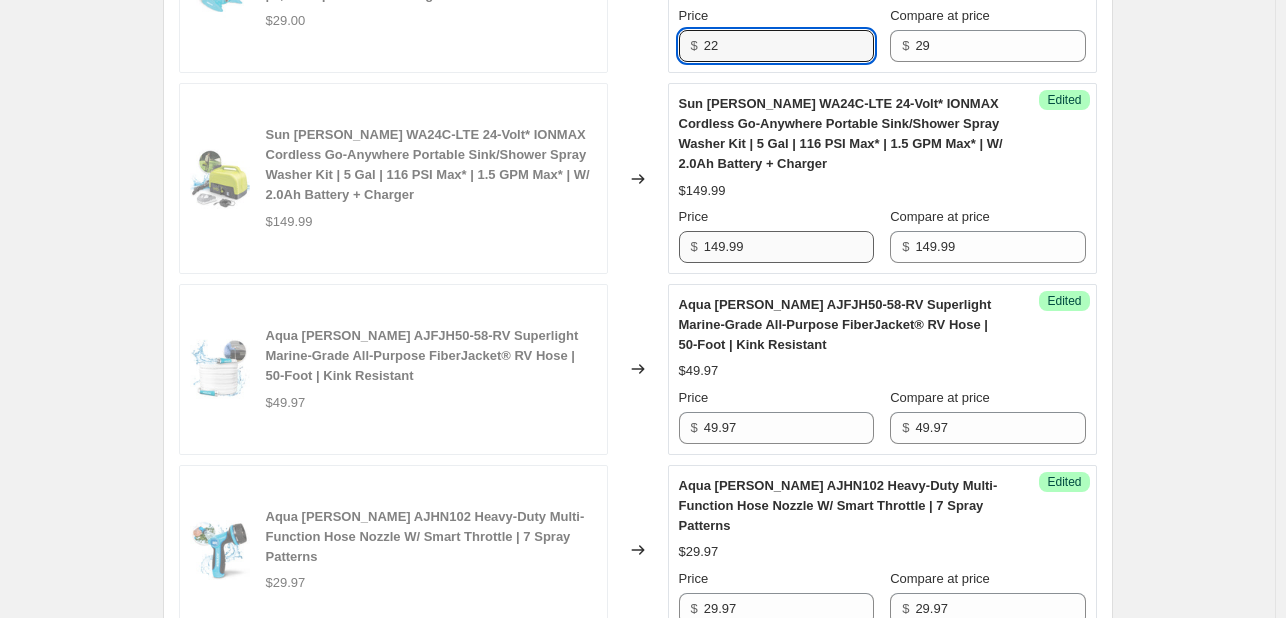 type on "22" 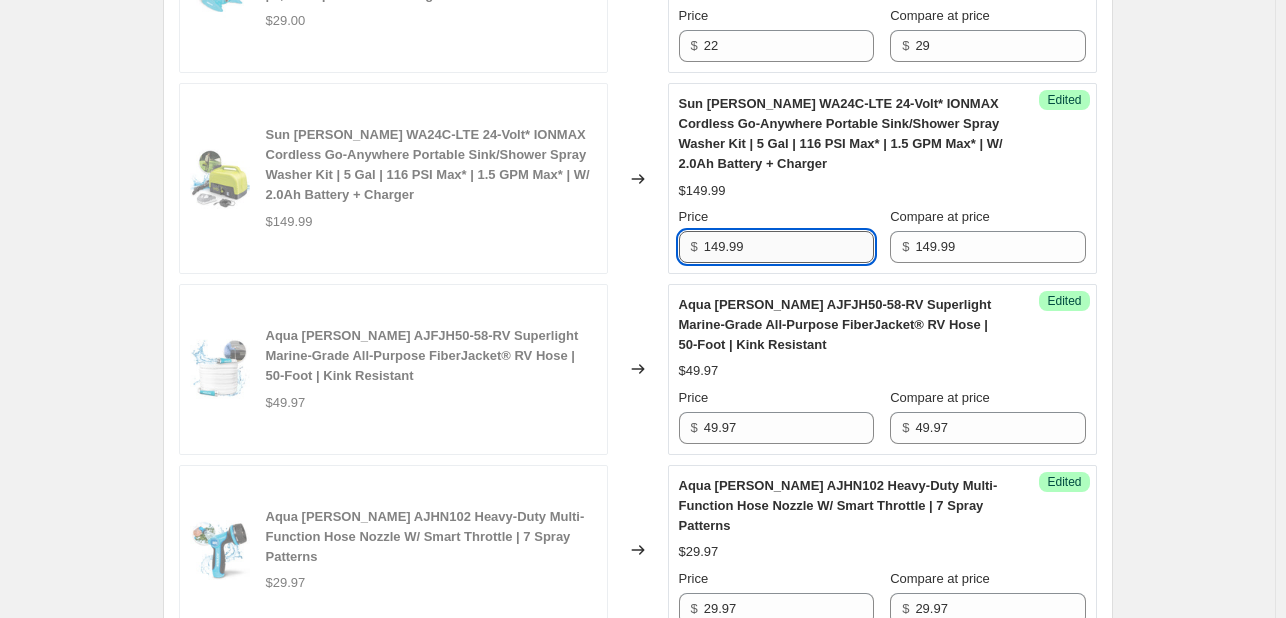 click on "149.99" at bounding box center [789, 247] 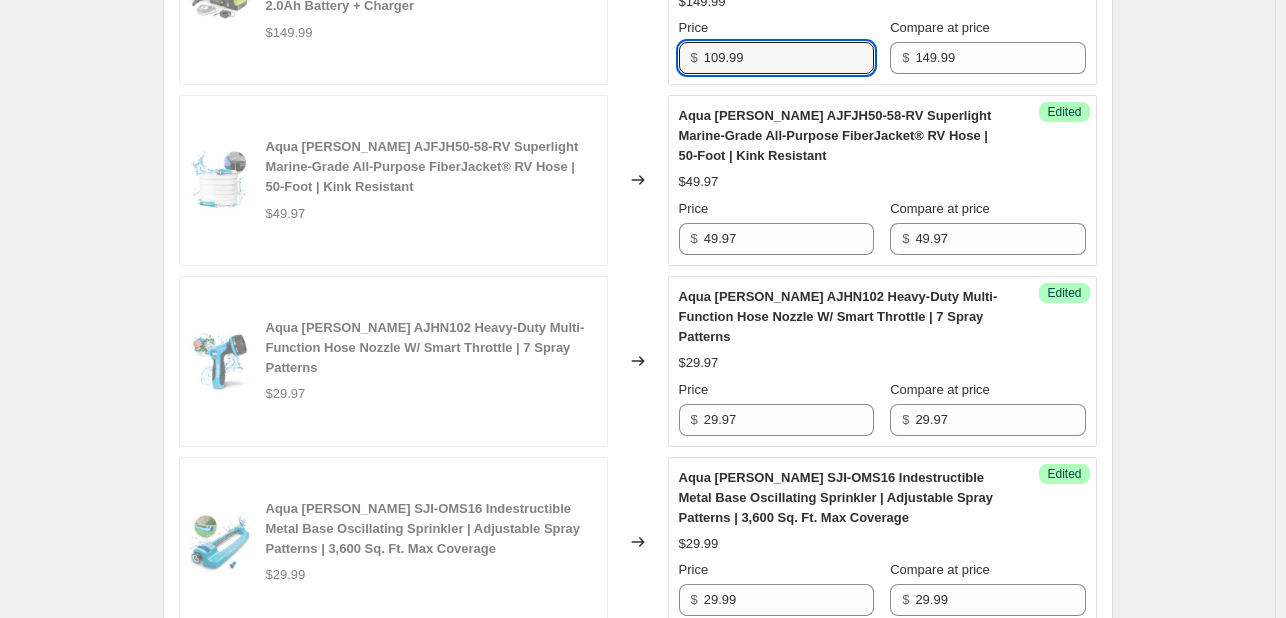 scroll, scrollTop: 1144, scrollLeft: 0, axis: vertical 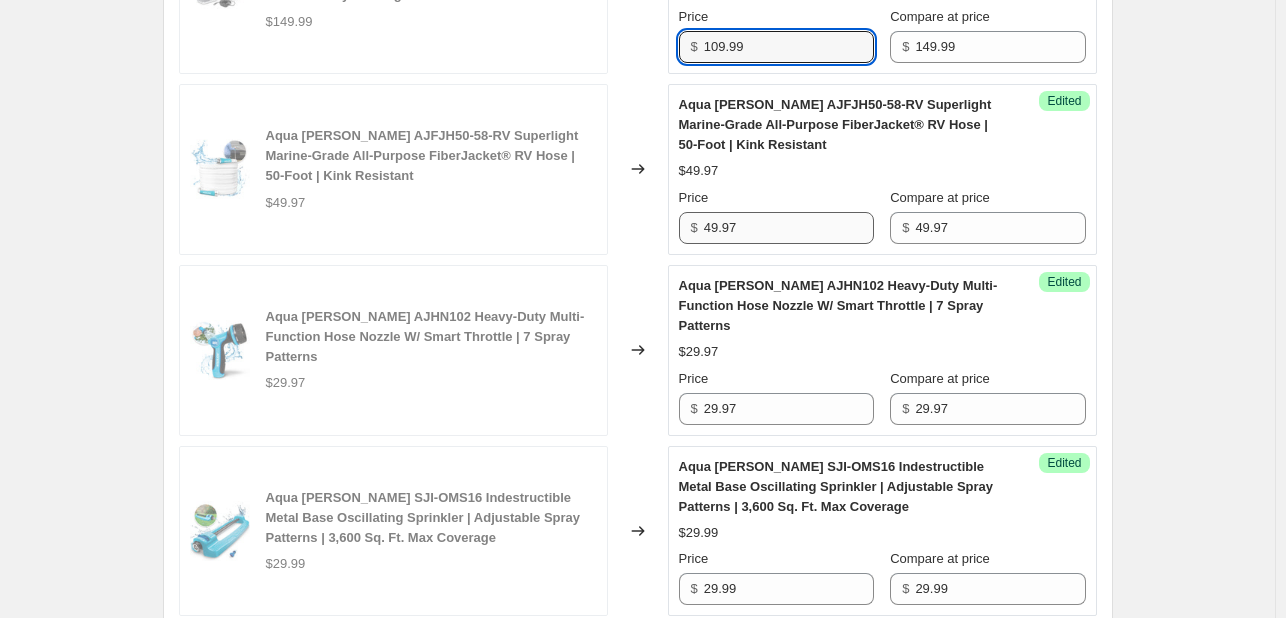 type on "109.99" 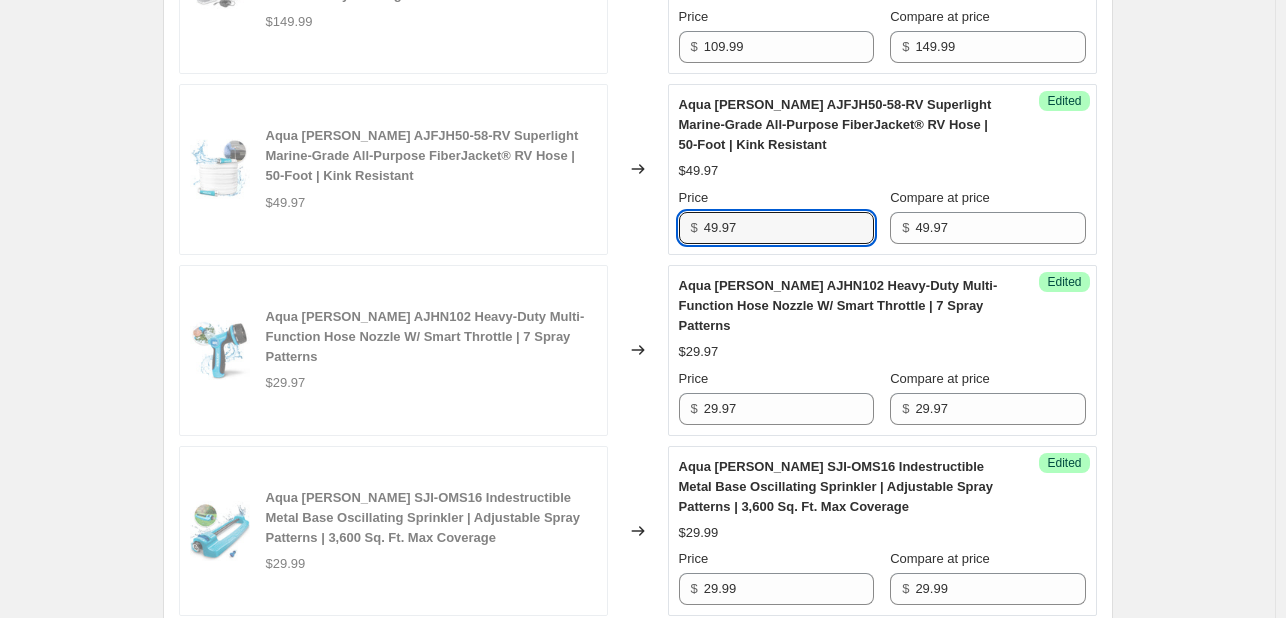 drag, startPoint x: 716, startPoint y: 225, endPoint x: 698, endPoint y: 226, distance: 18.027756 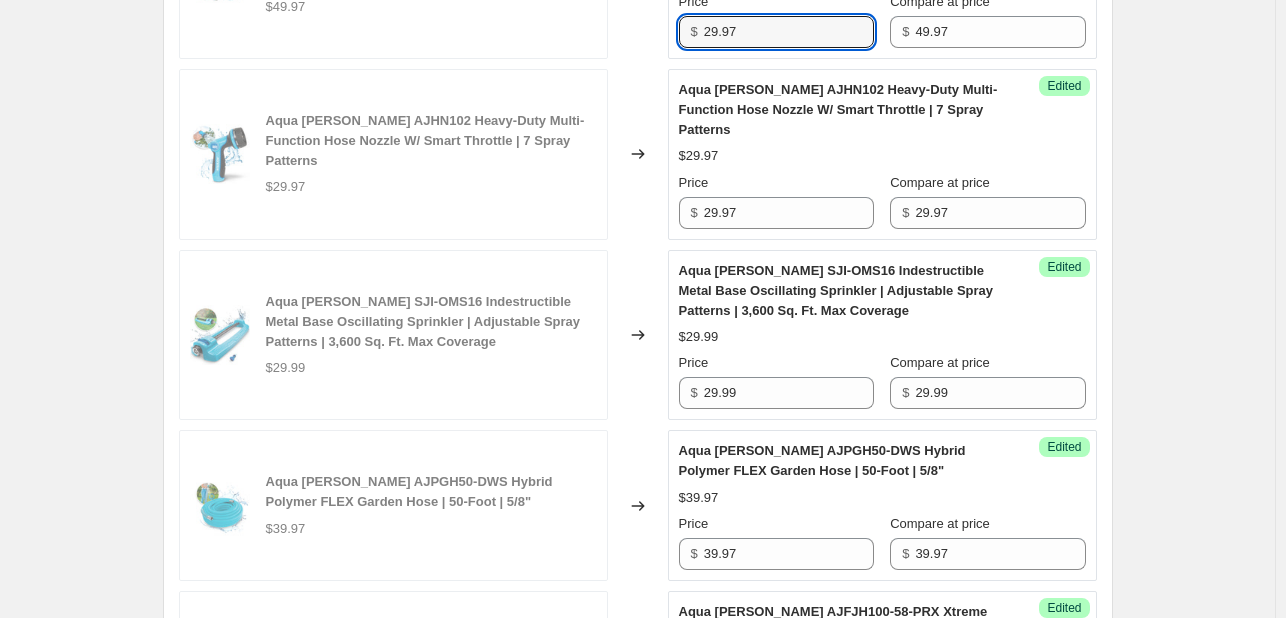 scroll, scrollTop: 1344, scrollLeft: 0, axis: vertical 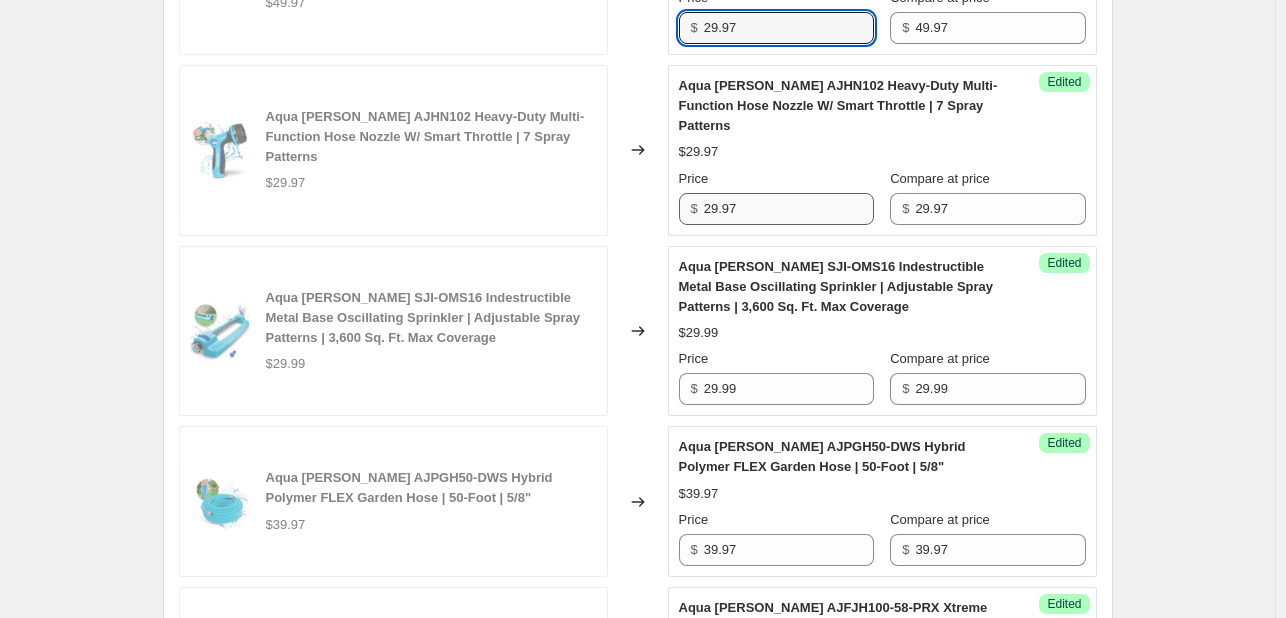 type on "29.97" 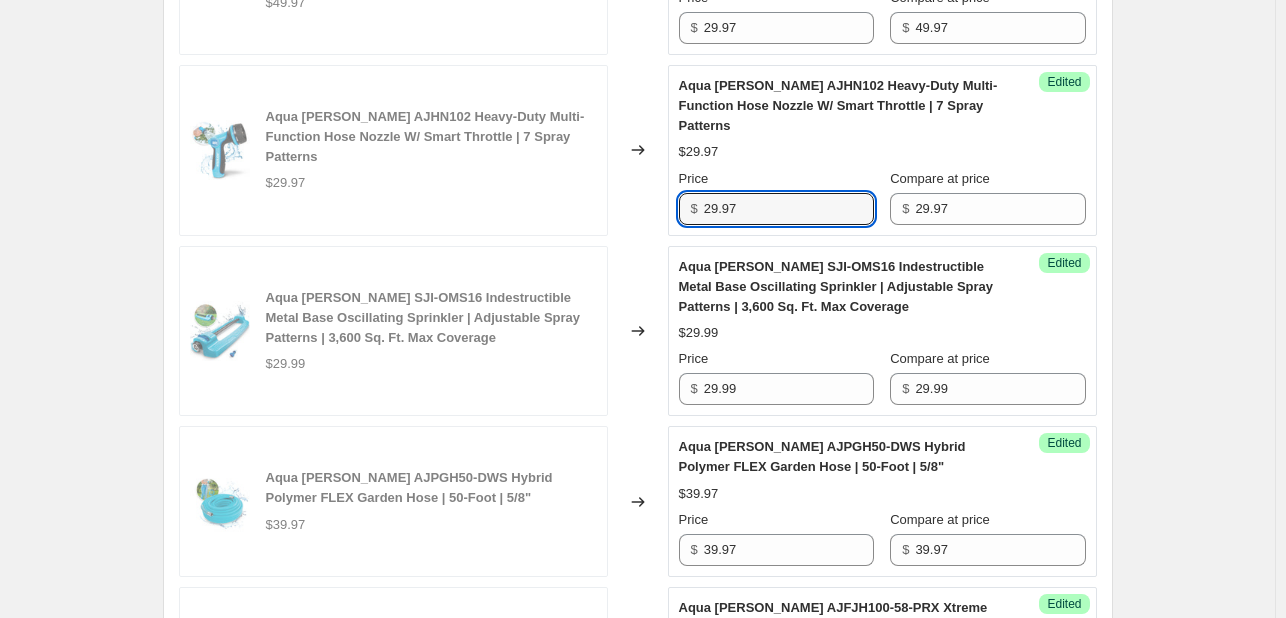 drag, startPoint x: 718, startPoint y: 189, endPoint x: 693, endPoint y: 186, distance: 25.179358 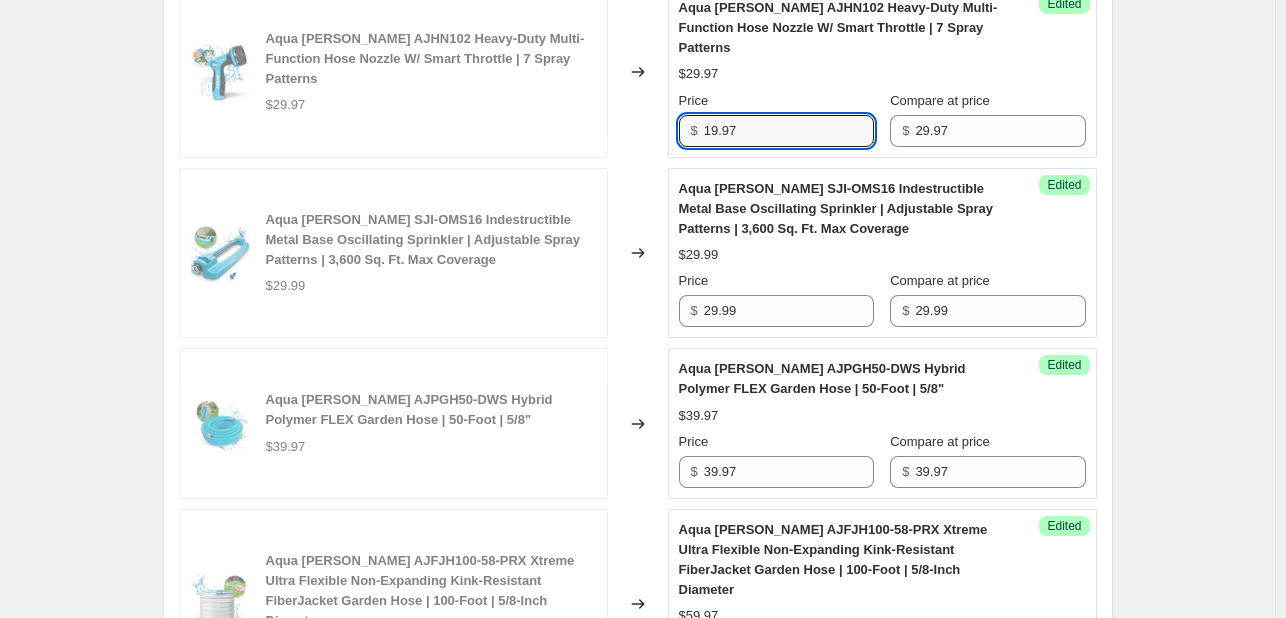 scroll, scrollTop: 1544, scrollLeft: 0, axis: vertical 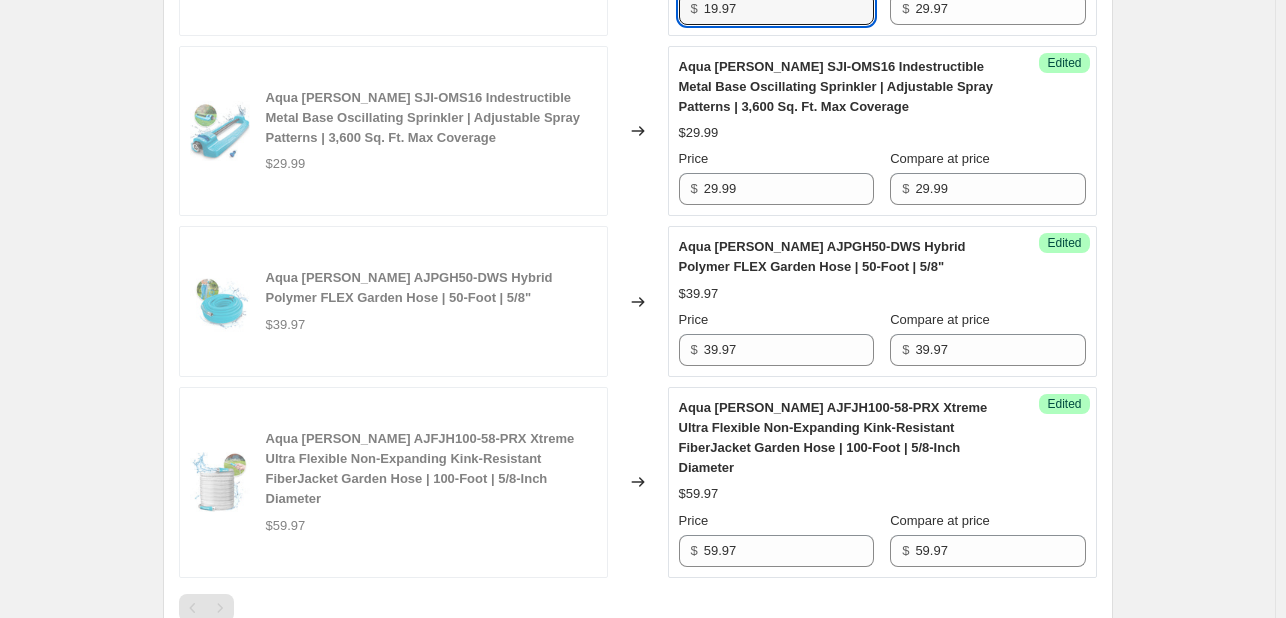 type on "19.97" 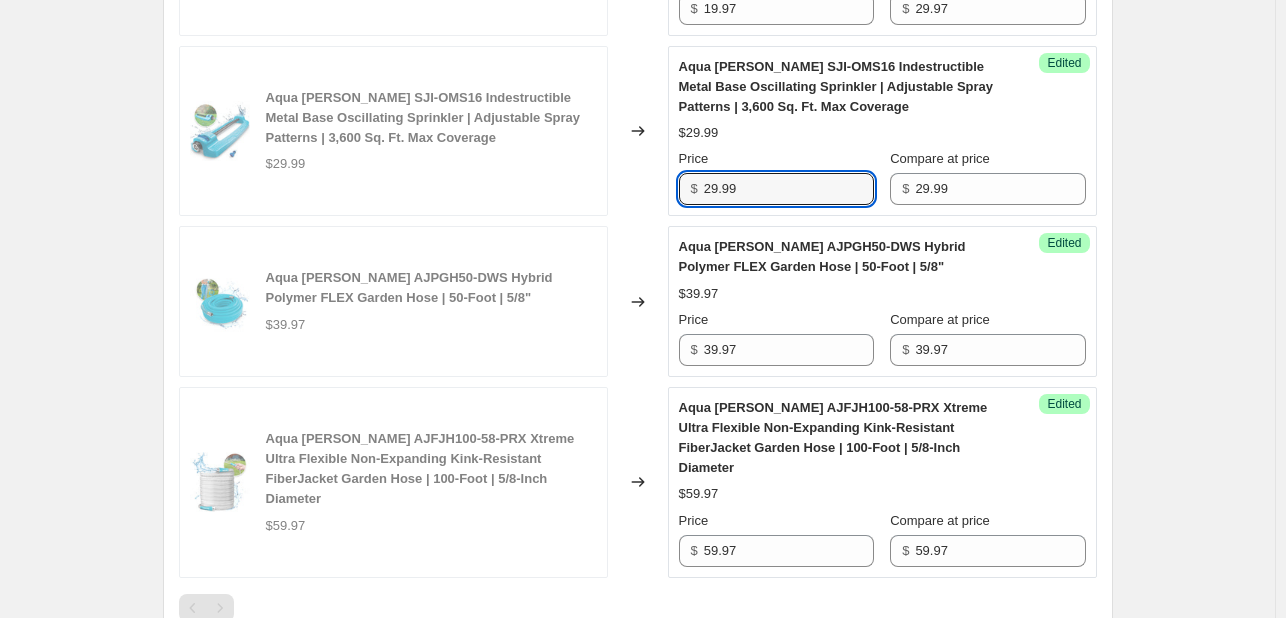 drag, startPoint x: 707, startPoint y: 166, endPoint x: 695, endPoint y: 167, distance: 12.0415945 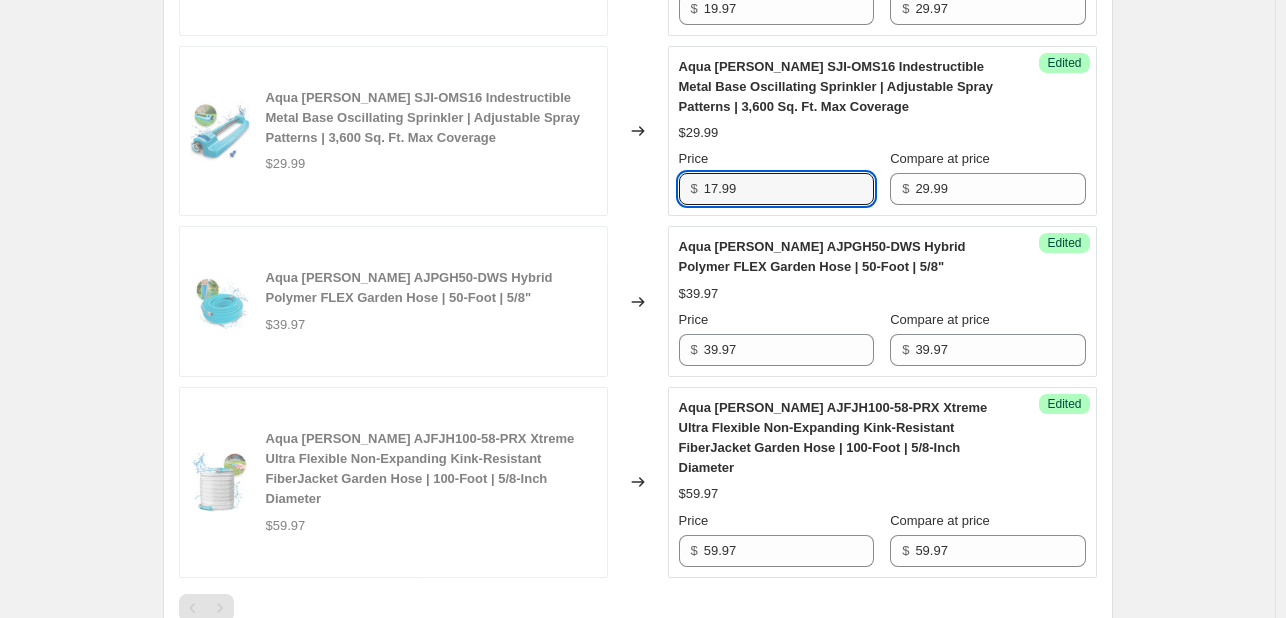 type on "17.99" 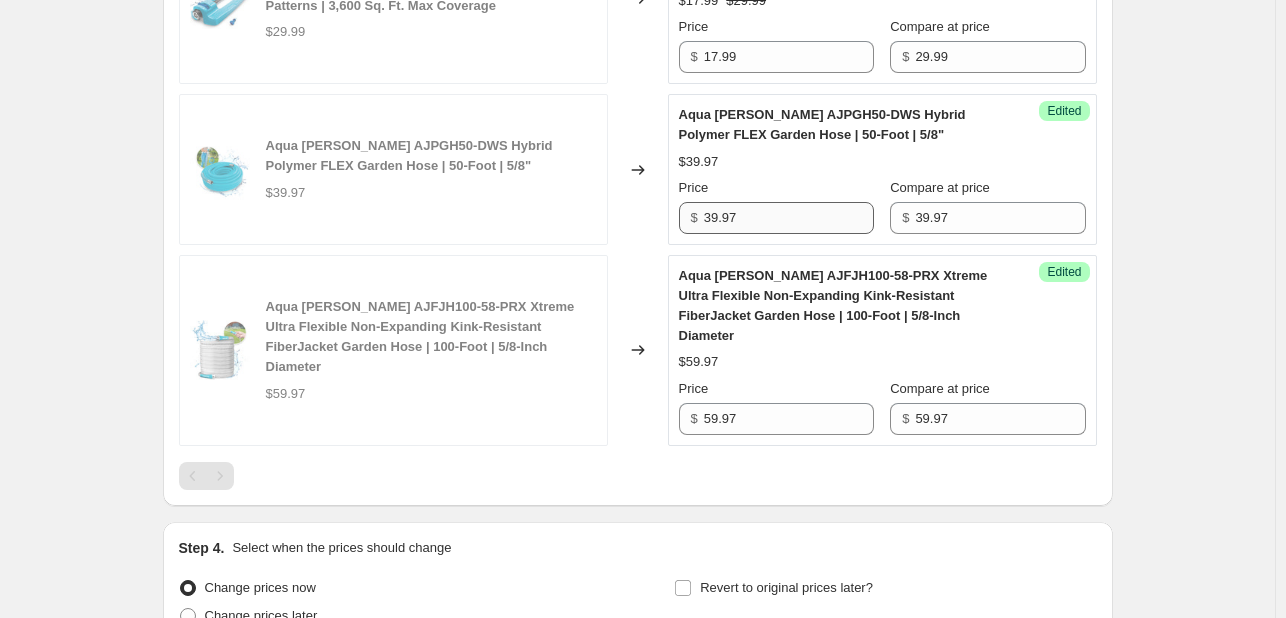 scroll, scrollTop: 1644, scrollLeft: 0, axis: vertical 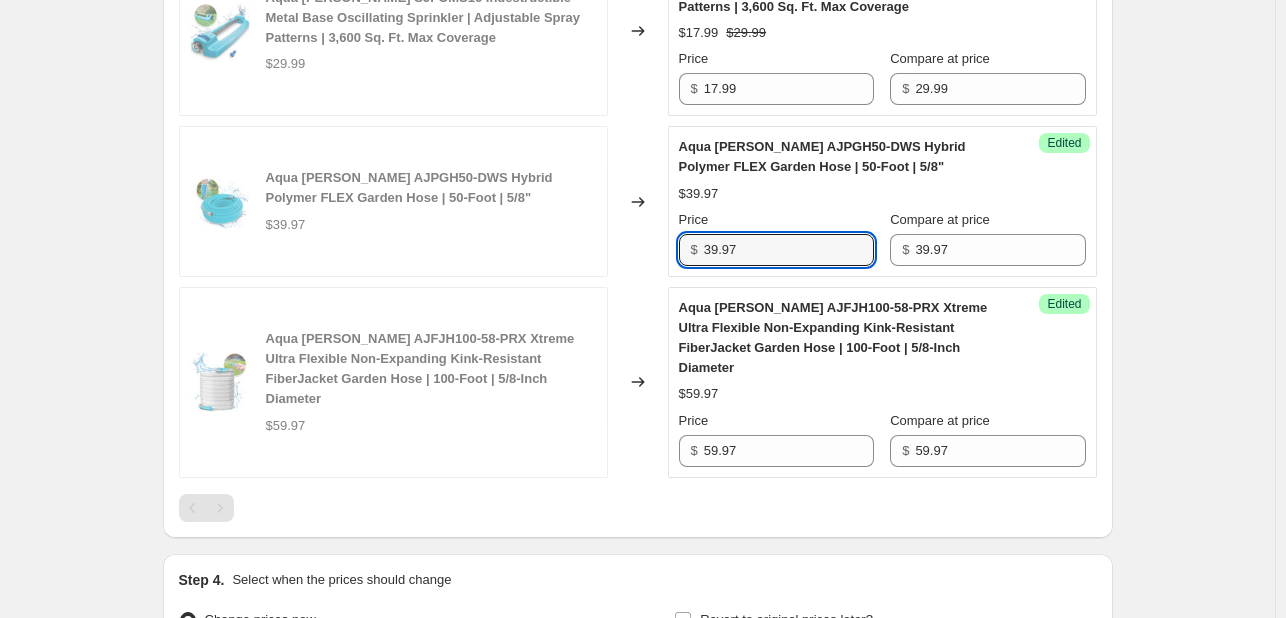 drag, startPoint x: 720, startPoint y: 229, endPoint x: 702, endPoint y: 227, distance: 18.110771 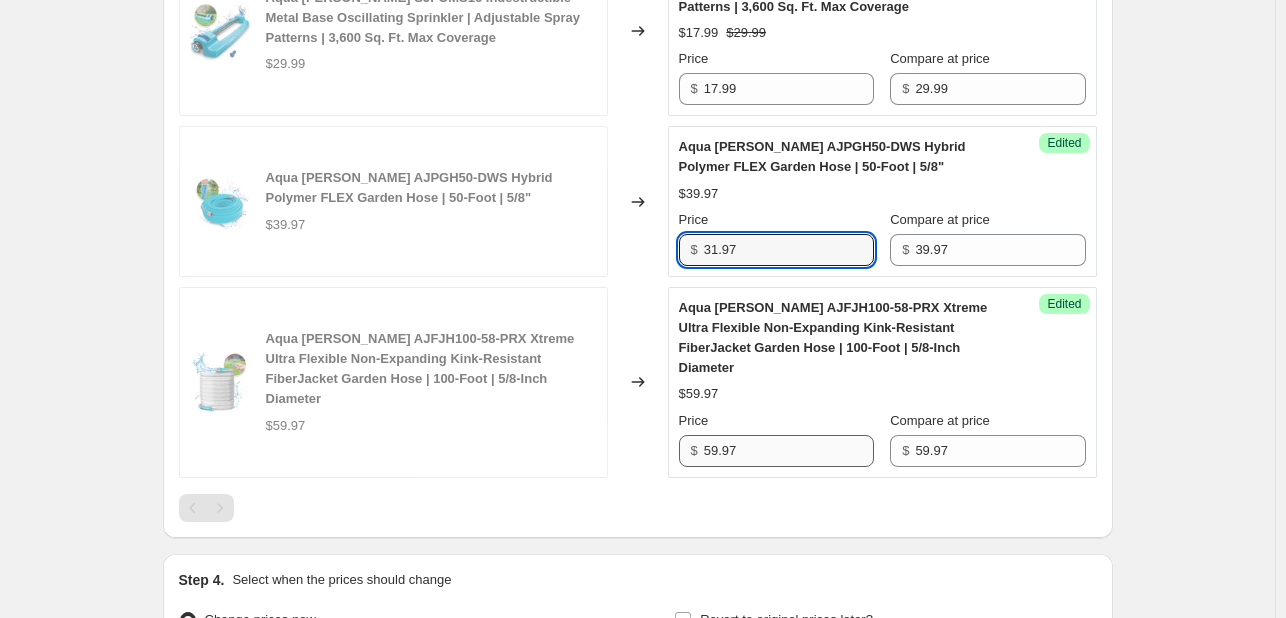 type on "31.97" 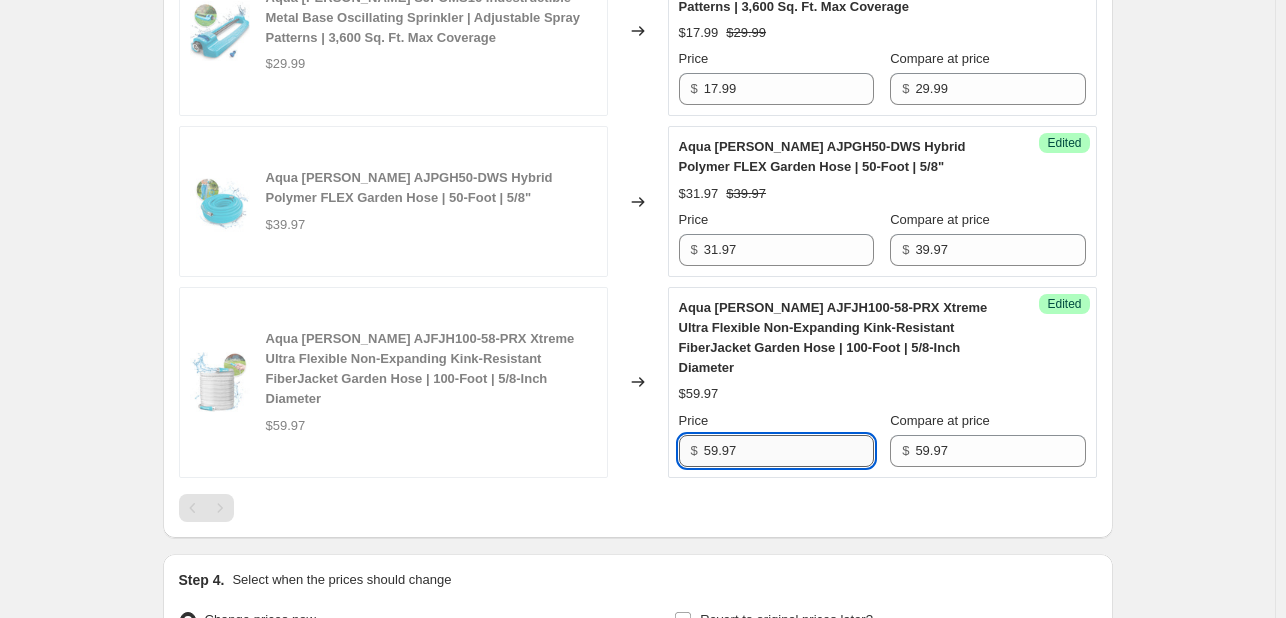 click on "59.97" at bounding box center [789, 451] 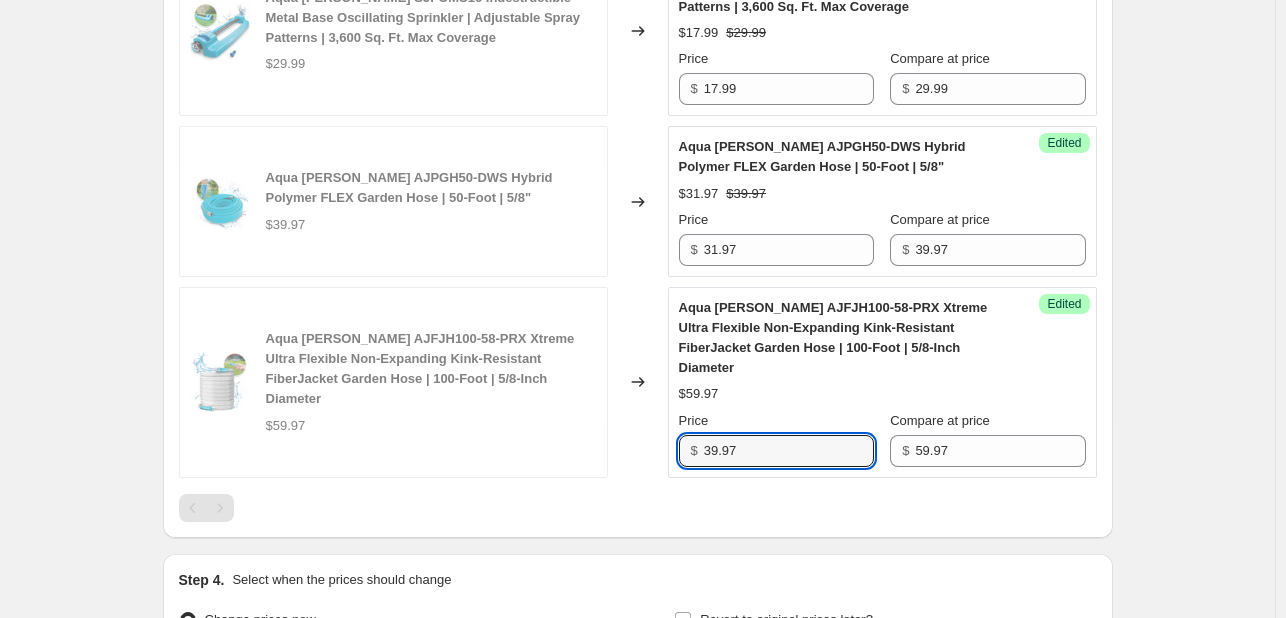 type on "39.97" 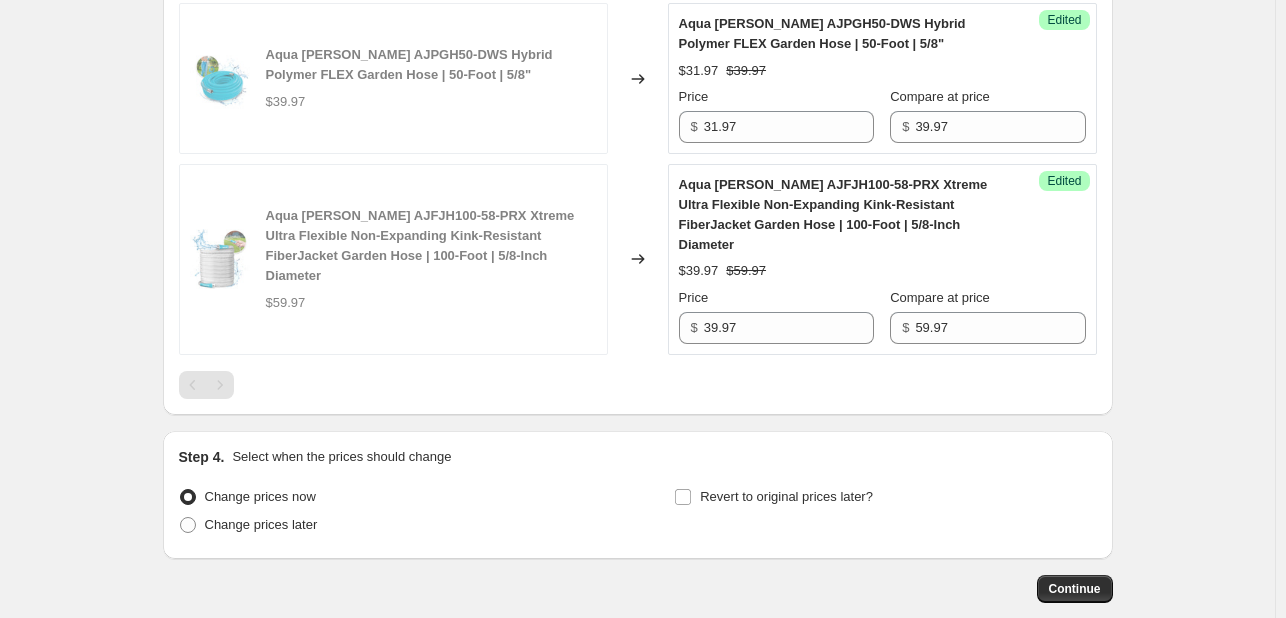 scroll, scrollTop: 1831, scrollLeft: 0, axis: vertical 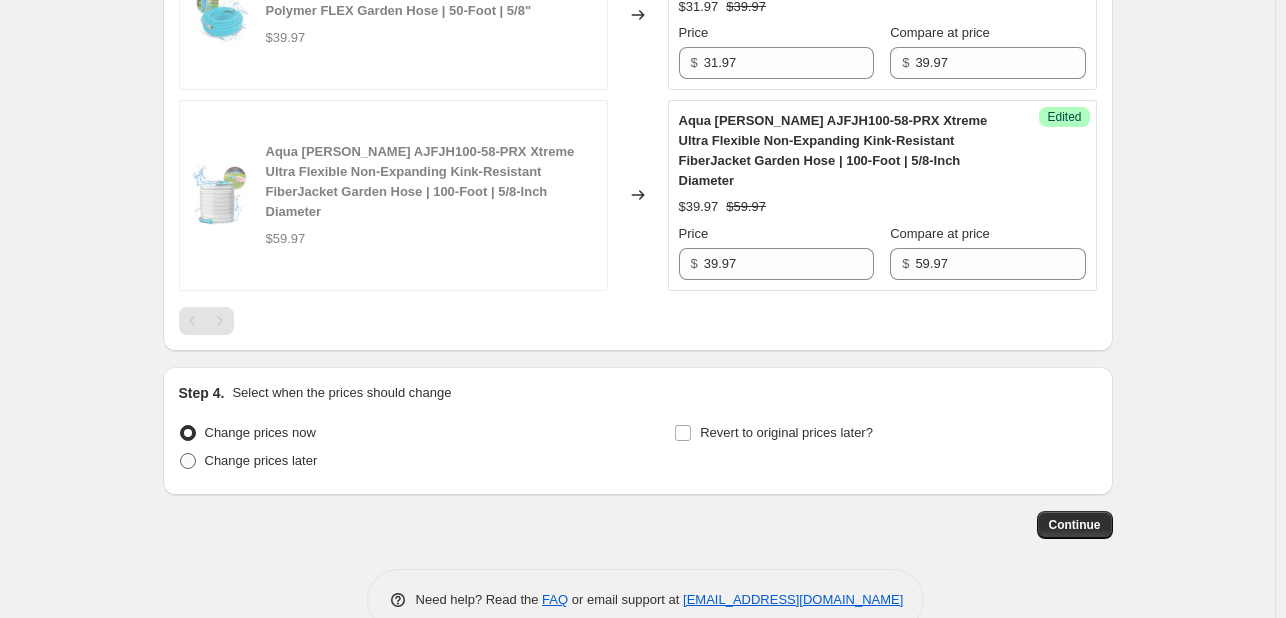 click on "Change prices later" at bounding box center (261, 460) 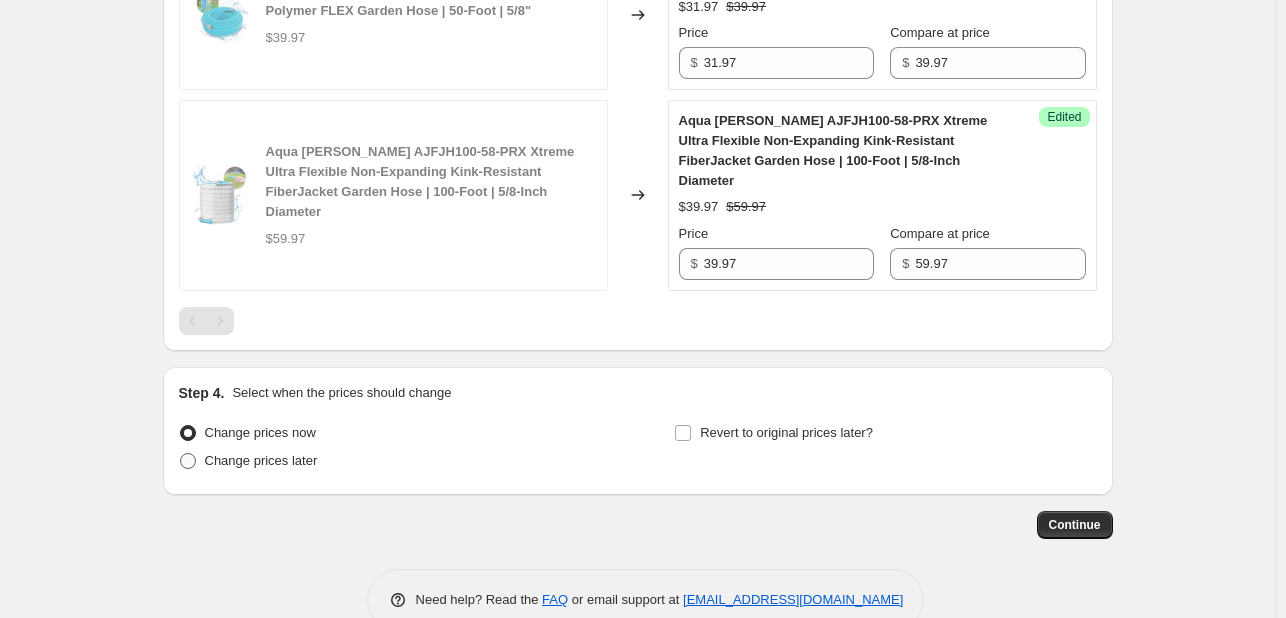 radio on "true" 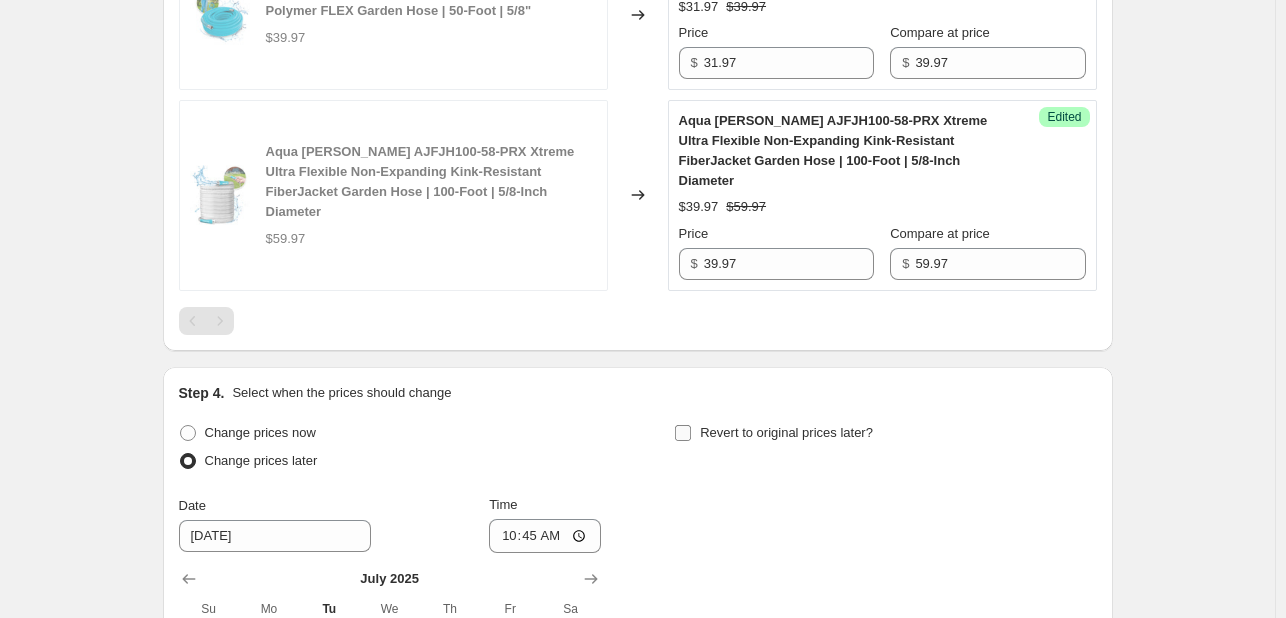 click on "Revert to original prices later?" at bounding box center (786, 432) 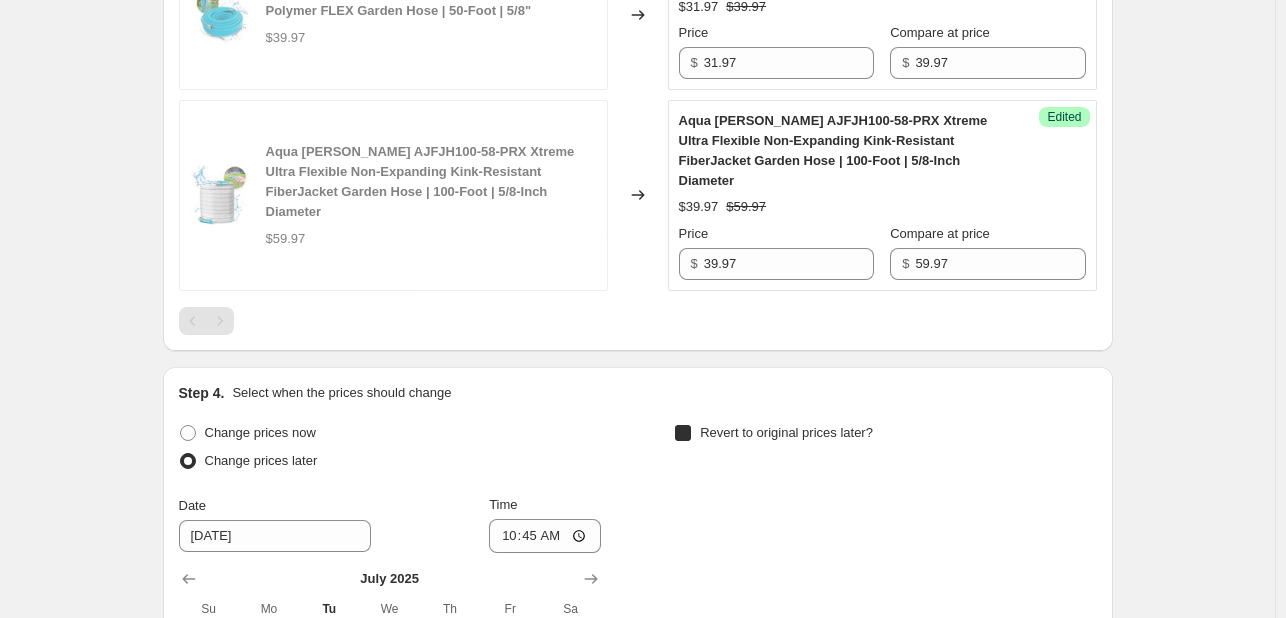 checkbox on "true" 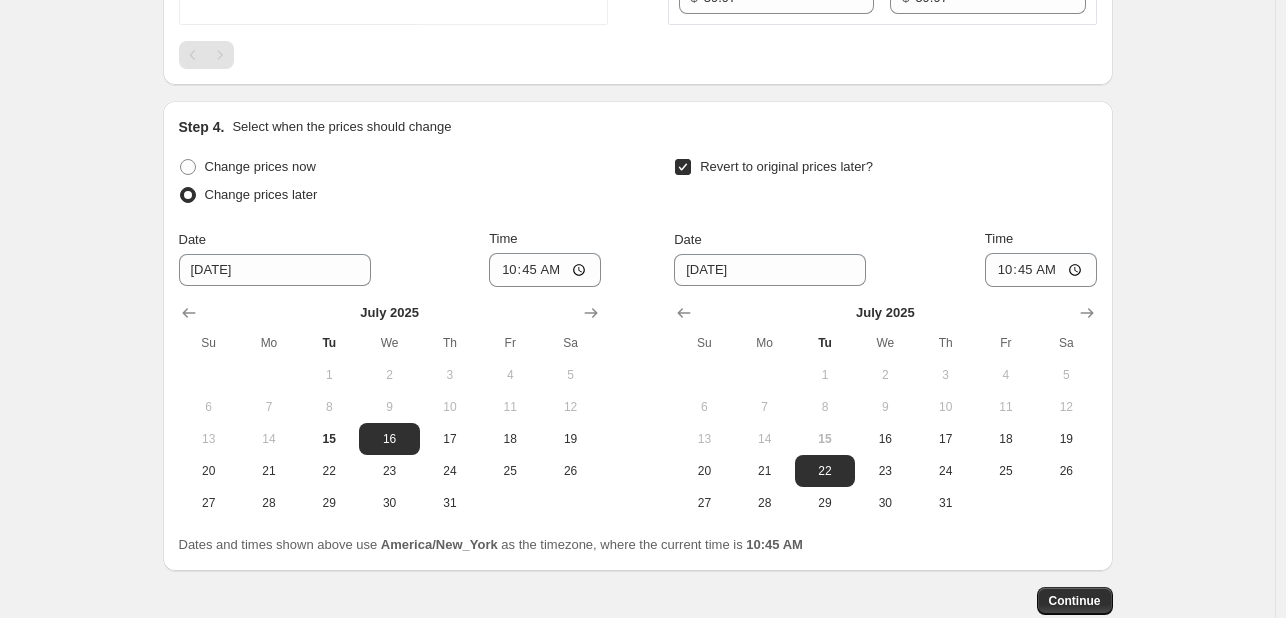 scroll, scrollTop: 2131, scrollLeft: 0, axis: vertical 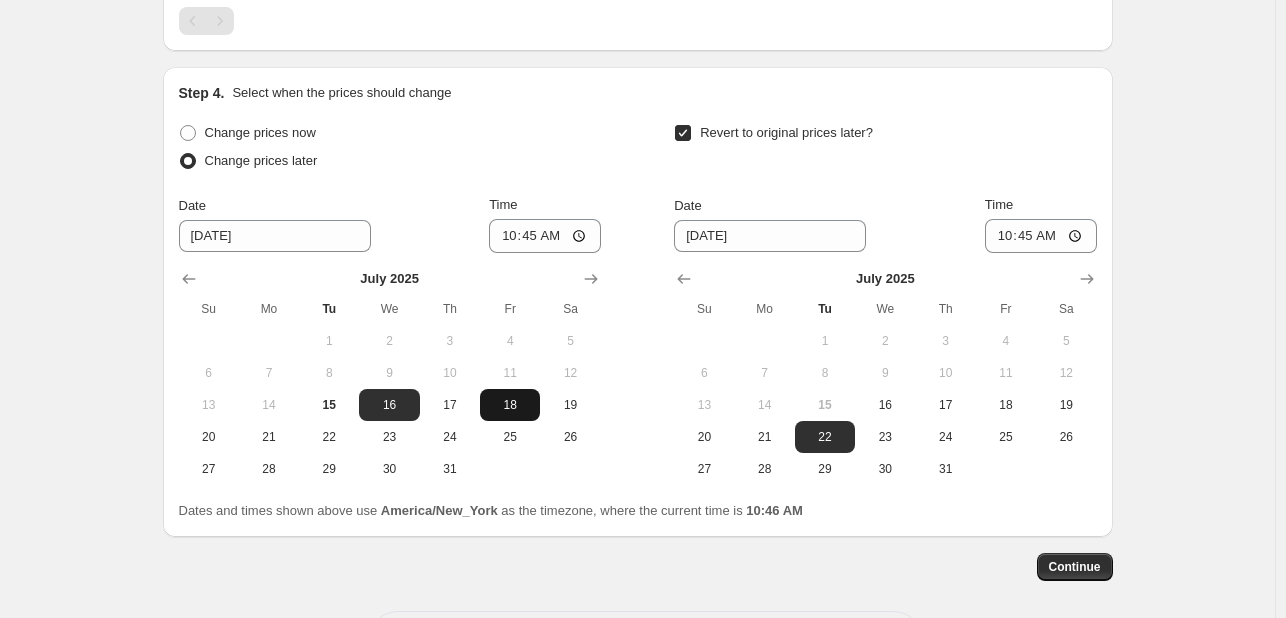 click on "18" at bounding box center (510, 405) 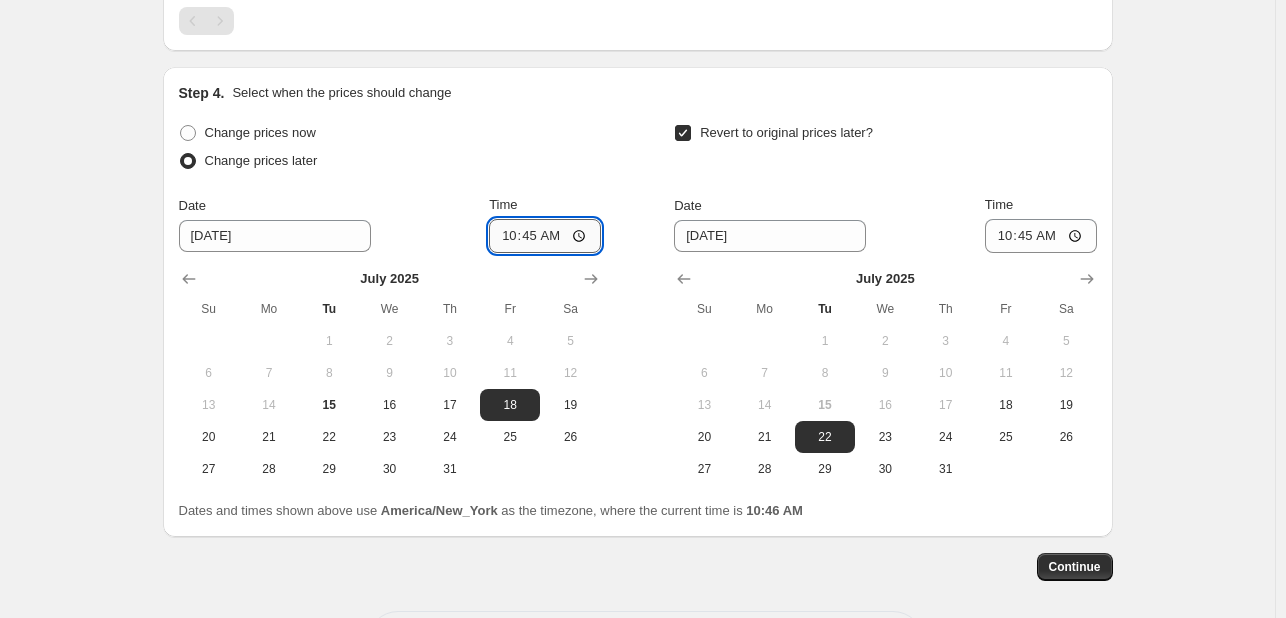 click on "10:45" at bounding box center (545, 236) 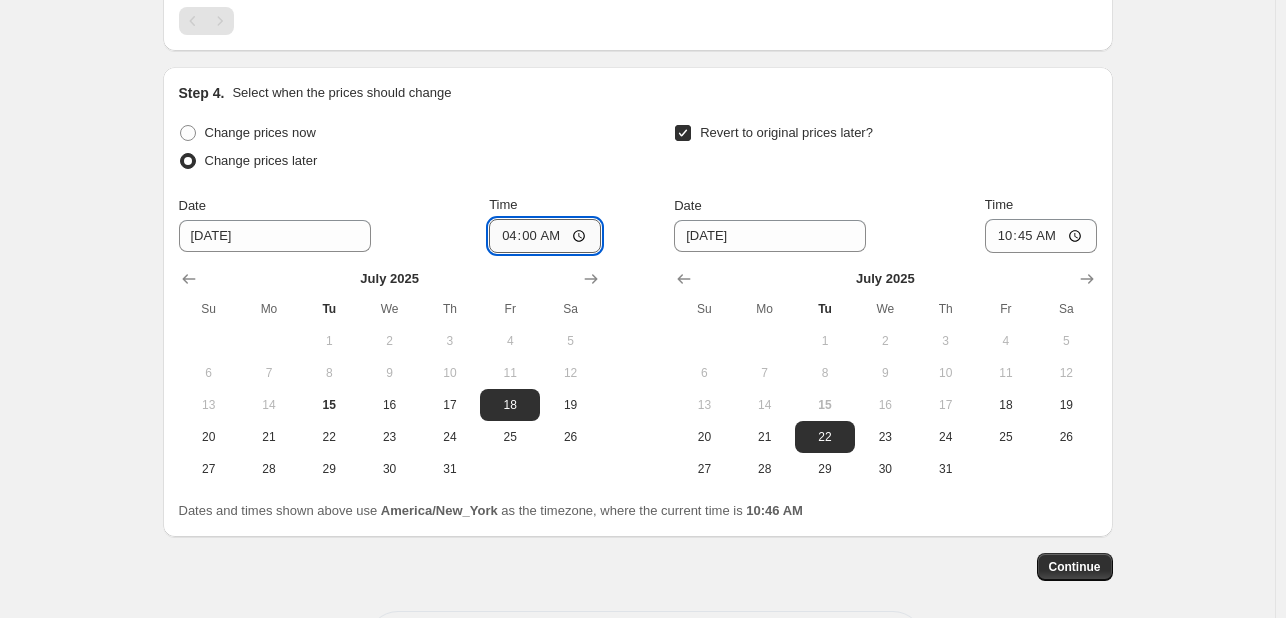 type on "16:00" 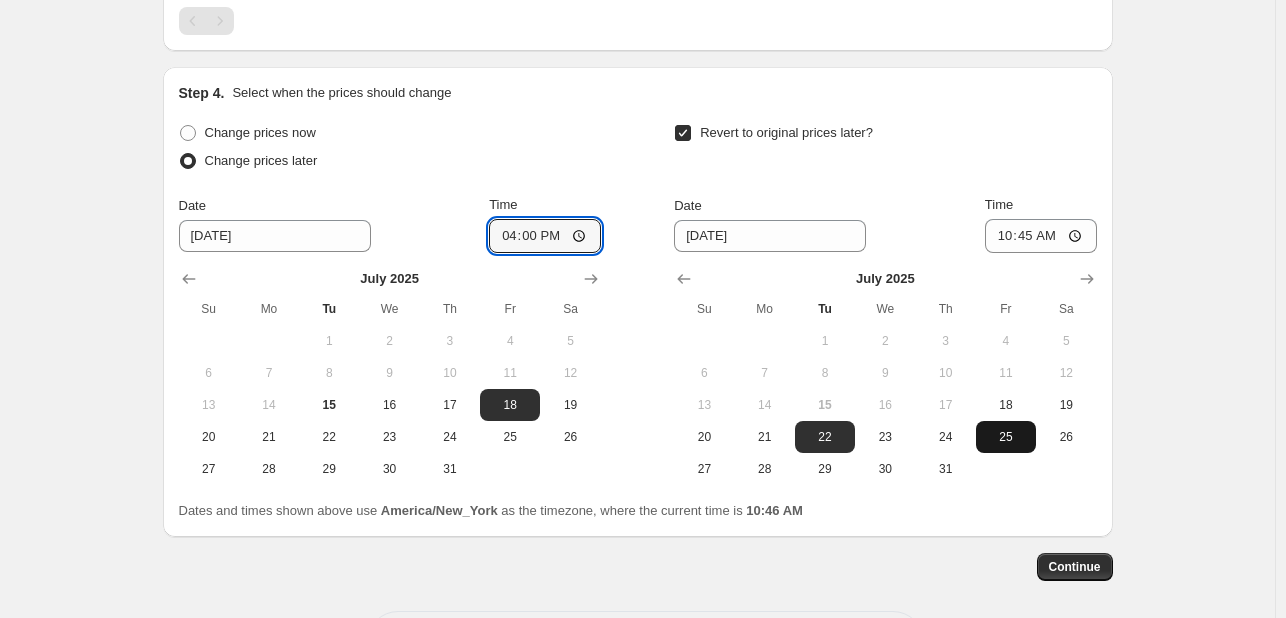 click on "25" at bounding box center [1006, 437] 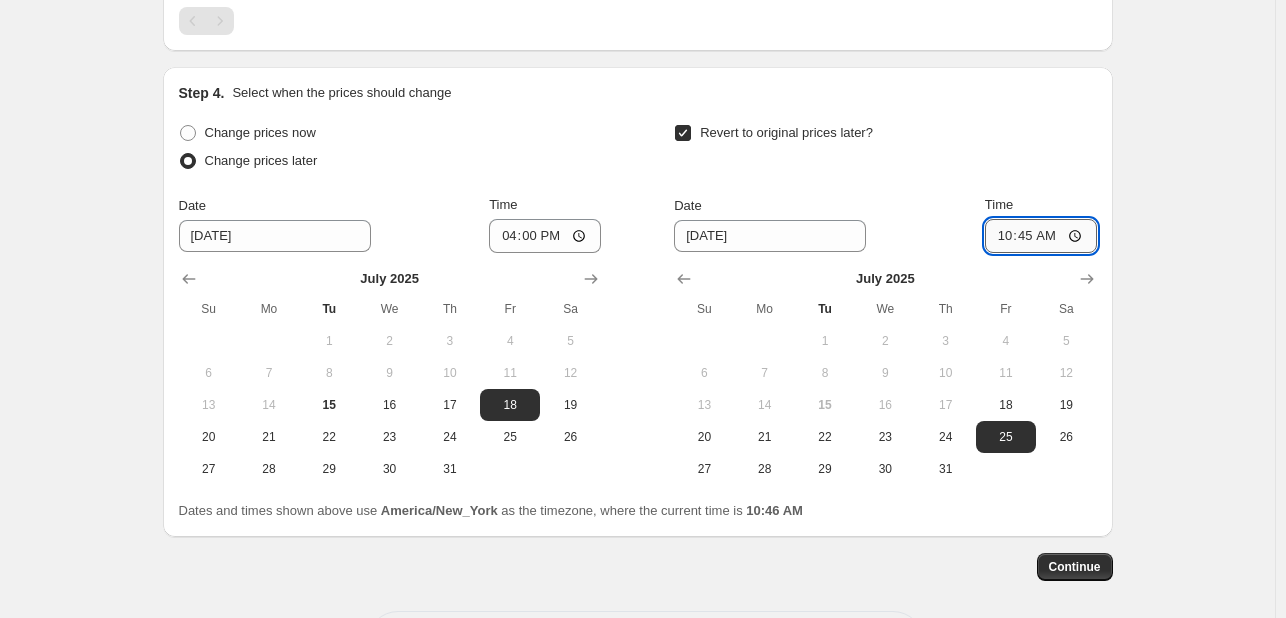 click on "10:45" at bounding box center [1041, 236] 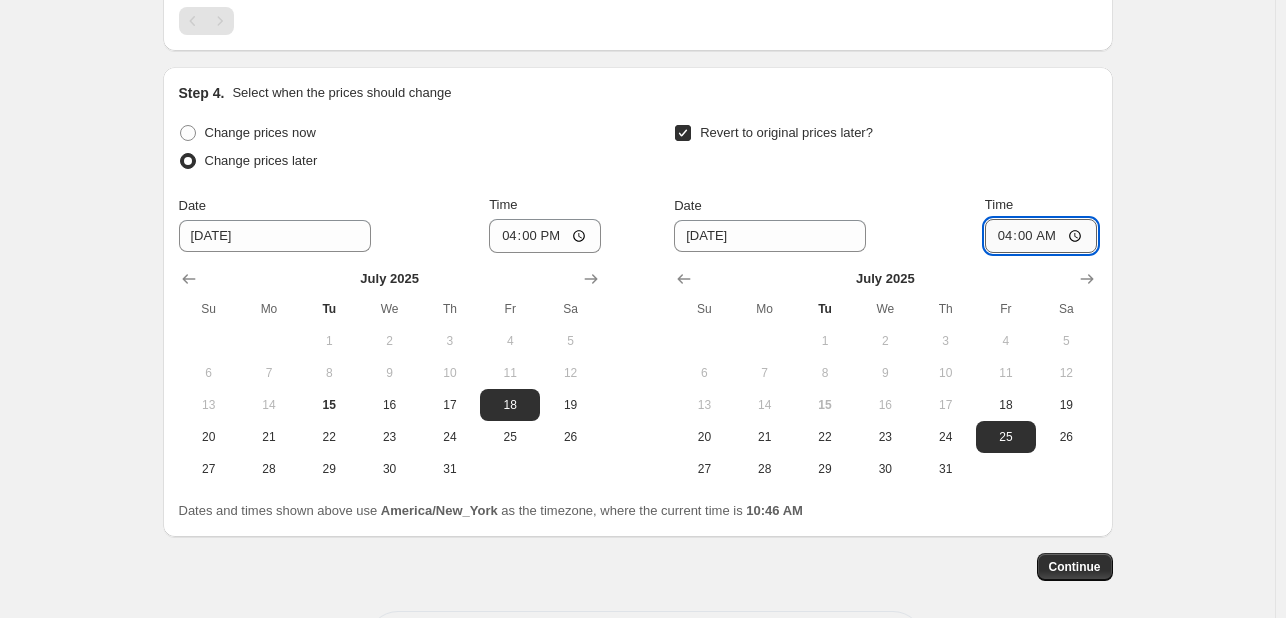 type on "16:00" 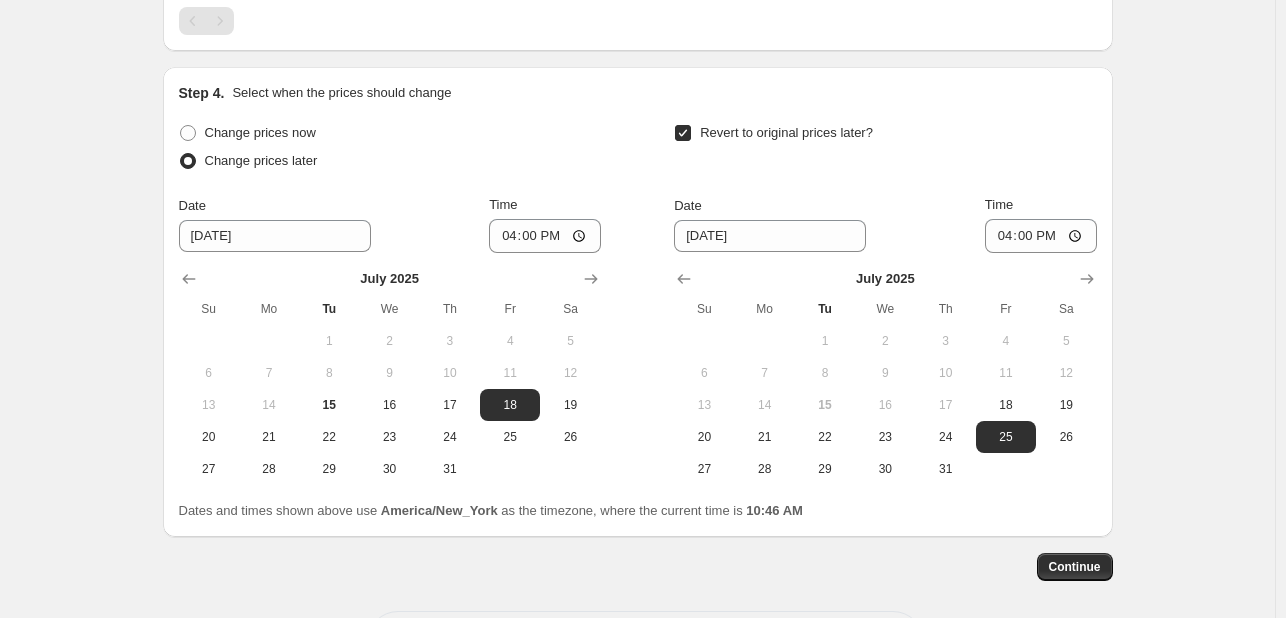 click on "Create new price [MEDICAL_DATA]. This page is ready Create new price [MEDICAL_DATA] Draft Step 1. Optionally give your price [MEDICAL_DATA] a title (eg "March 30% off sale on boots") Beat The Heat Sale This title is just for internal use, customers won't see it Step 2. Select how the prices should change Use bulk price change rules Set product prices individually Use CSV upload Select tags to add while price change is active Submit deals Select tags to remove while price change is active How does tagging work? Step 3. Select which products should change in price Select all products, use filters, or select products variants individually All products Filter by product, collection, tag, vendor, product type, variant title, or inventory Select product variants individually Select product variants 7   product variants selected PRICE CHANGE PREVIEW 7 product variants selected. 7 product prices edited: Aqua [PERSON_NAME] AJ-MSSBM Turbo Drive 360º Sprinkler | 4 Spray Patterns | Customizable Coverage | 3,740 Sq. Ft. Max Coverage $29.00 $" at bounding box center [637, -714] 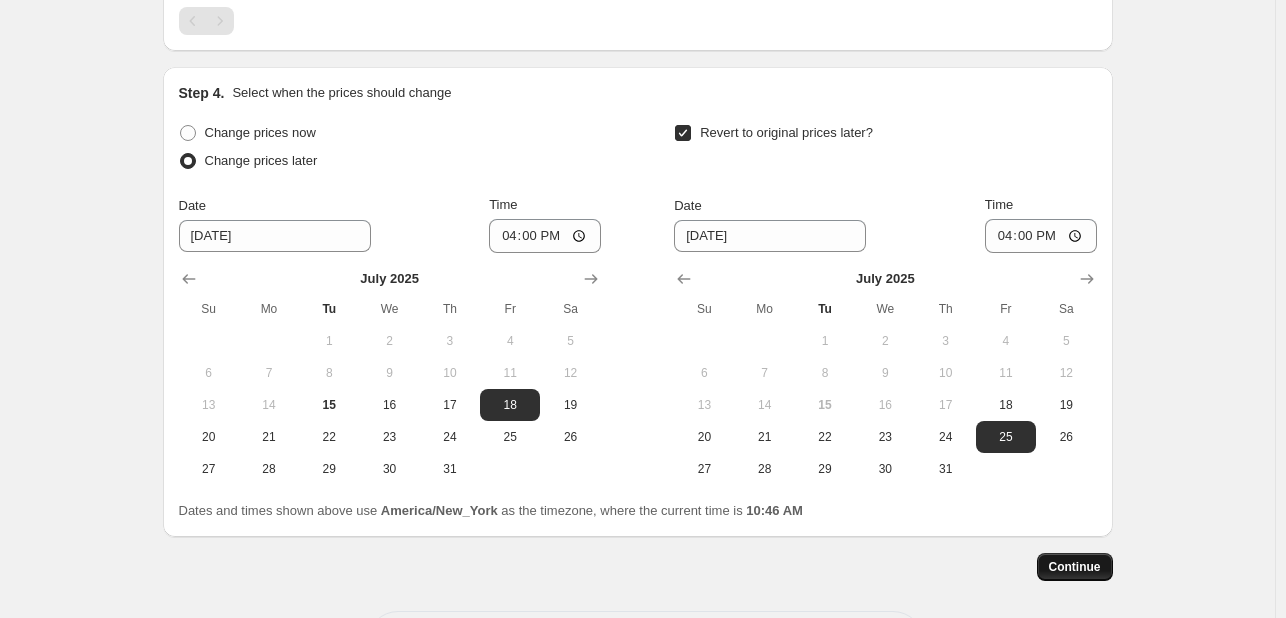 click on "Continue" at bounding box center (1075, 567) 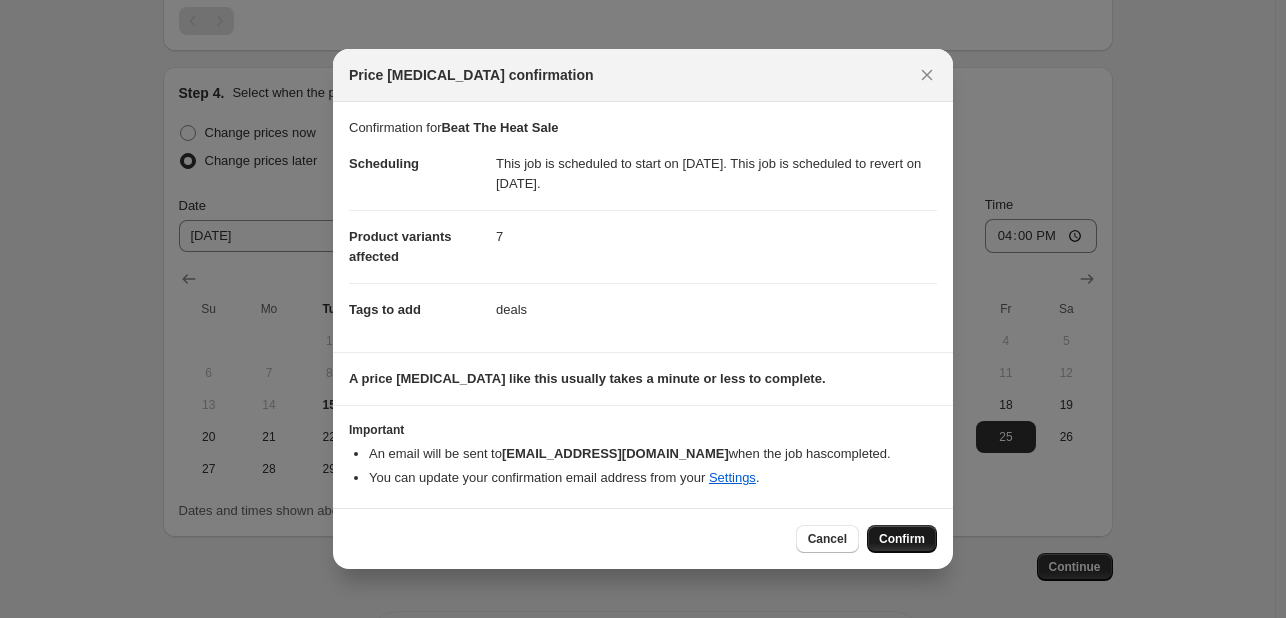 click on "Confirm" at bounding box center [902, 539] 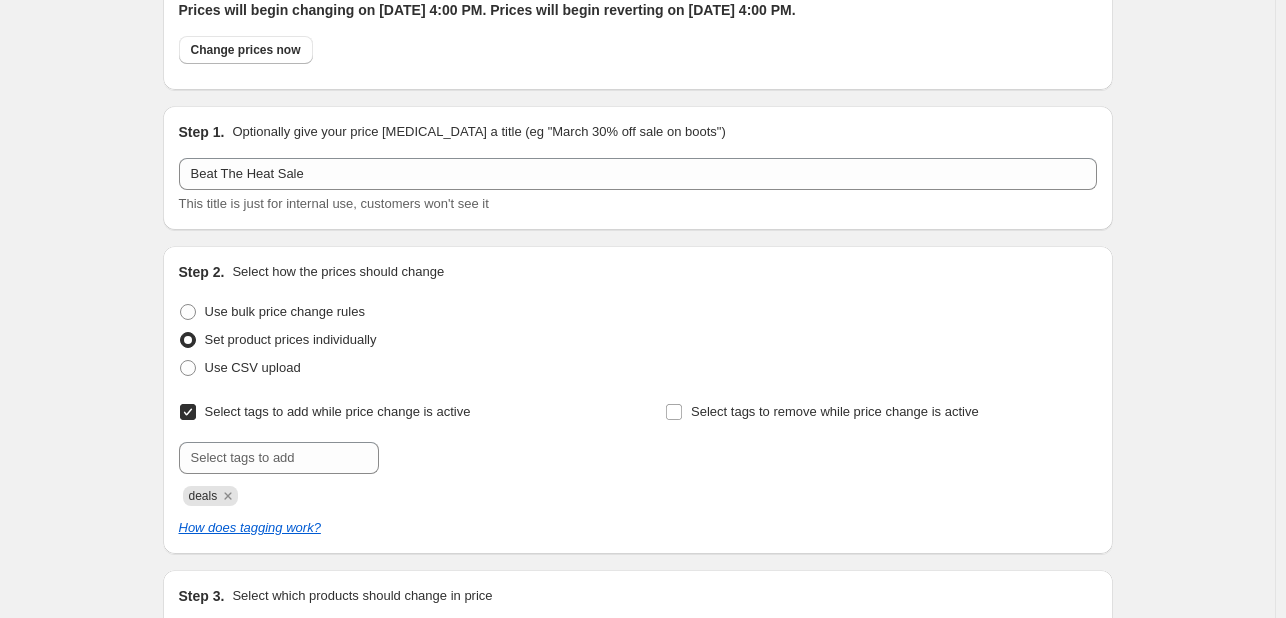 scroll, scrollTop: 0, scrollLeft: 0, axis: both 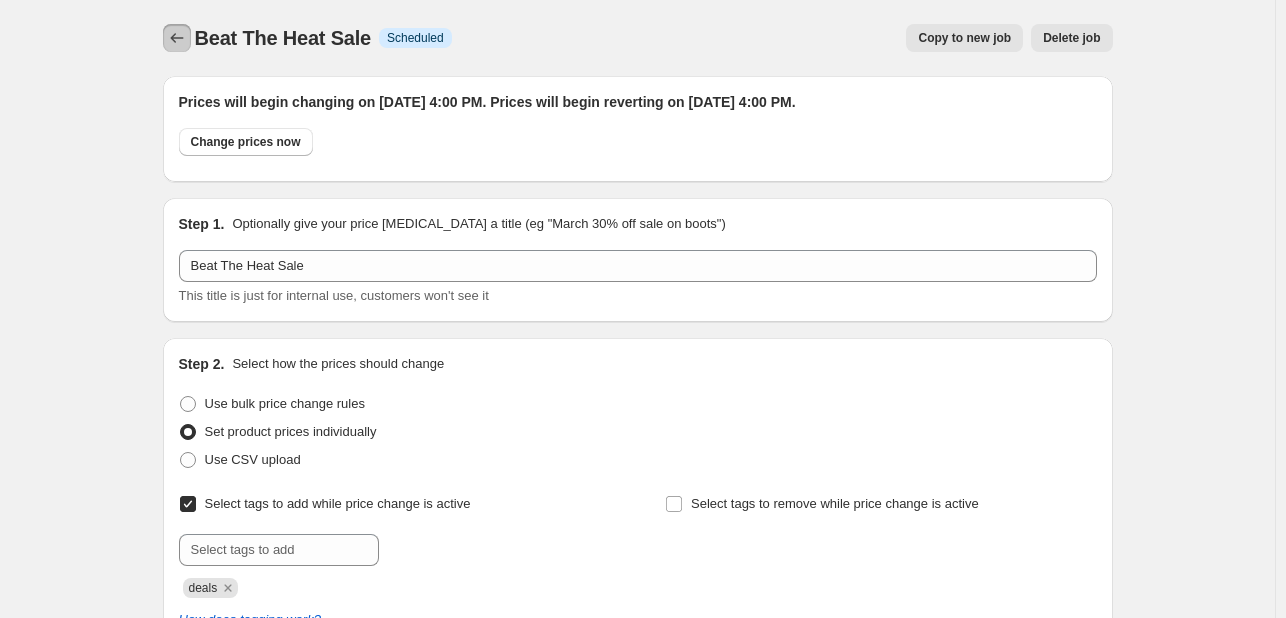 click 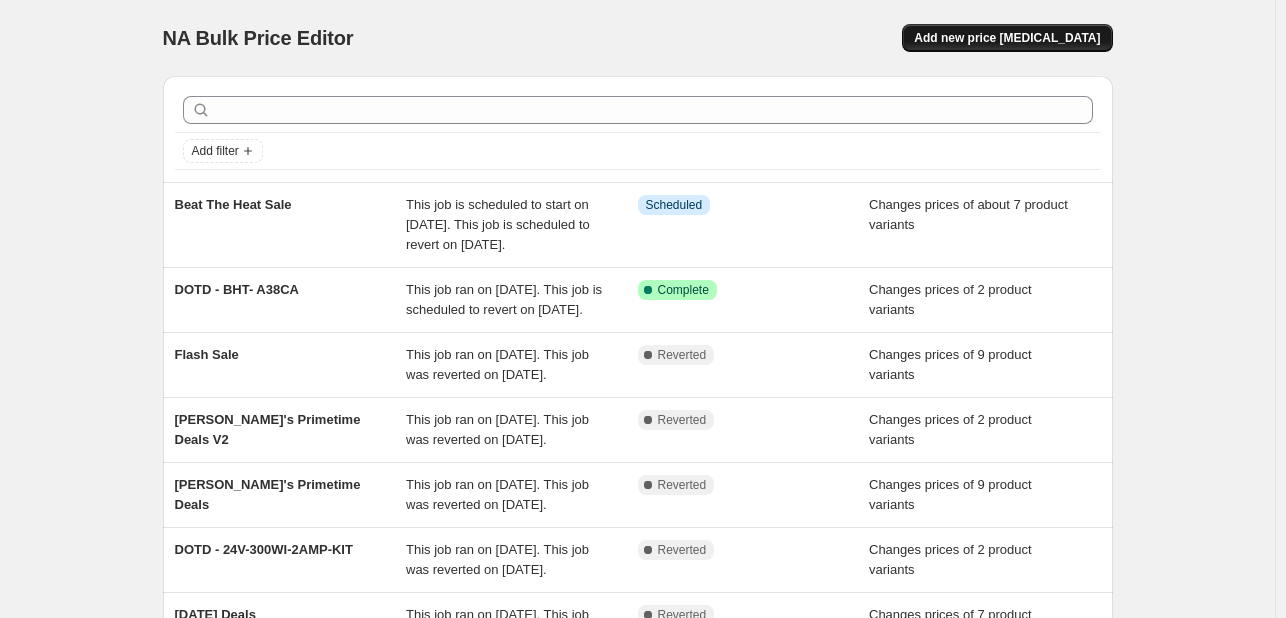 click on "Add new price [MEDICAL_DATA]" at bounding box center (1007, 38) 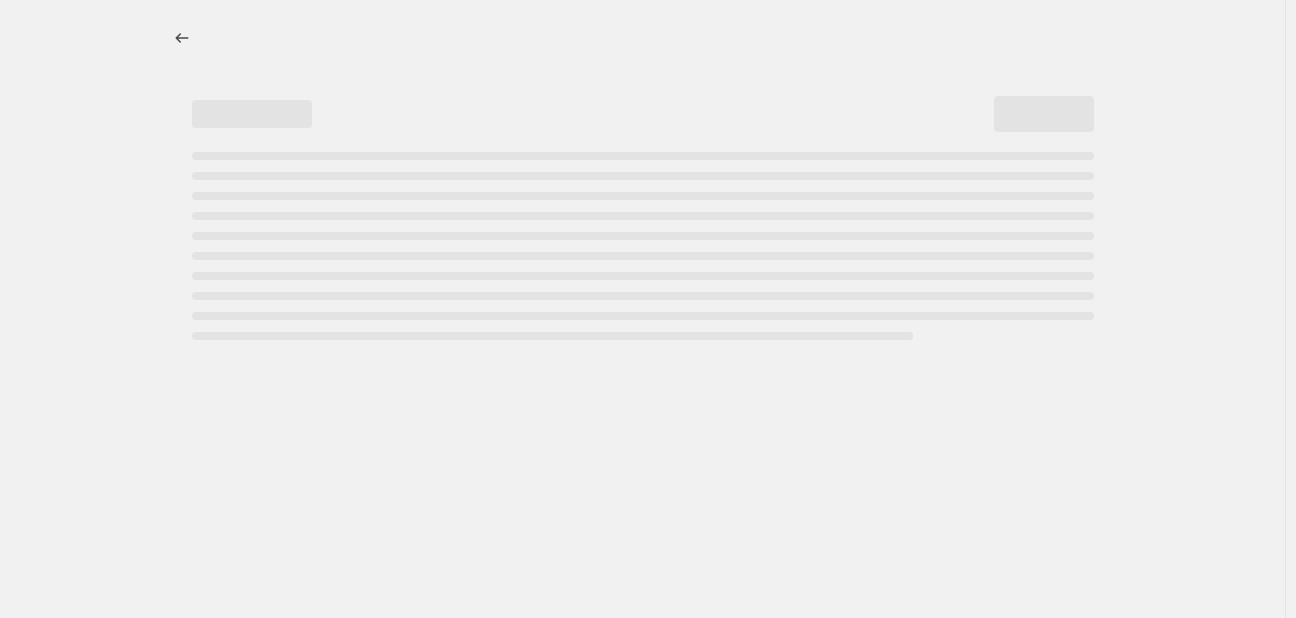 select on "percentage" 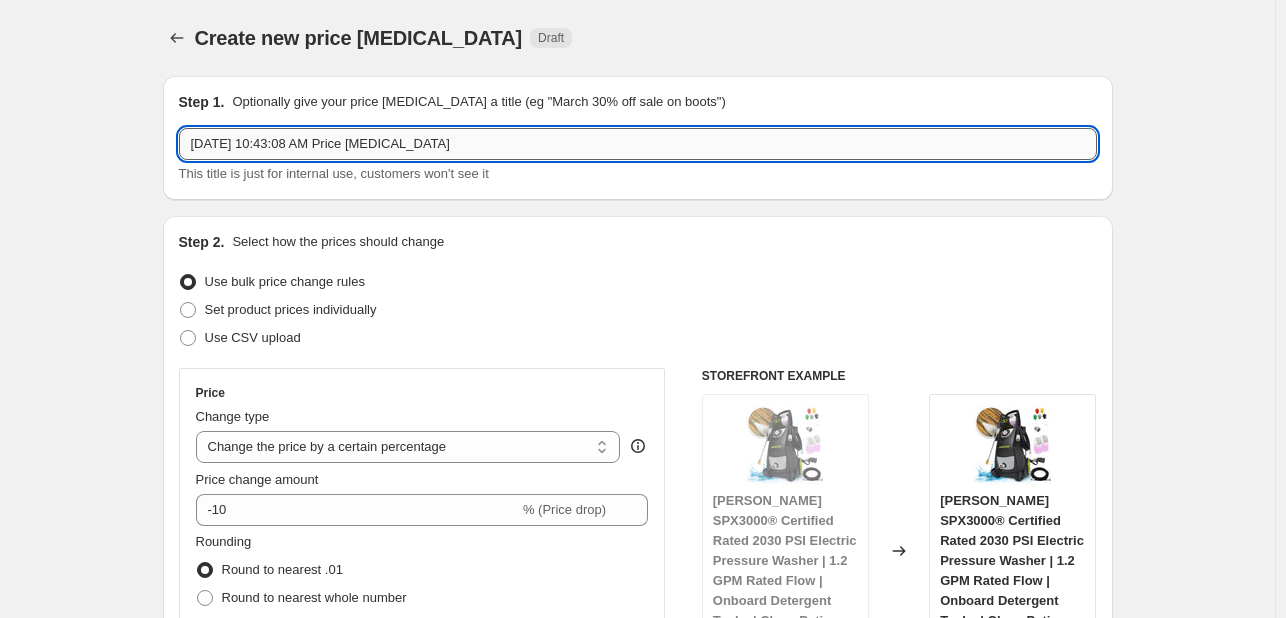 click on "[DATE] 10:43:08 AM Price [MEDICAL_DATA]" at bounding box center (638, 144) 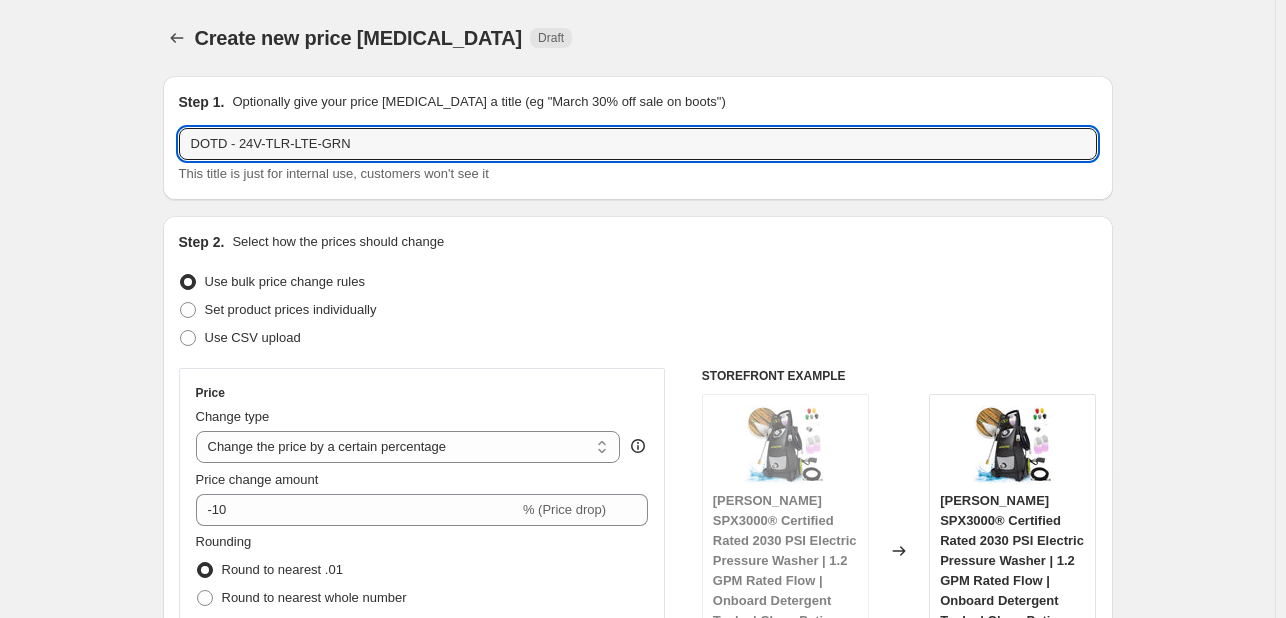 drag, startPoint x: 344, startPoint y: 141, endPoint x: 954, endPoint y: 117, distance: 610.4719 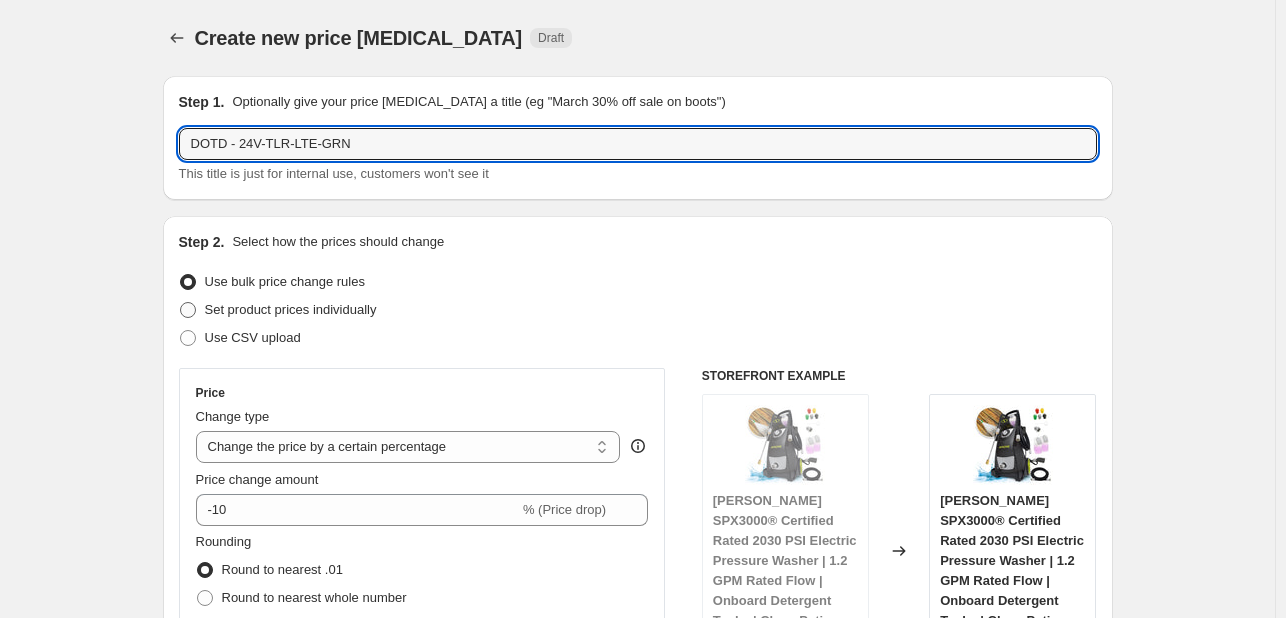 type on "DOTD - 24V-TLR-LTE-GRN" 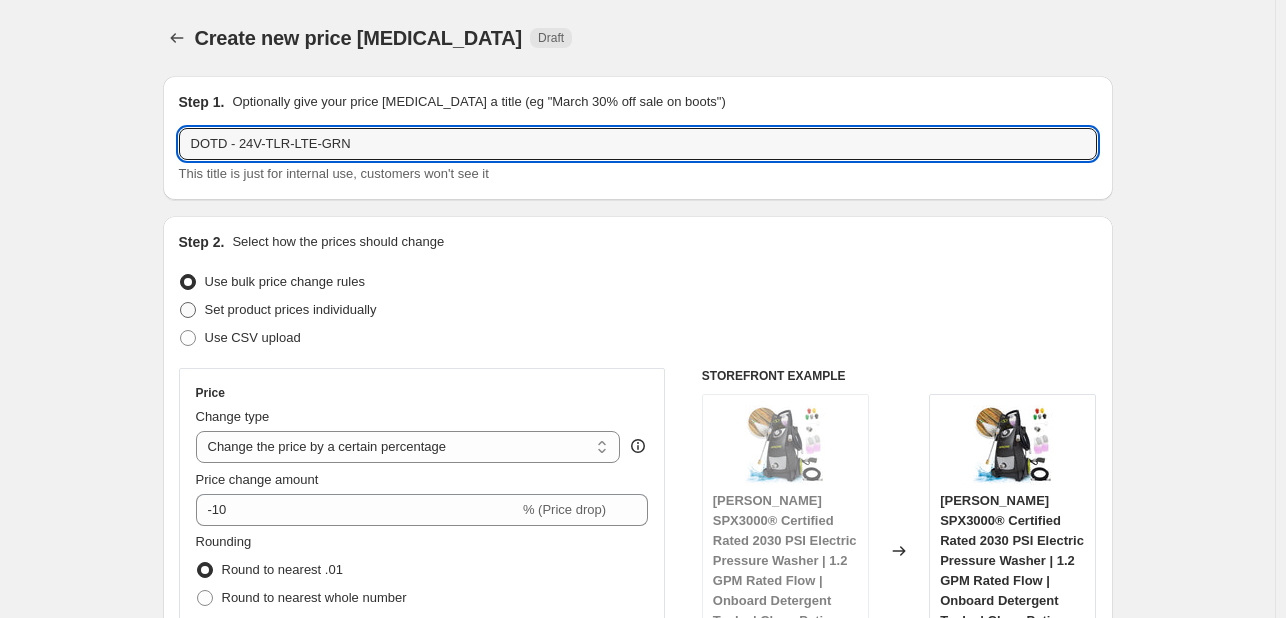 radio on "true" 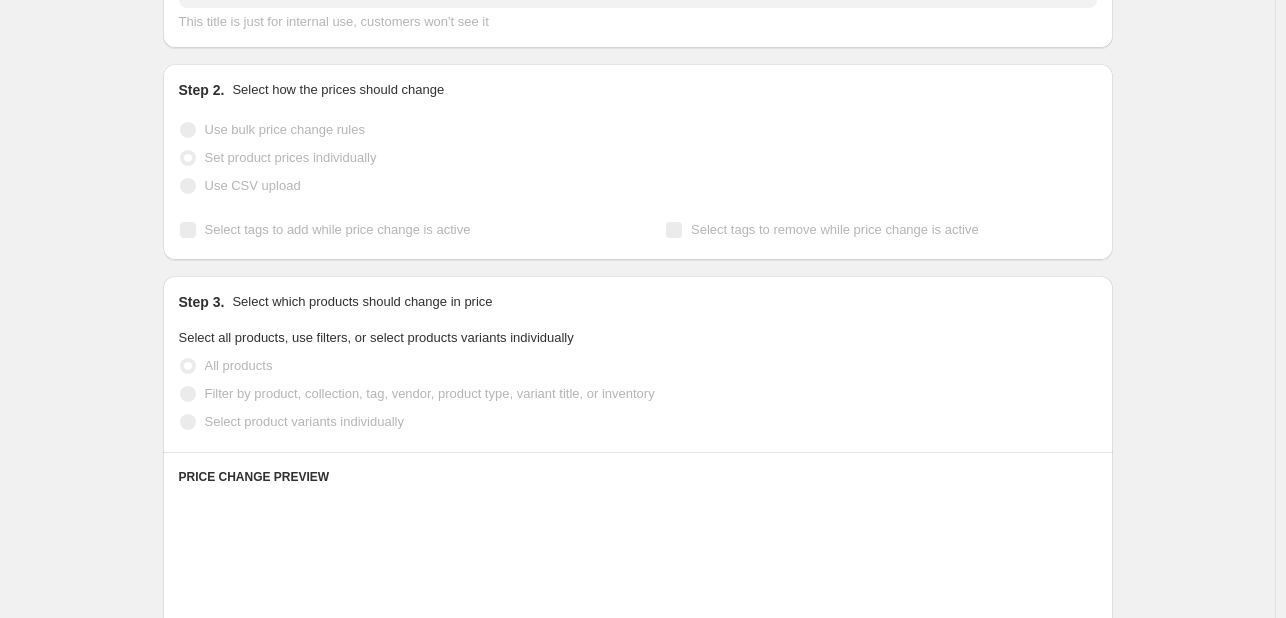 scroll, scrollTop: 200, scrollLeft: 0, axis: vertical 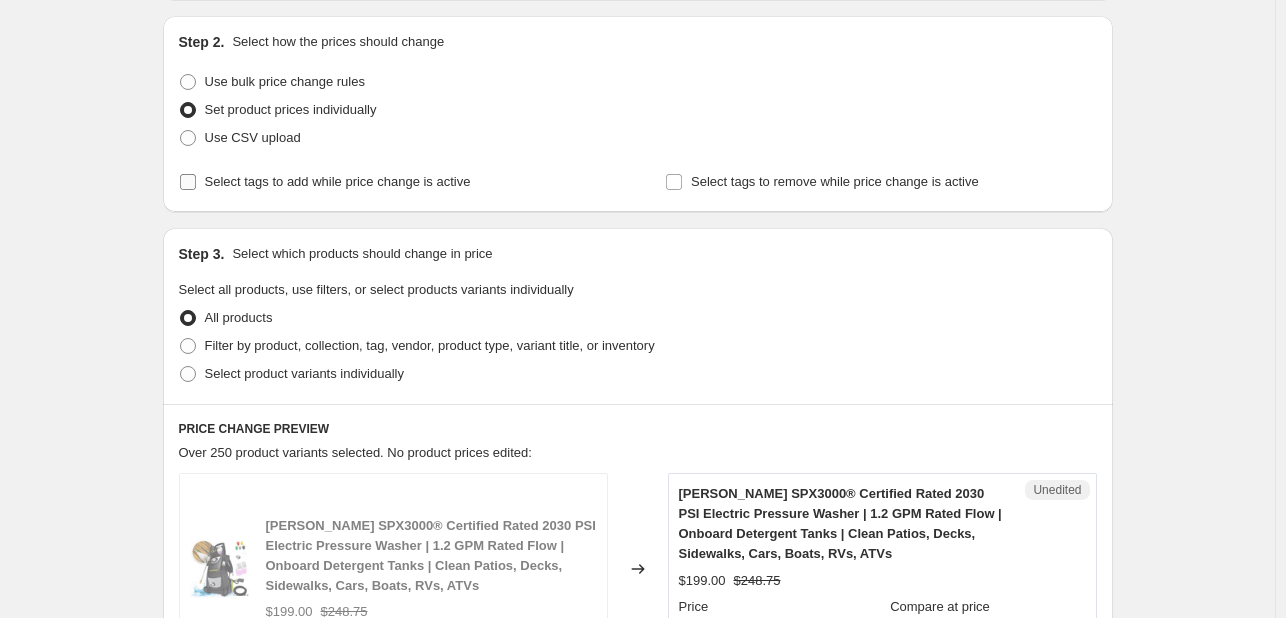 click on "Select tags to add while price change is active" at bounding box center [338, 181] 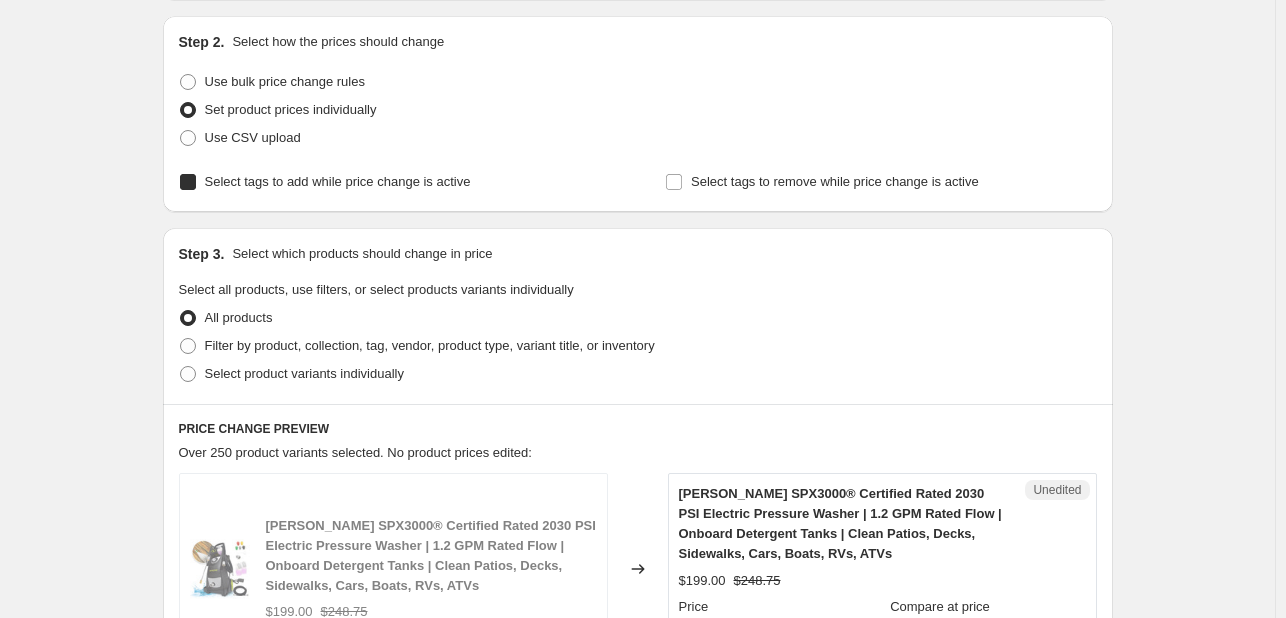 checkbox on "true" 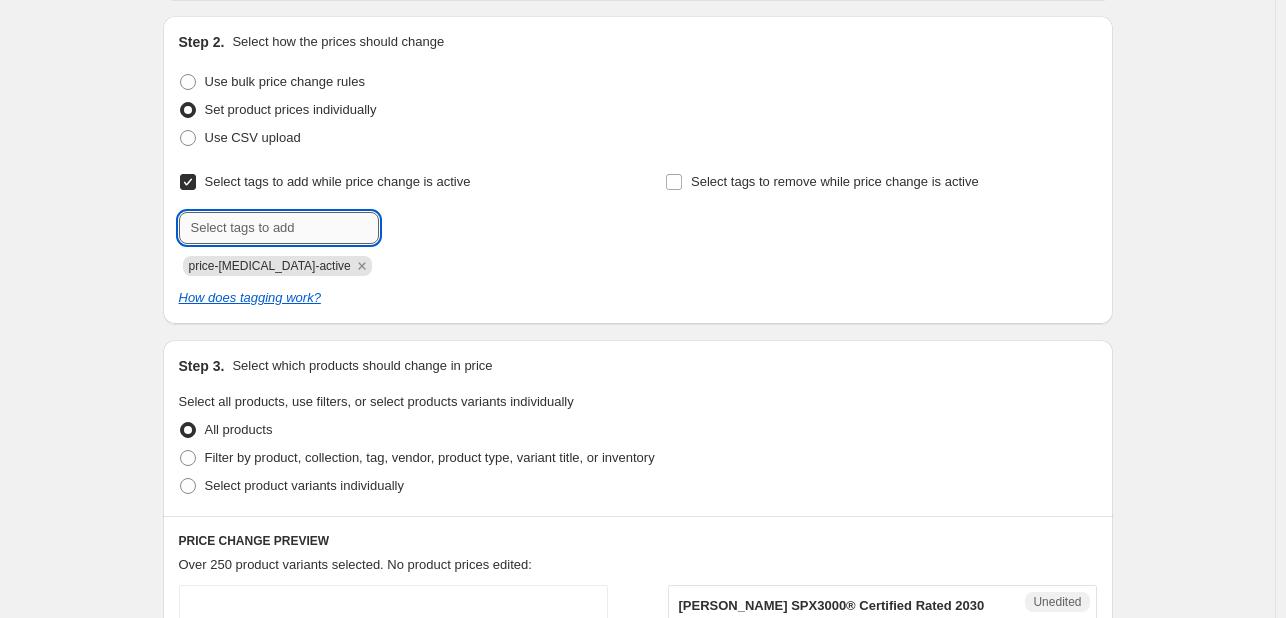 click at bounding box center (279, 228) 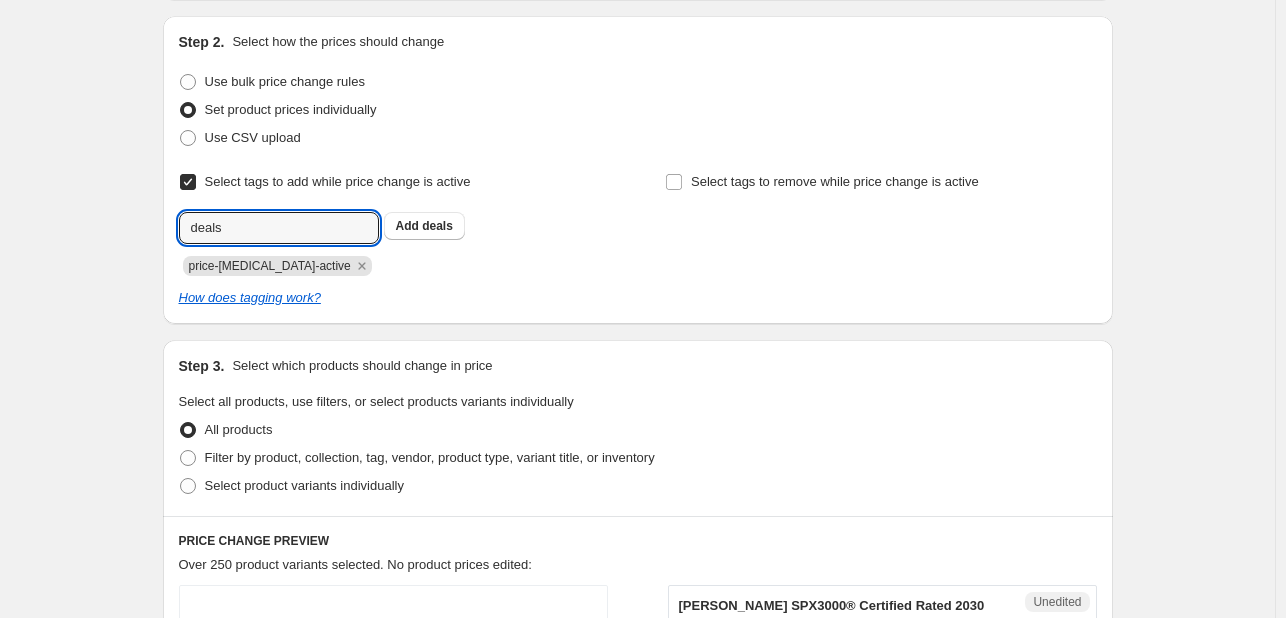 type on "deals" 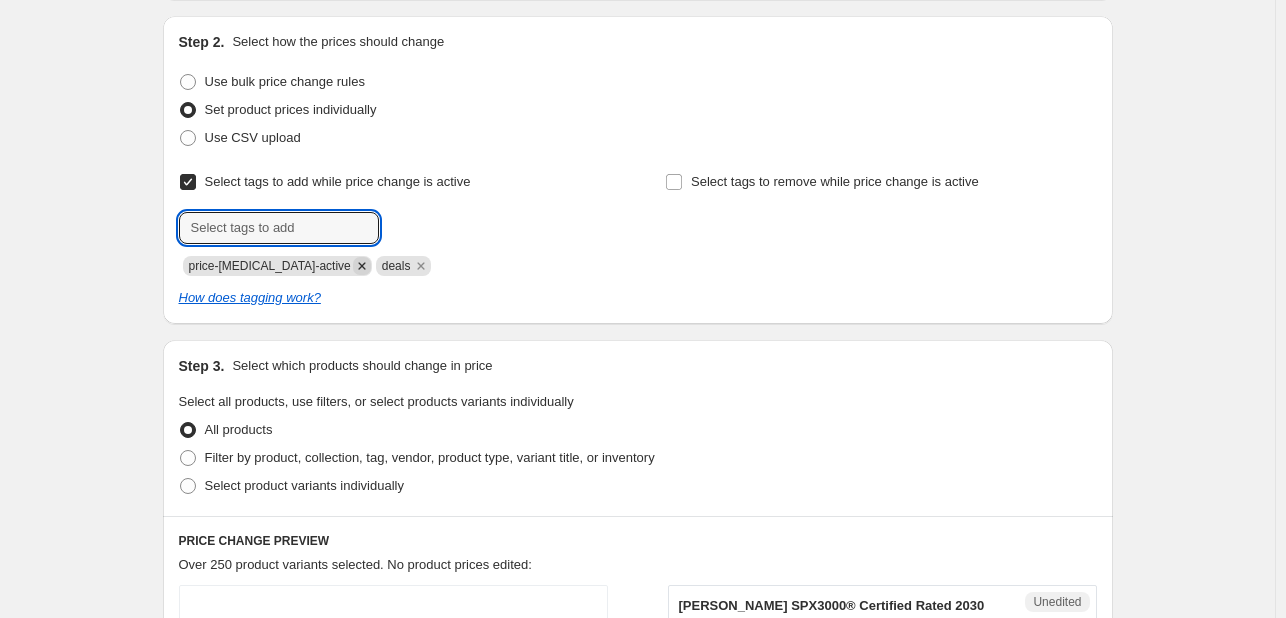 click 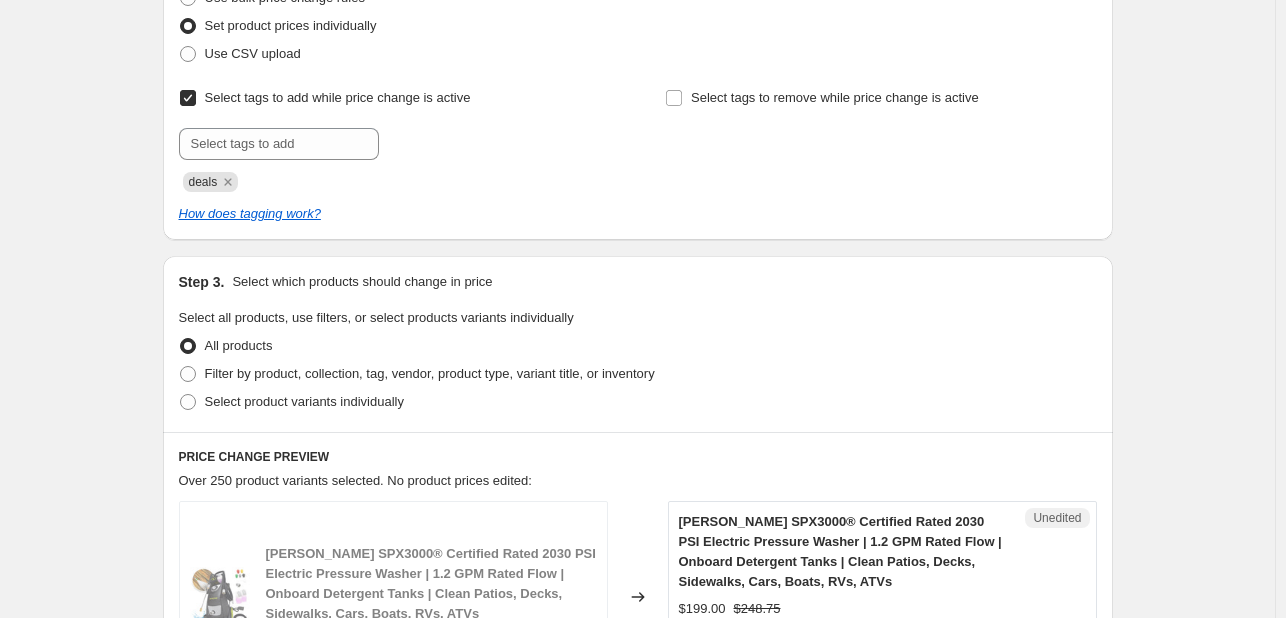 scroll, scrollTop: 400, scrollLeft: 0, axis: vertical 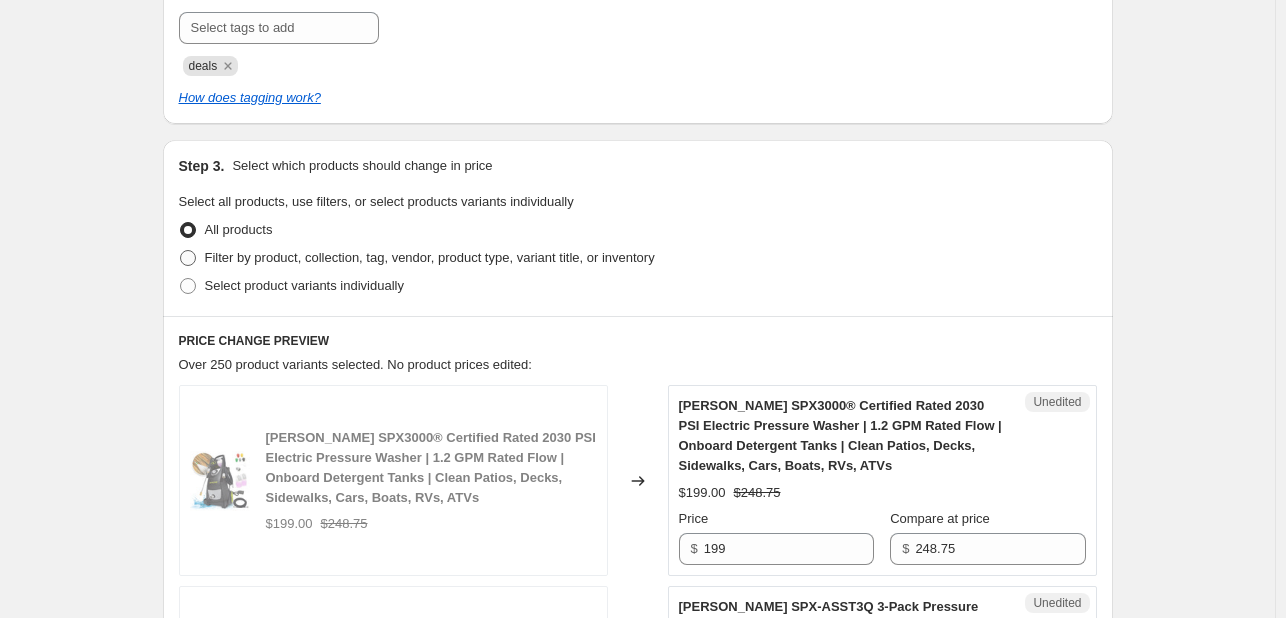 click on "Filter by product, collection, tag, vendor, product type, variant title, or inventory" at bounding box center (430, 257) 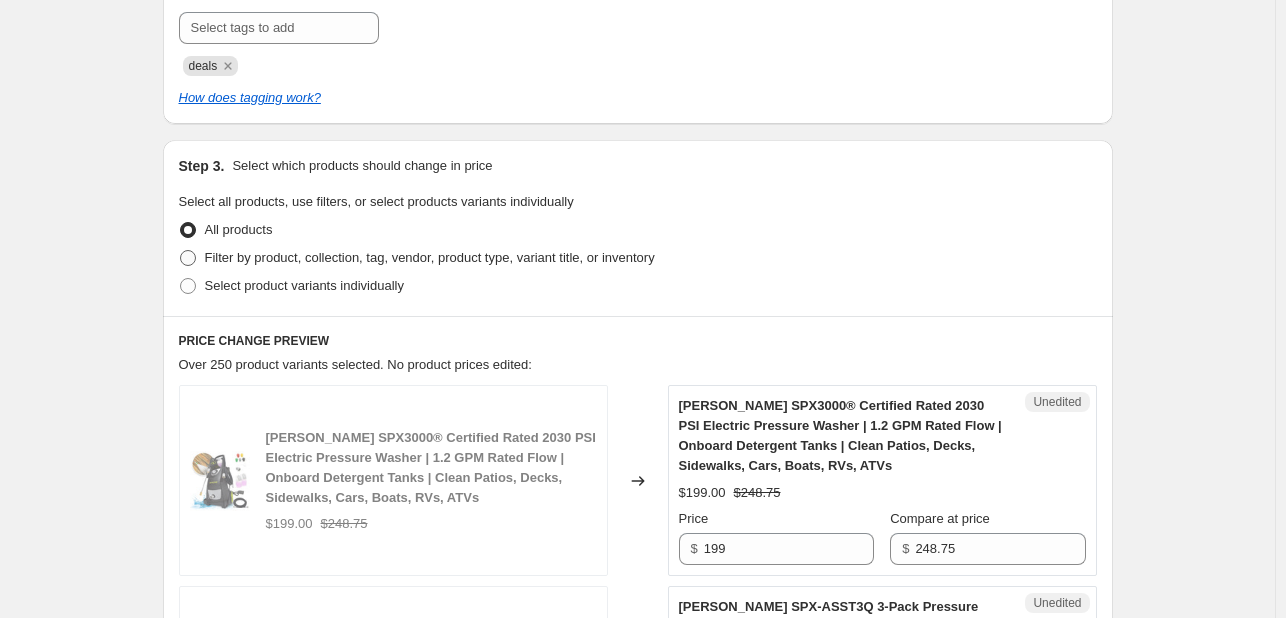 radio on "true" 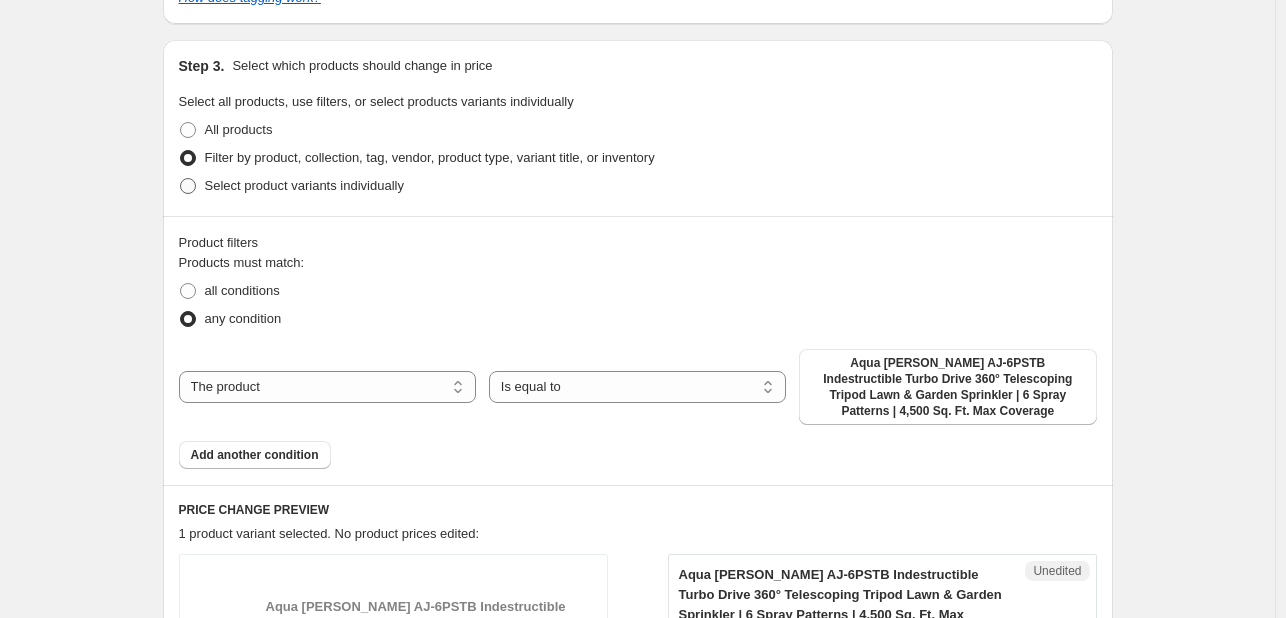 click on "Select product variants individually" at bounding box center [304, 185] 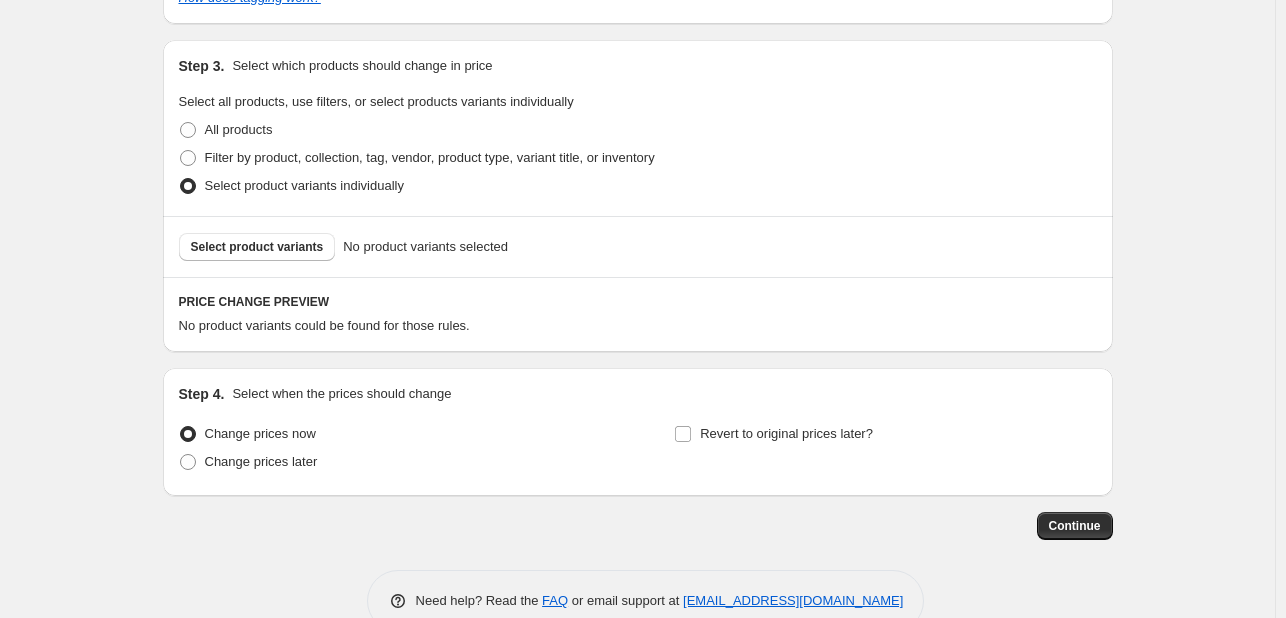 scroll, scrollTop: 544, scrollLeft: 0, axis: vertical 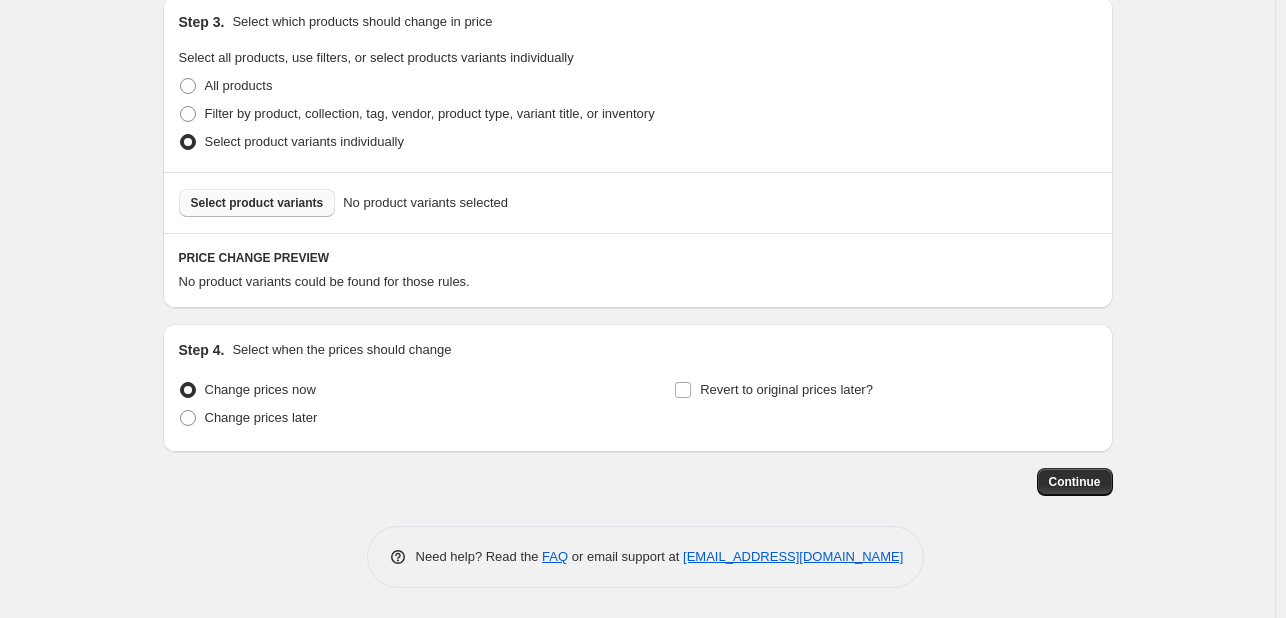 click on "Select product variants" at bounding box center [257, 203] 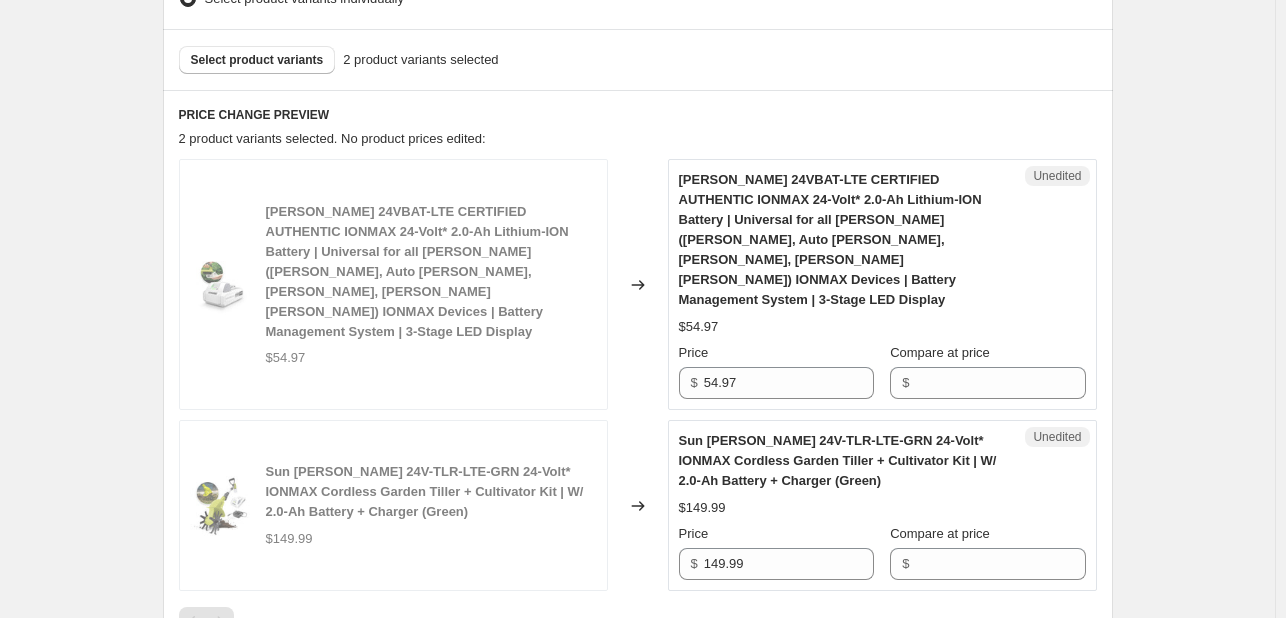 scroll, scrollTop: 844, scrollLeft: 0, axis: vertical 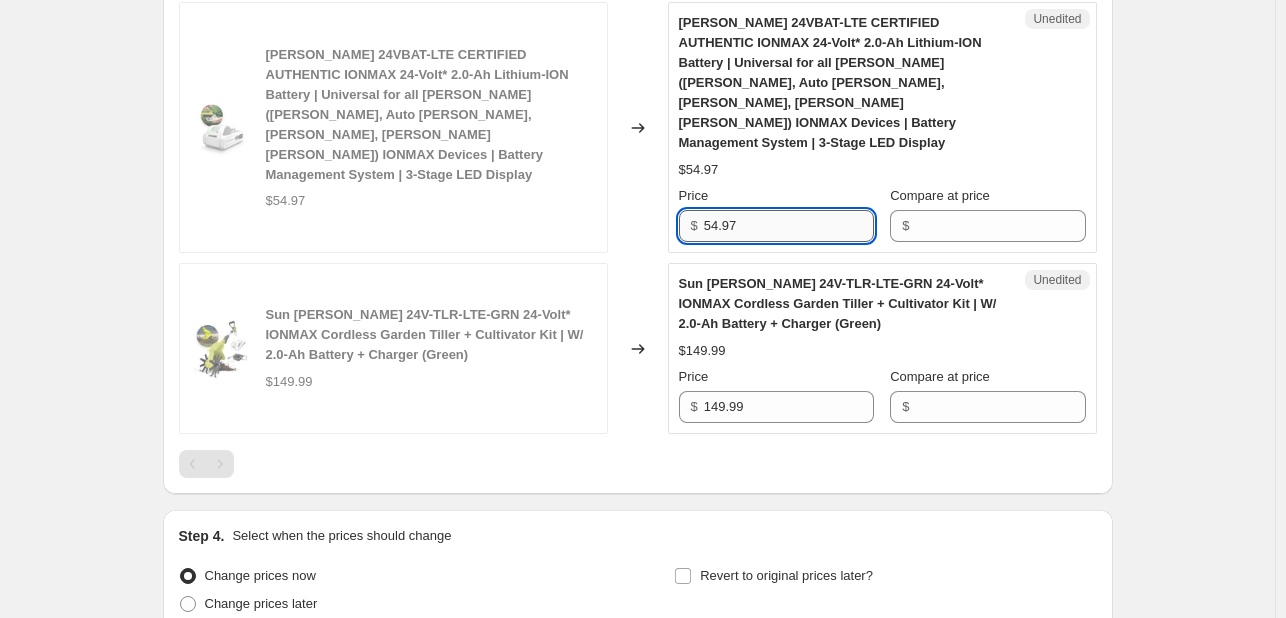 click on "54.97" at bounding box center (789, 226) 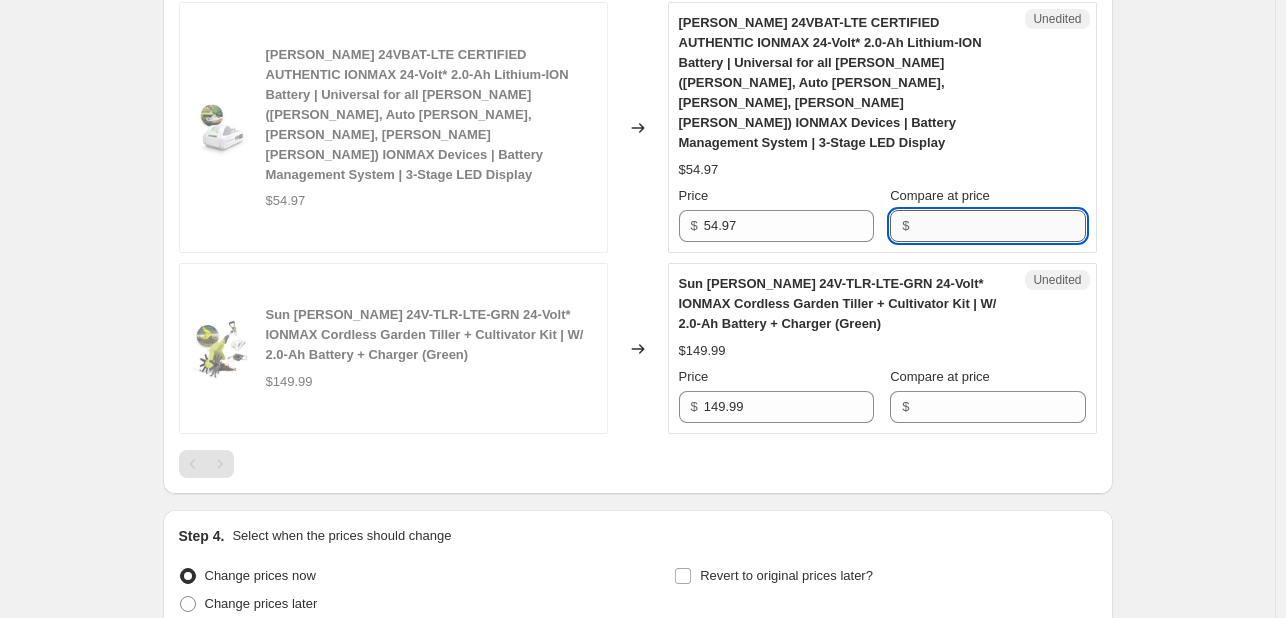 click on "Compare at price" at bounding box center [1000, 226] 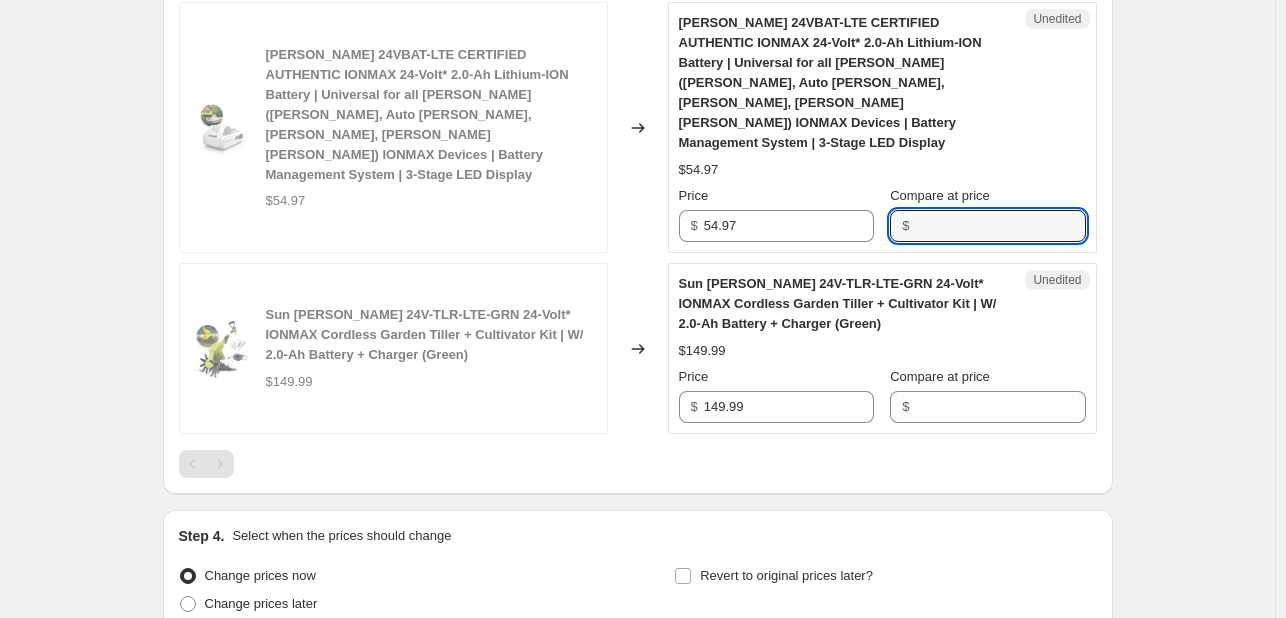 paste on "54.97" 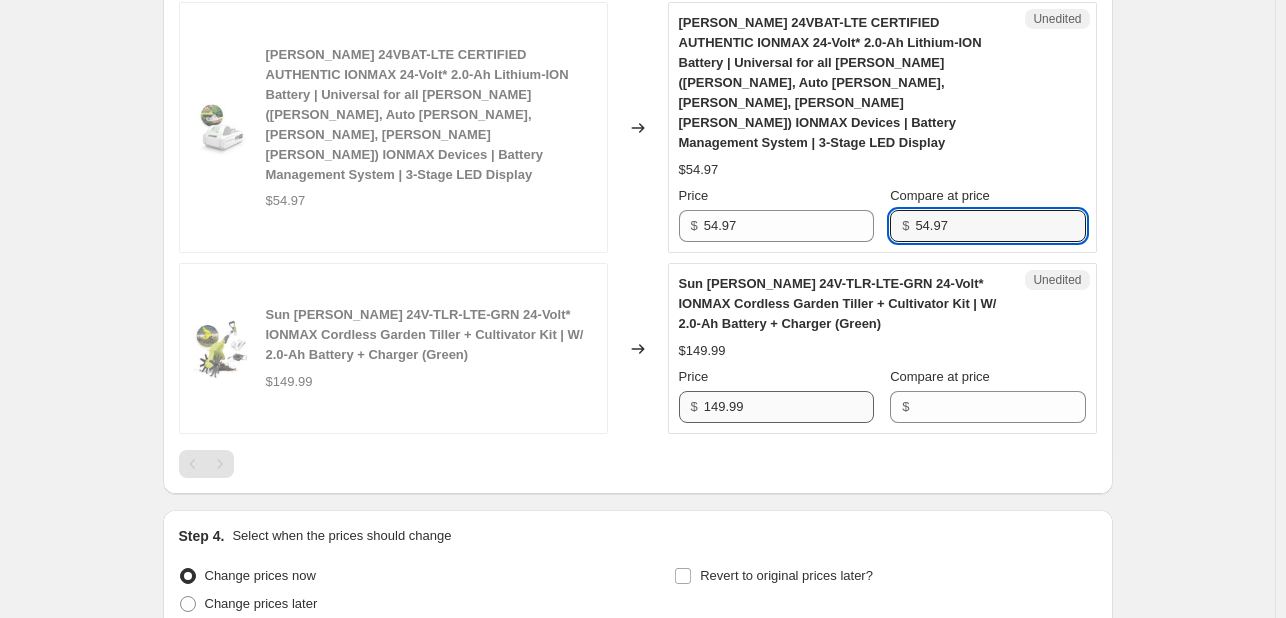 type on "54.97" 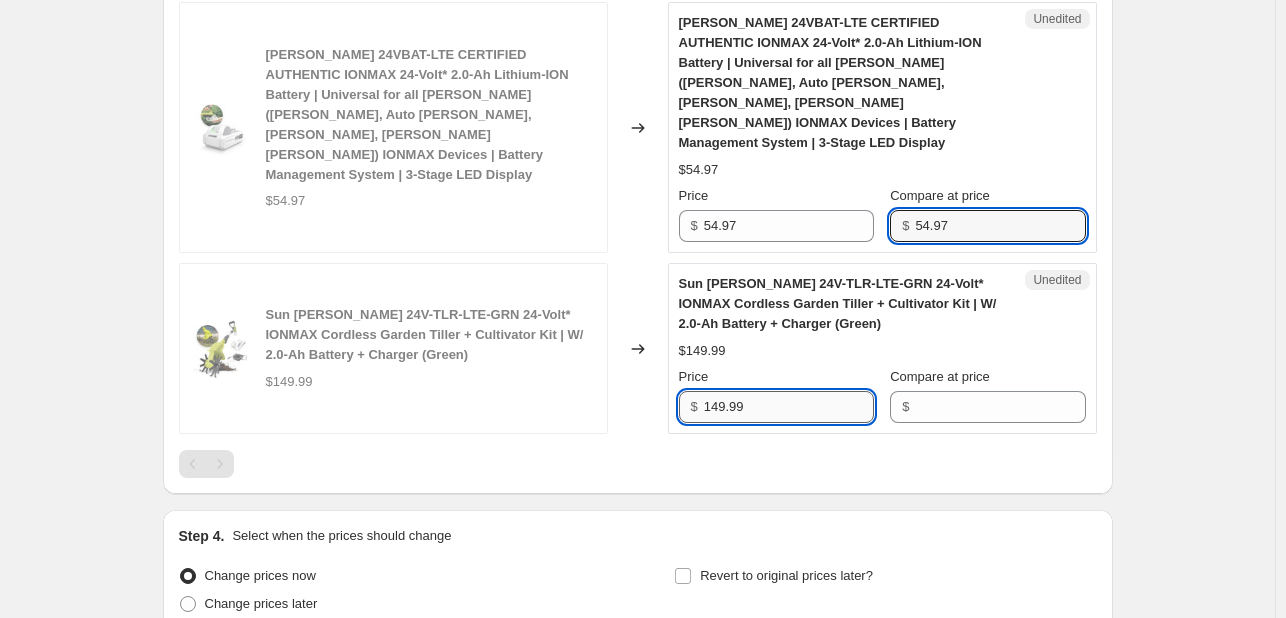 click on "149.99" at bounding box center (789, 407) 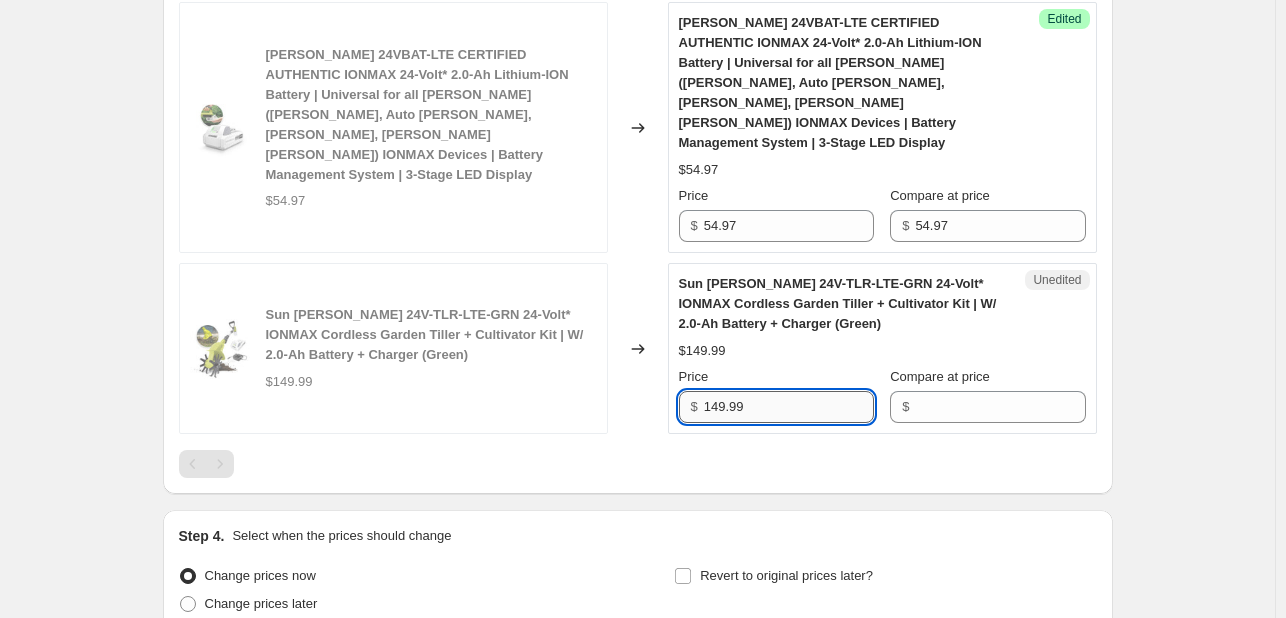 click on "149.99" at bounding box center (789, 407) 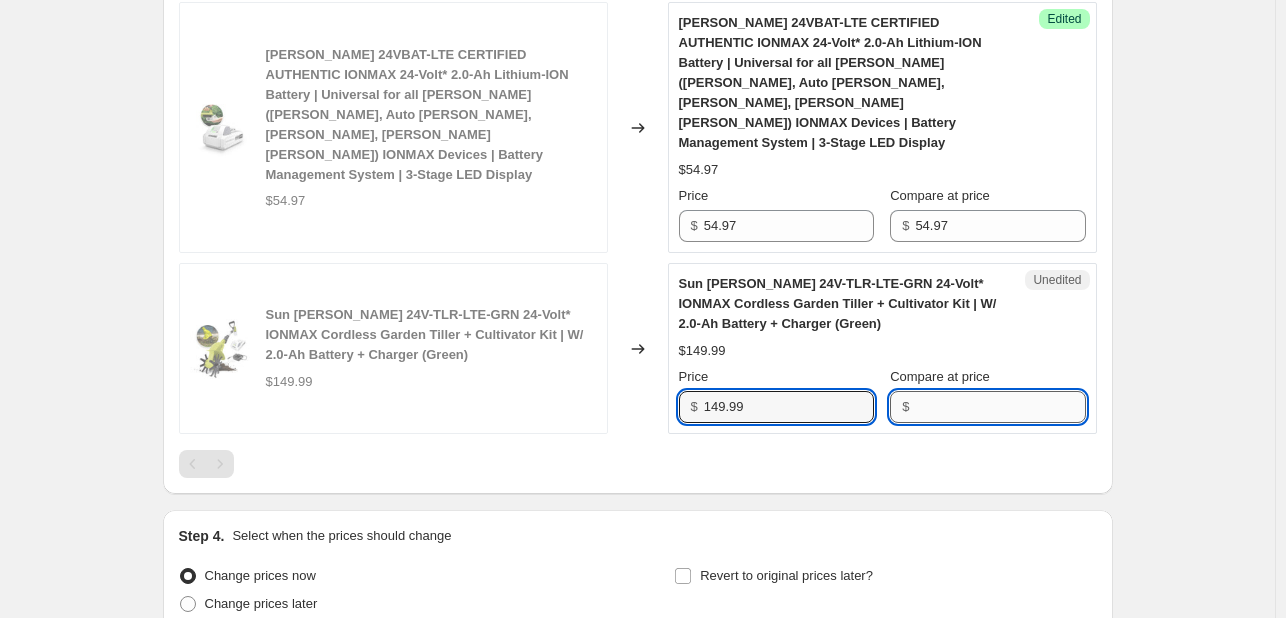 click on "Compare at price" at bounding box center (1000, 407) 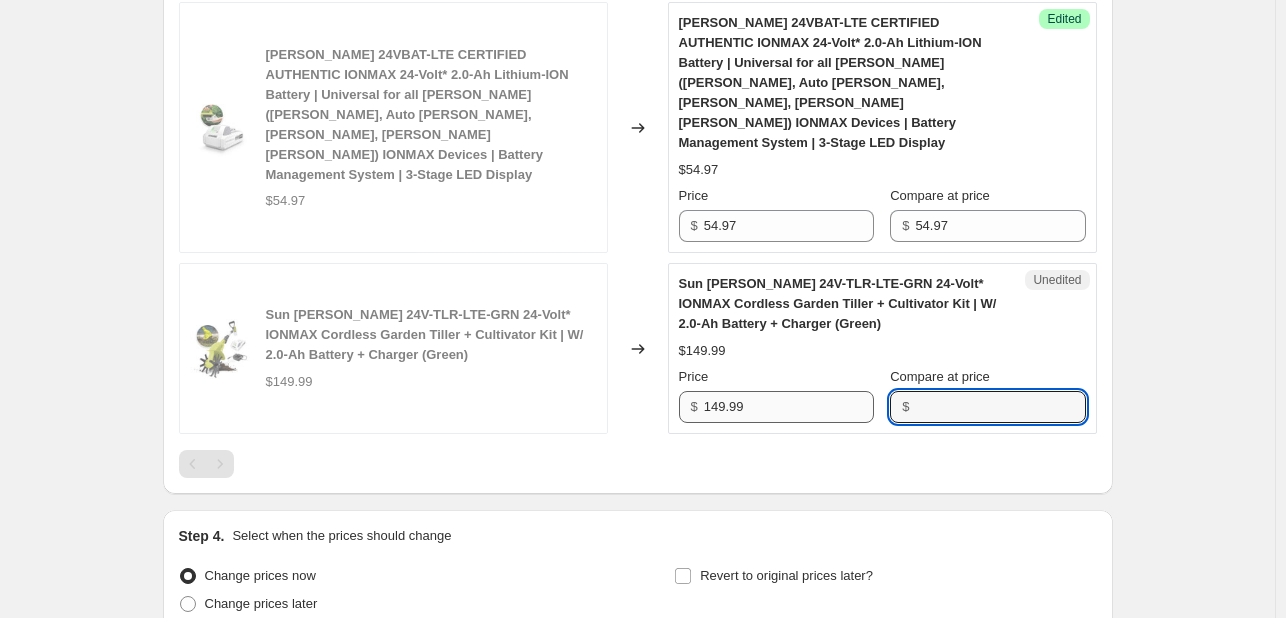 paste on "149.99" 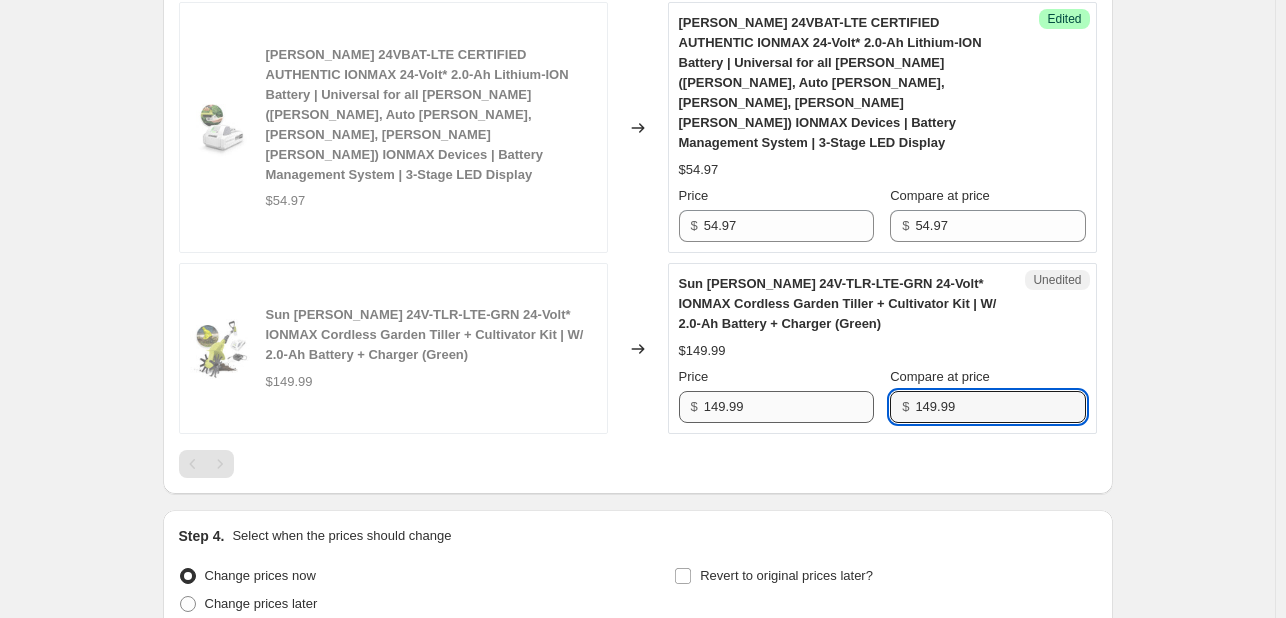 type on "149.99" 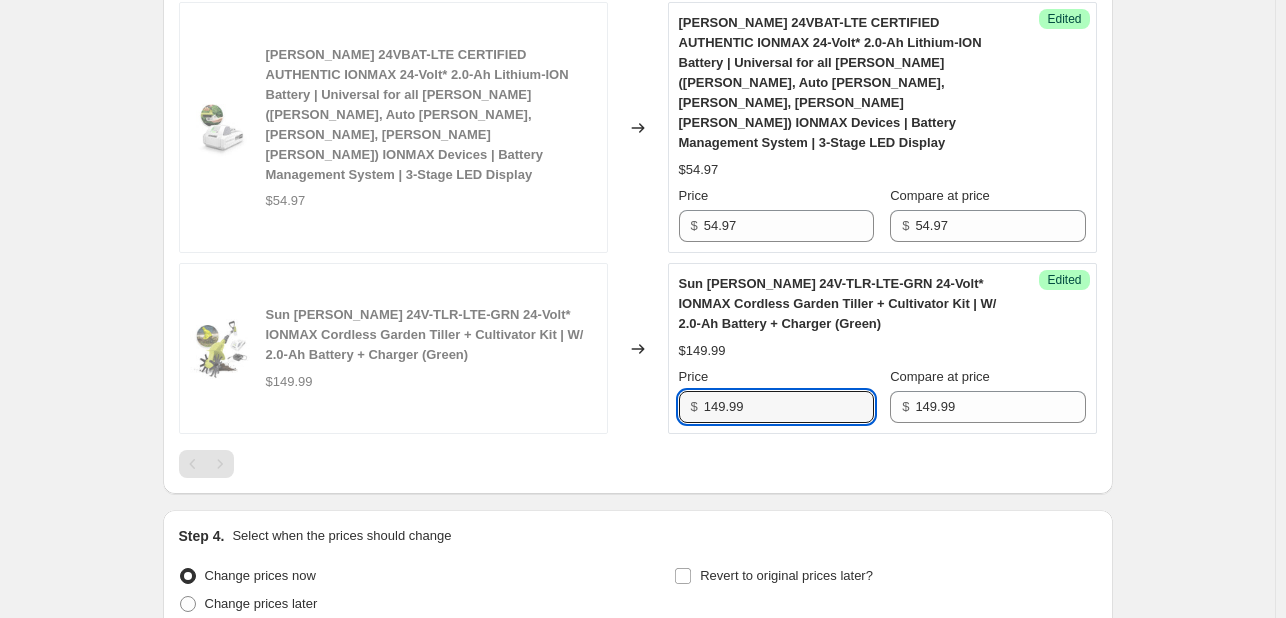 drag, startPoint x: 722, startPoint y: 361, endPoint x: 700, endPoint y: 361, distance: 22 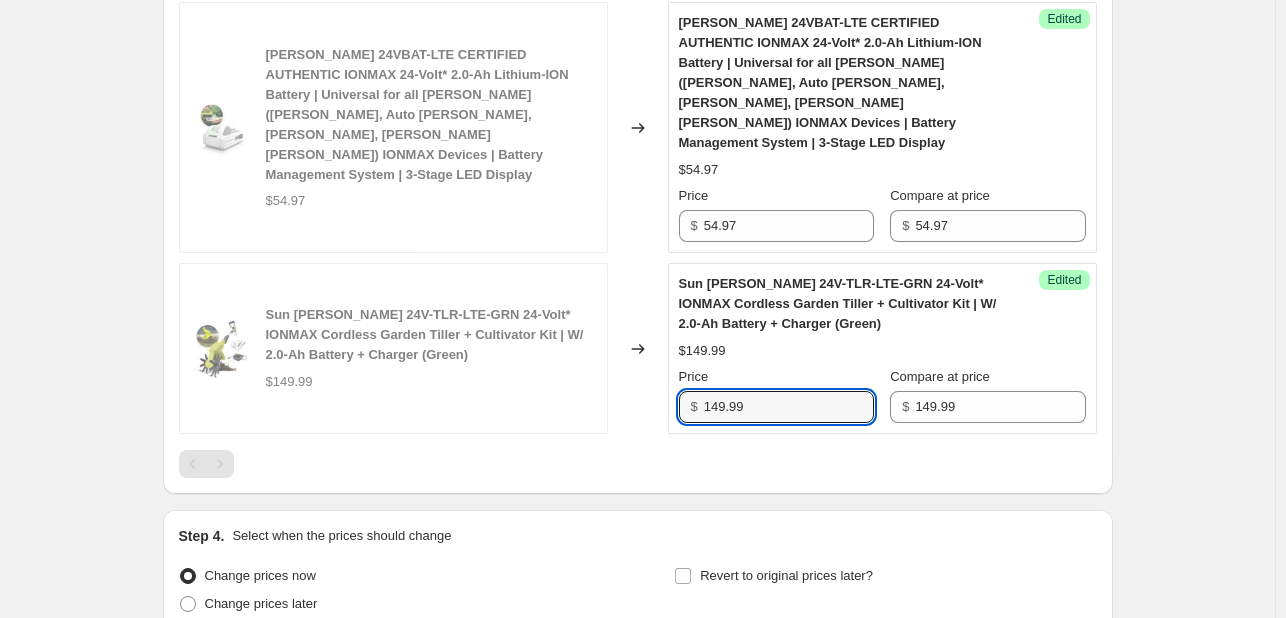 click on "$ 149.99" at bounding box center [776, 407] 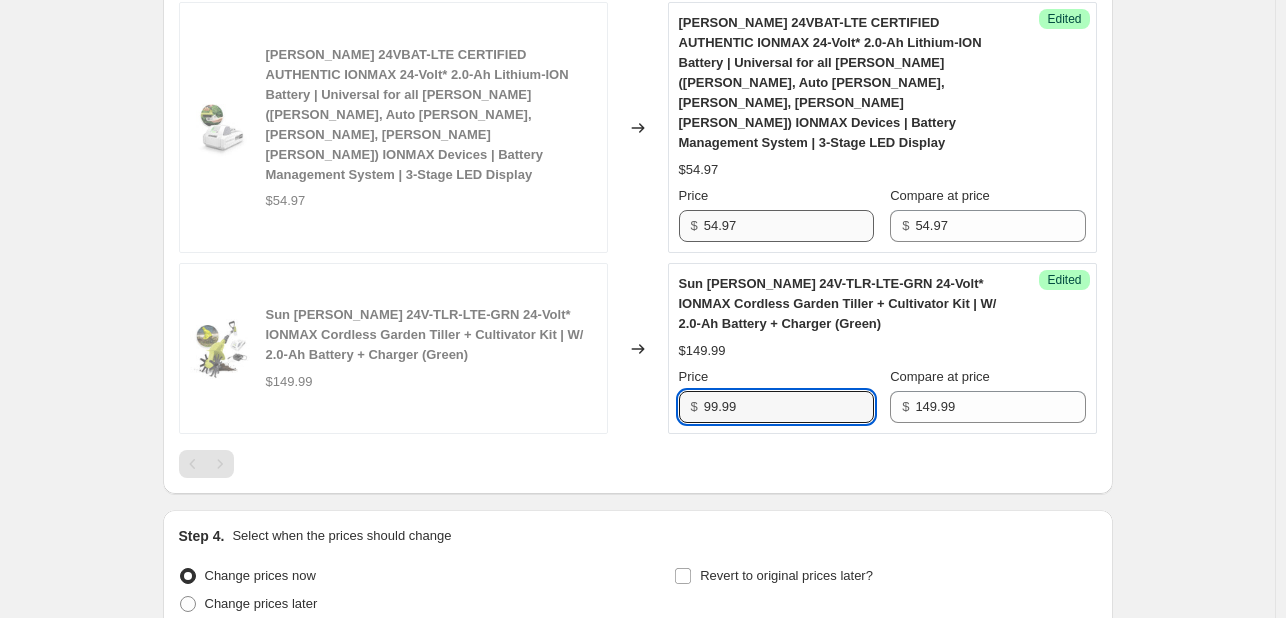 type on "99.99" 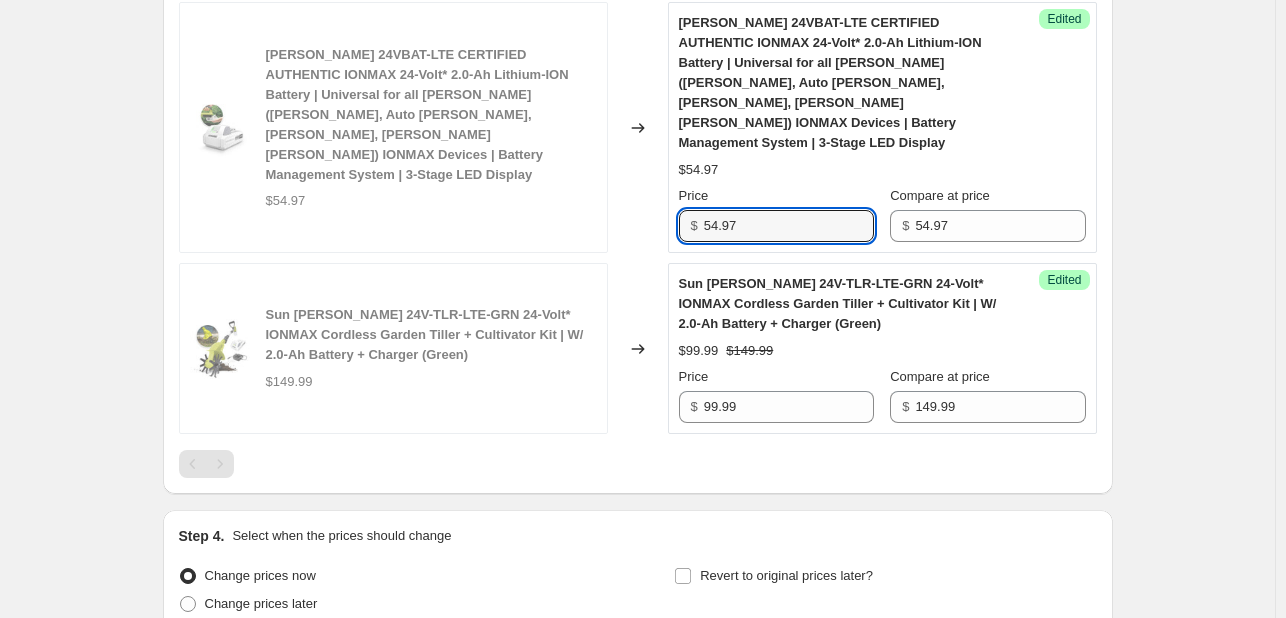 drag, startPoint x: 721, startPoint y: 186, endPoint x: 683, endPoint y: 185, distance: 38.013157 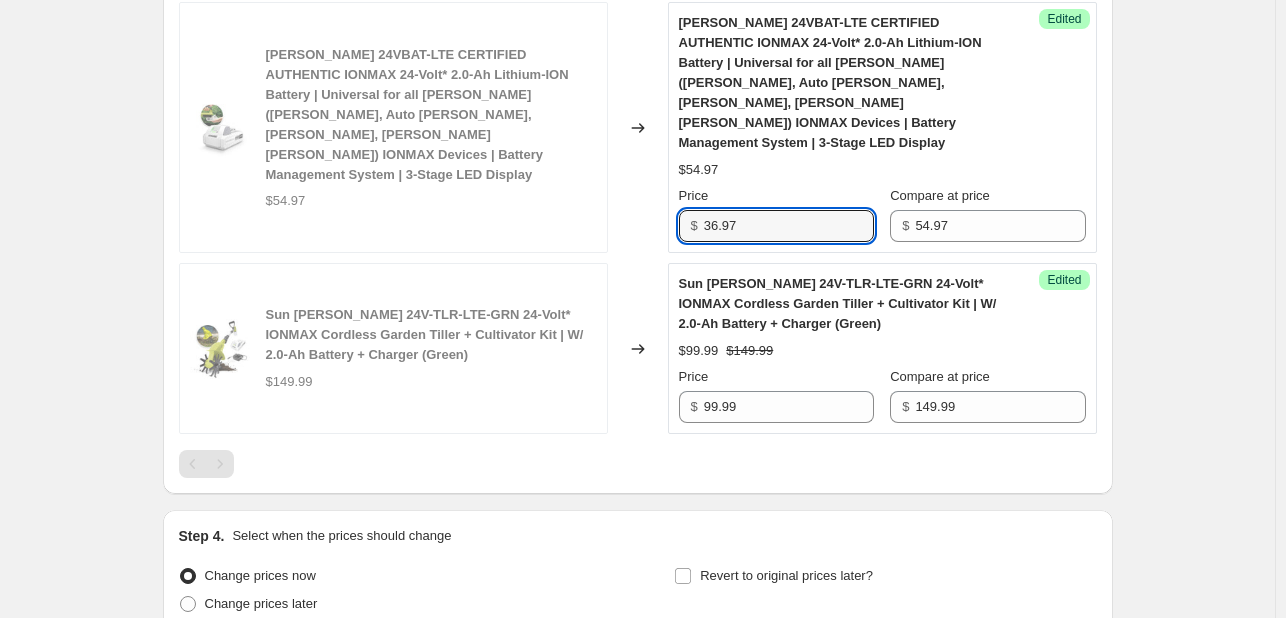 type on "36.97" 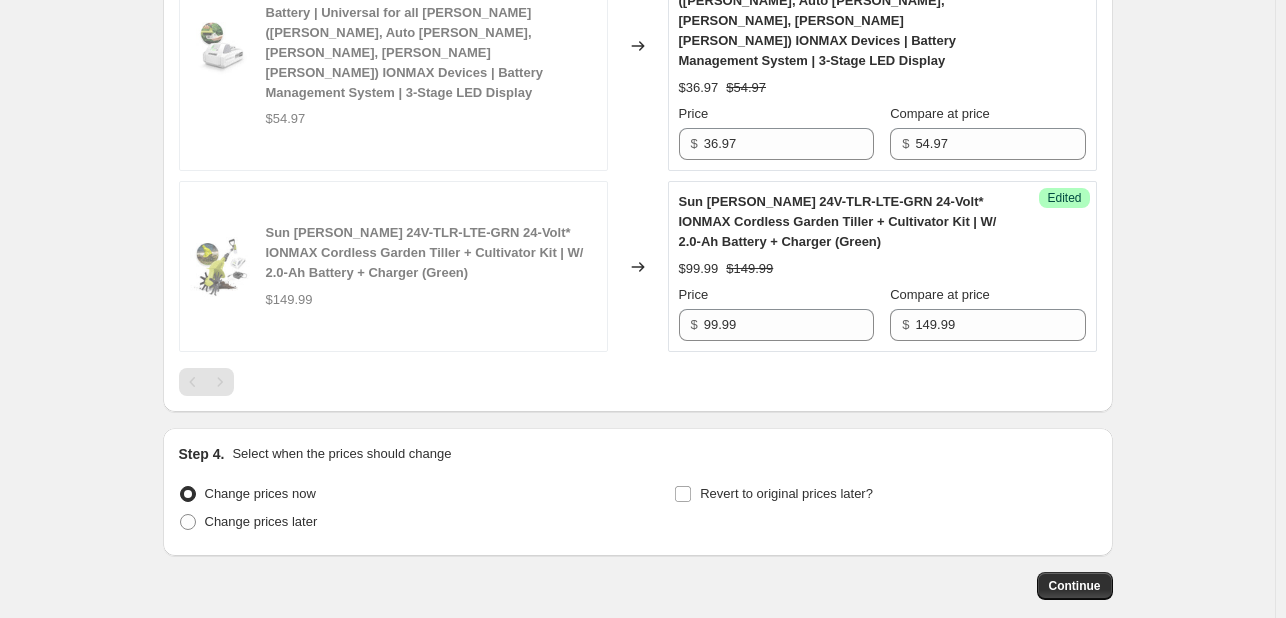 scroll, scrollTop: 988, scrollLeft: 0, axis: vertical 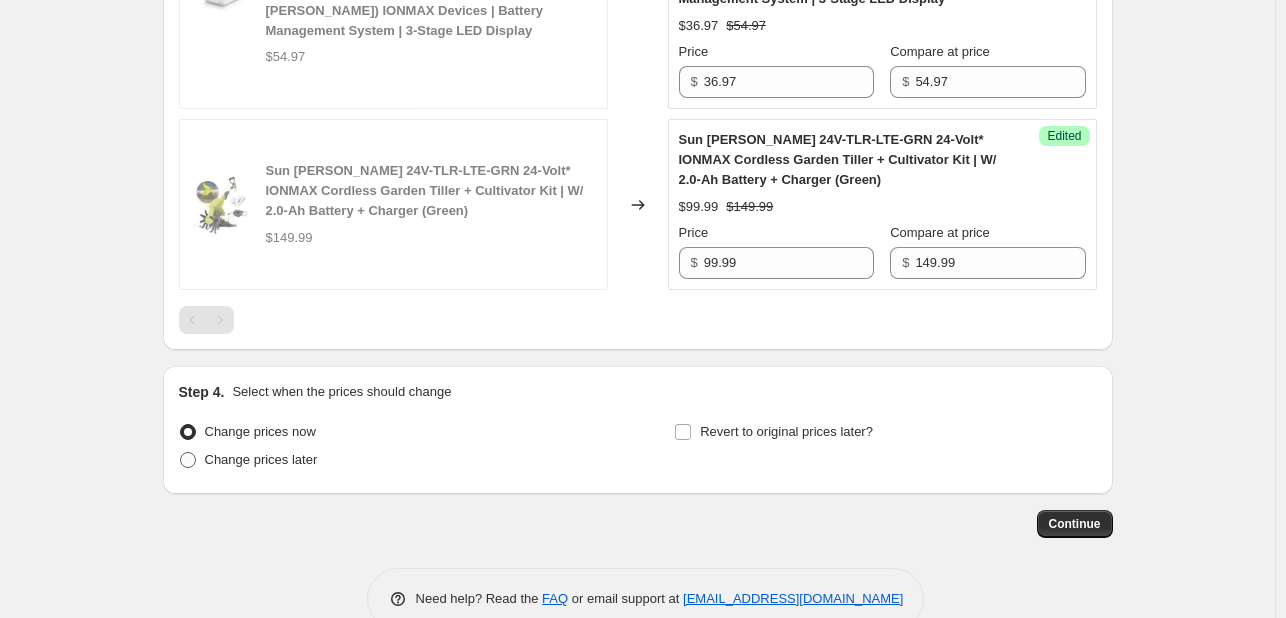 click on "Change prices later" at bounding box center (261, 459) 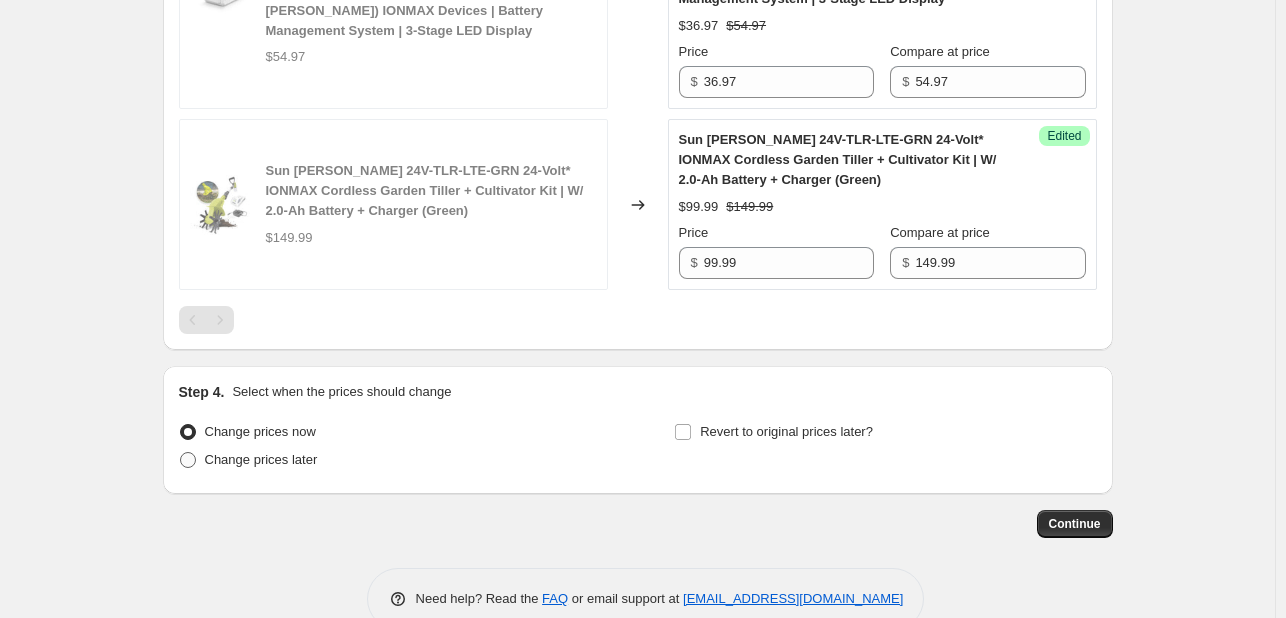 radio on "true" 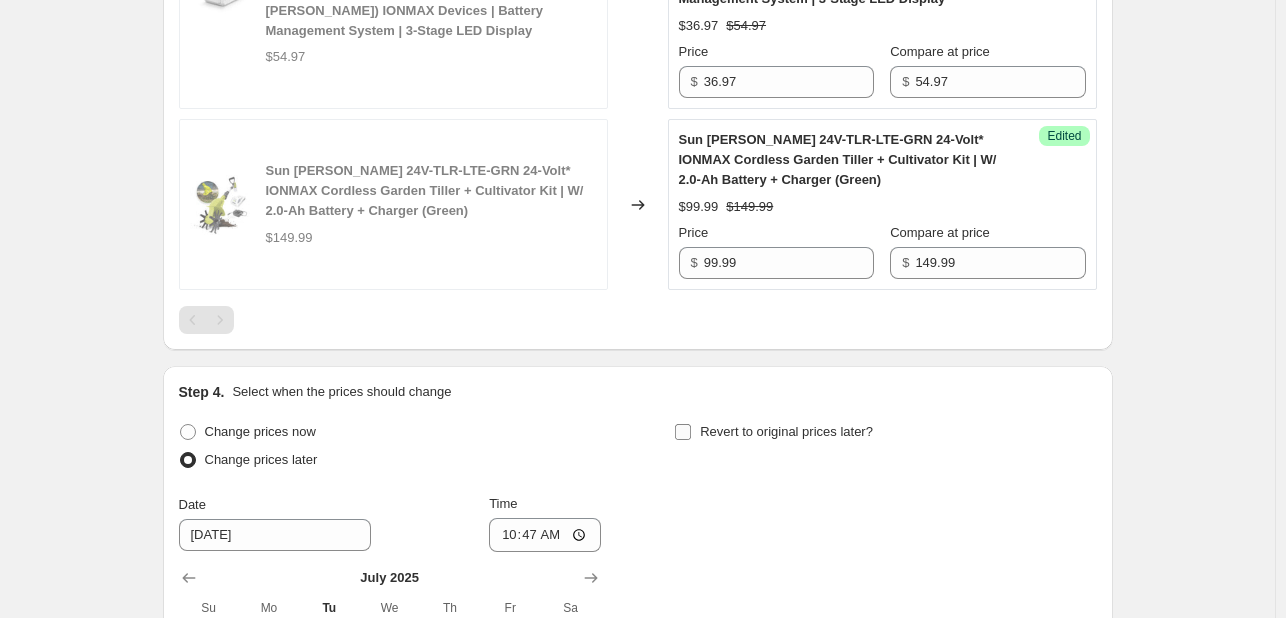 click on "Revert to original prices later?" at bounding box center [786, 431] 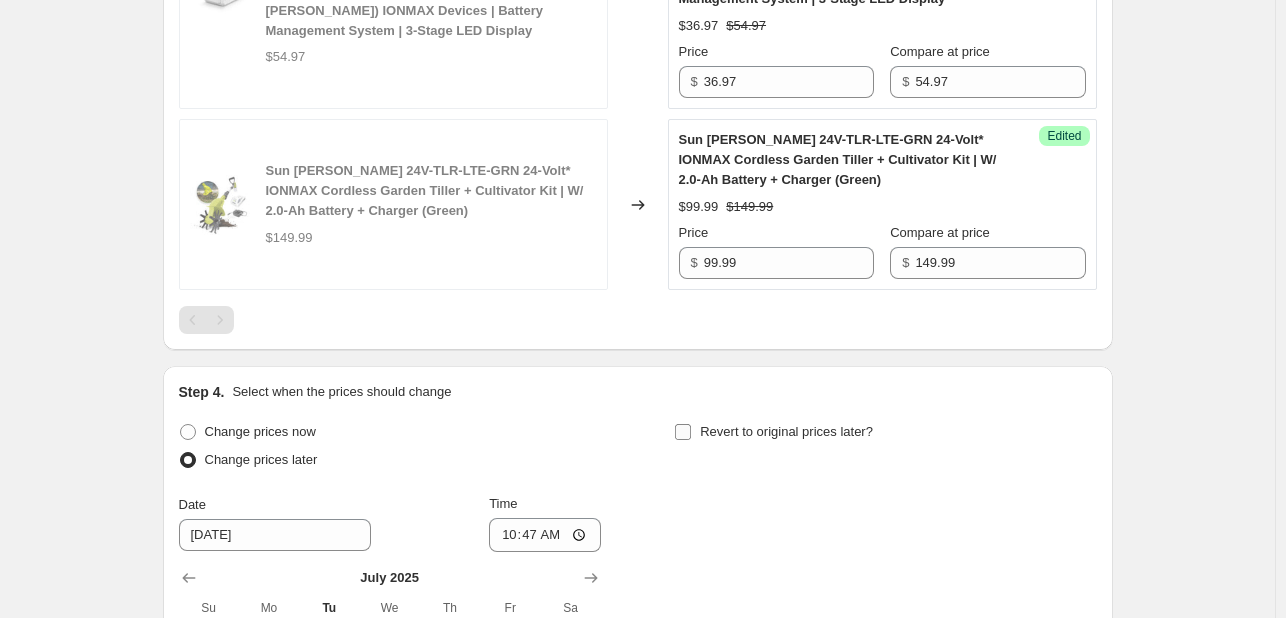 click on "Revert to original prices later?" at bounding box center (683, 432) 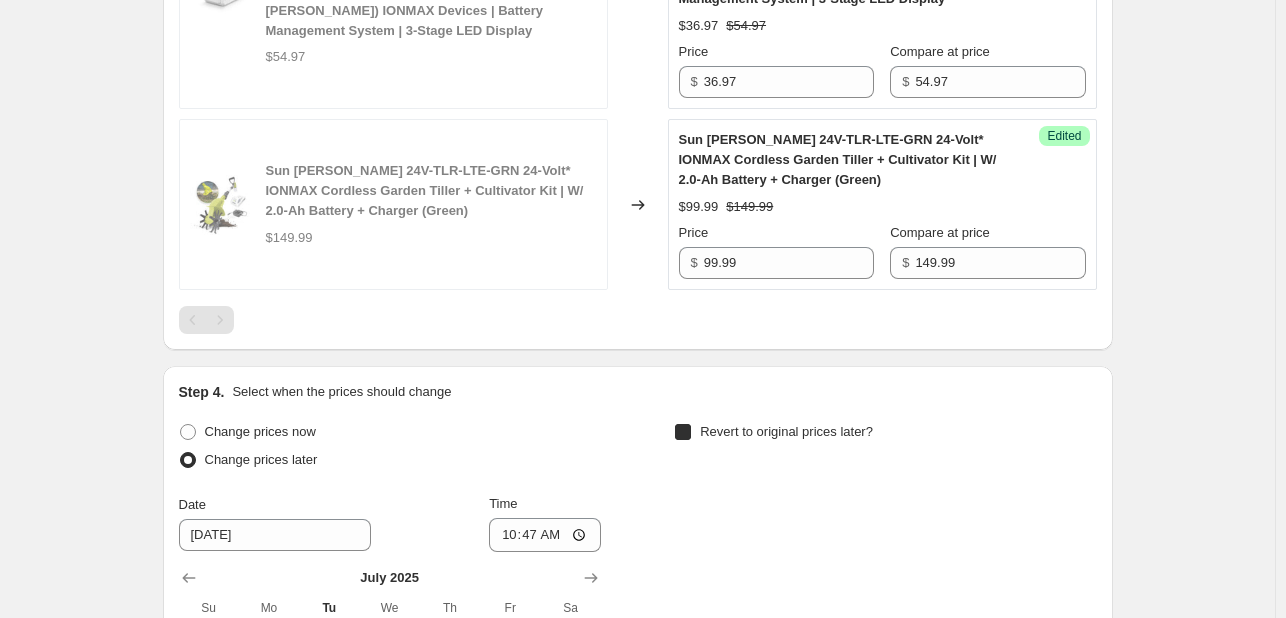 checkbox on "true" 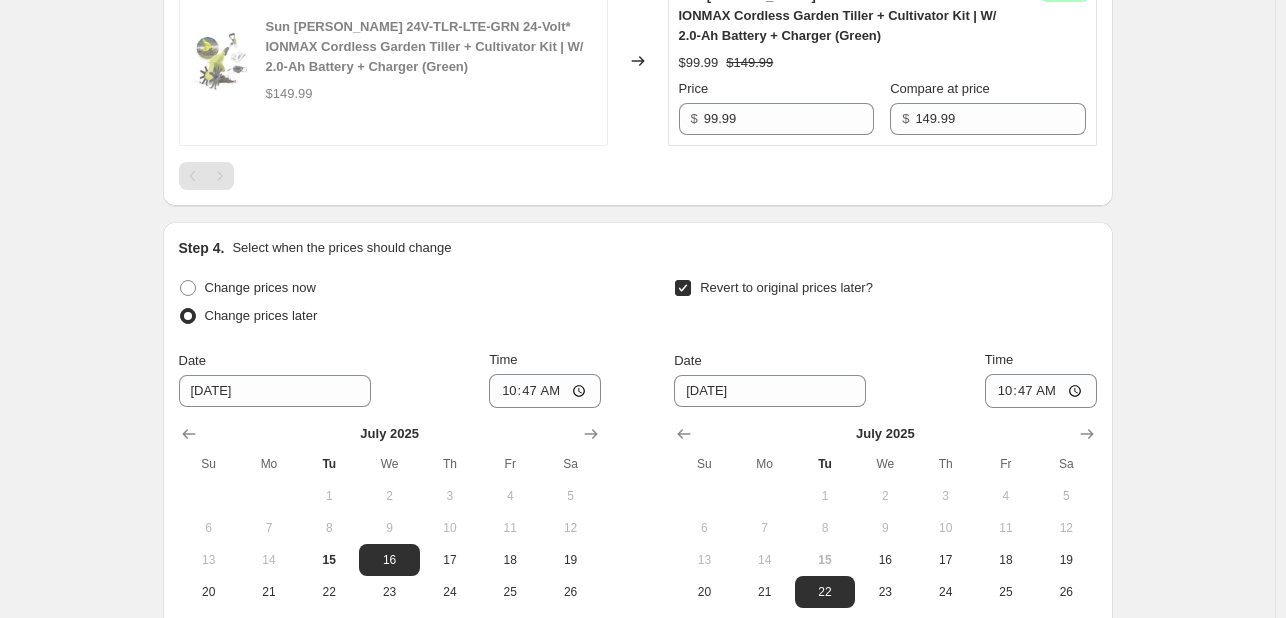 scroll, scrollTop: 1288, scrollLeft: 0, axis: vertical 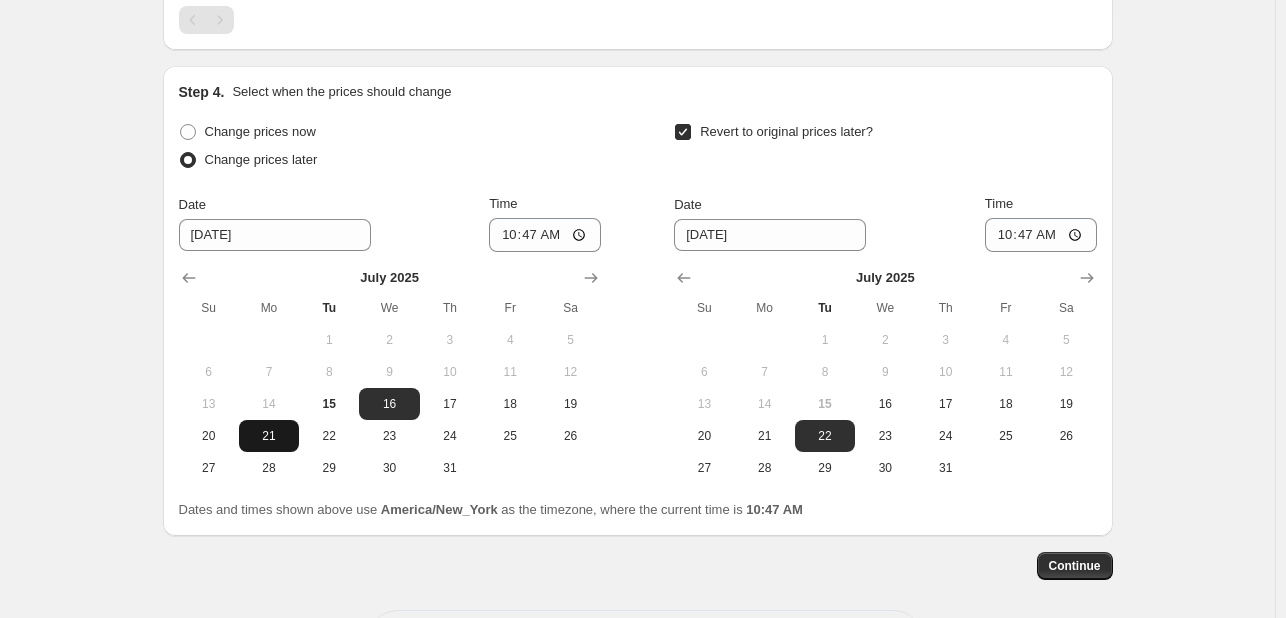 click on "21" at bounding box center (269, 436) 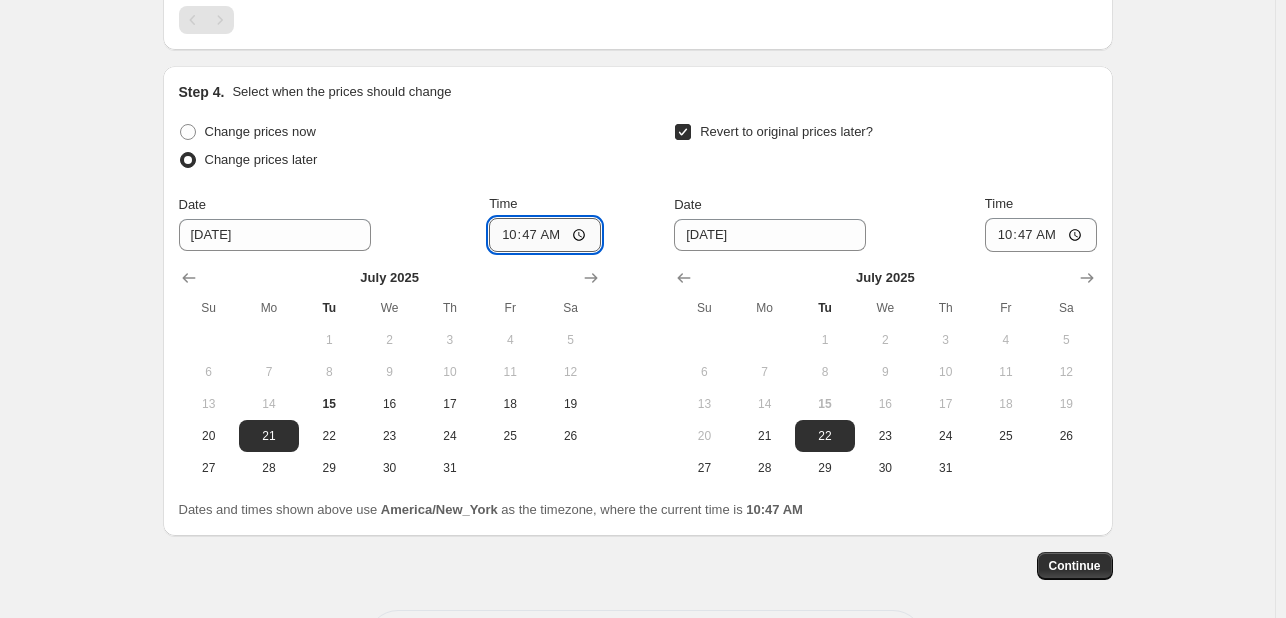 click on "10:47" at bounding box center (545, 235) 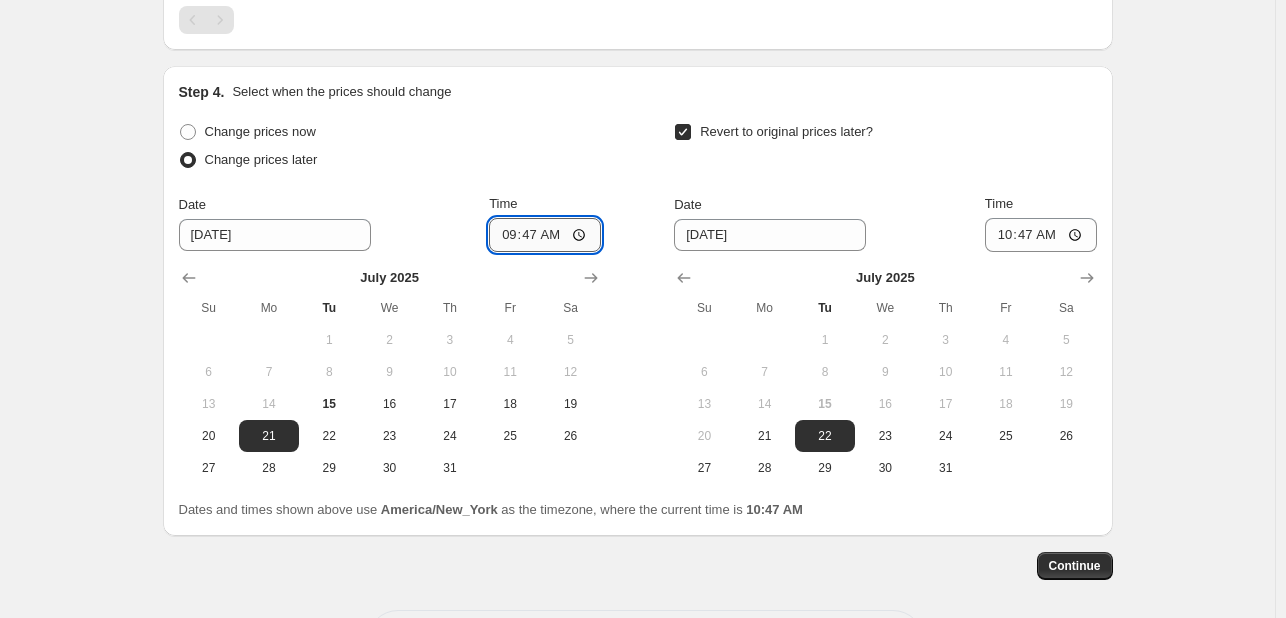 type on "09:00" 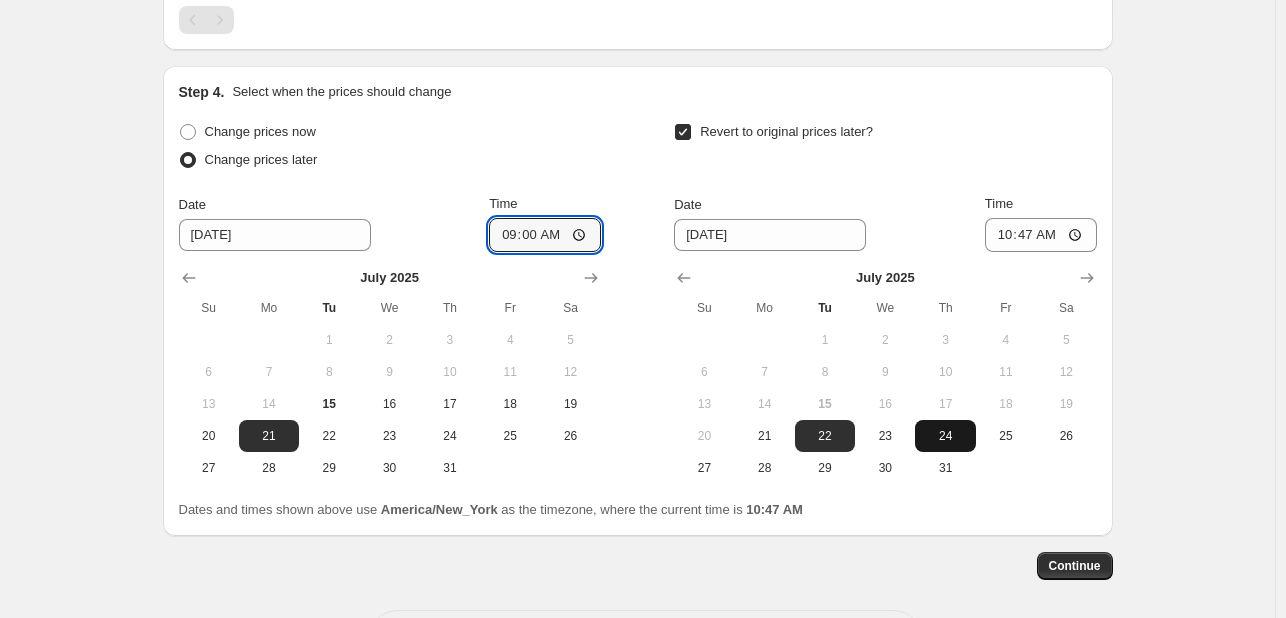 click on "24" at bounding box center (945, 436) 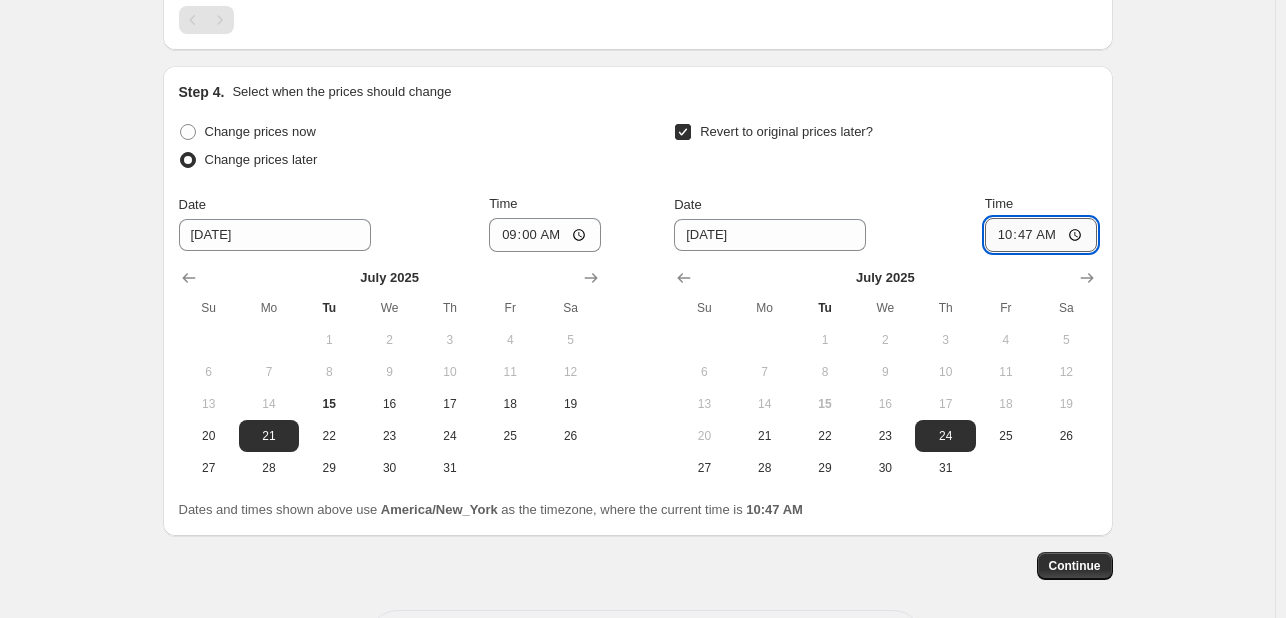click on "10:47" at bounding box center (1041, 235) 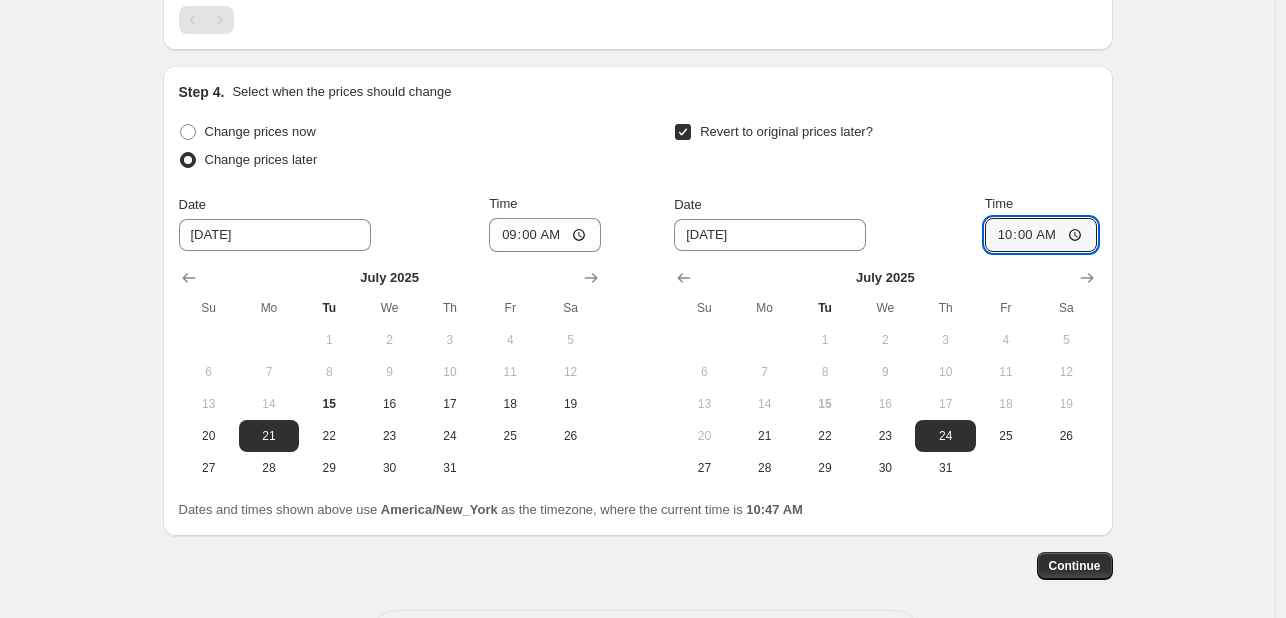 click on "Create new price [MEDICAL_DATA]. This page is ready Create new price [MEDICAL_DATA] Draft Step 1. Optionally give your price [MEDICAL_DATA] a title (eg "March 30% off sale on boots") DOTD - 24V-TLR-LTE-GRN This title is just for internal use, customers won't see it Step 2. Select how the prices should change Use bulk price change rules Set product prices individually Use CSV upload Select tags to add while price change is active Submit deals Select tags to remove while price change is active How does tagging work? Step 3. Select which products should change in price Select all products, use filters, or select products variants individually All products Filter by product, collection, tag, vendor, product type, variant title, or inventory Select product variants individually Select product variants 2   product variants selected PRICE CHANGE PREVIEW 2 product variants selected. 2 product prices edited: $54.97 Changed to Success Edited $36.97 $54.97 Price $ 36.97 Compare at price $ 54.97 $149.99 Changed to Success Edited $ $" at bounding box center [637, -293] 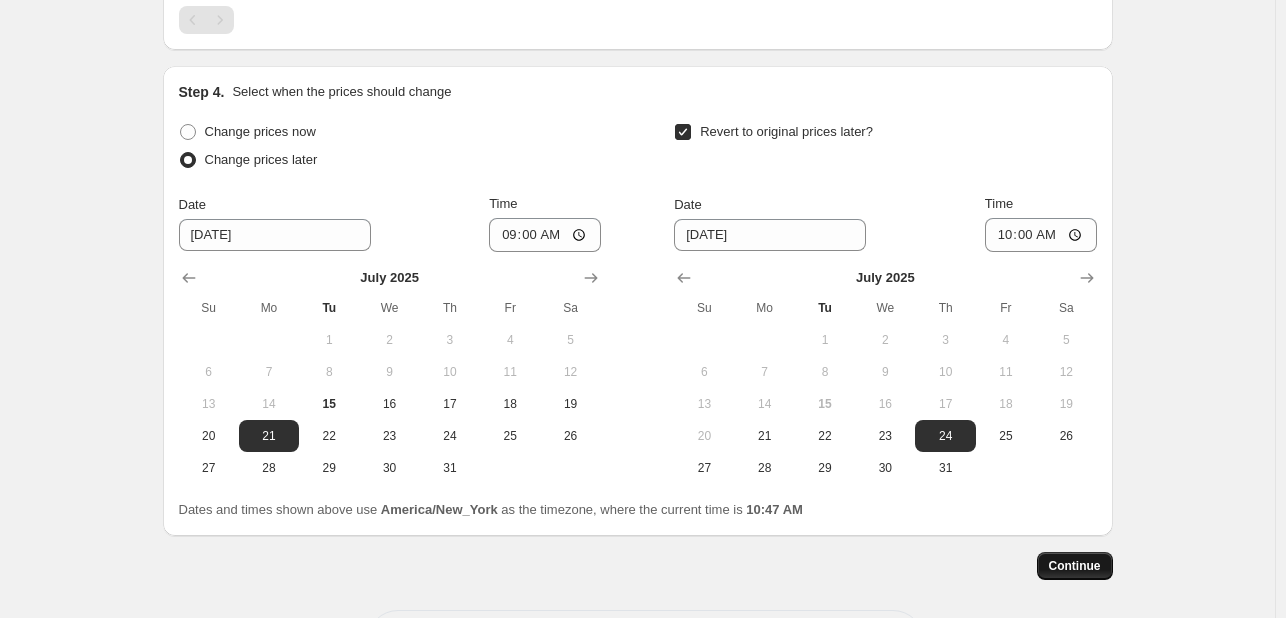 click on "Continue" at bounding box center (1075, 566) 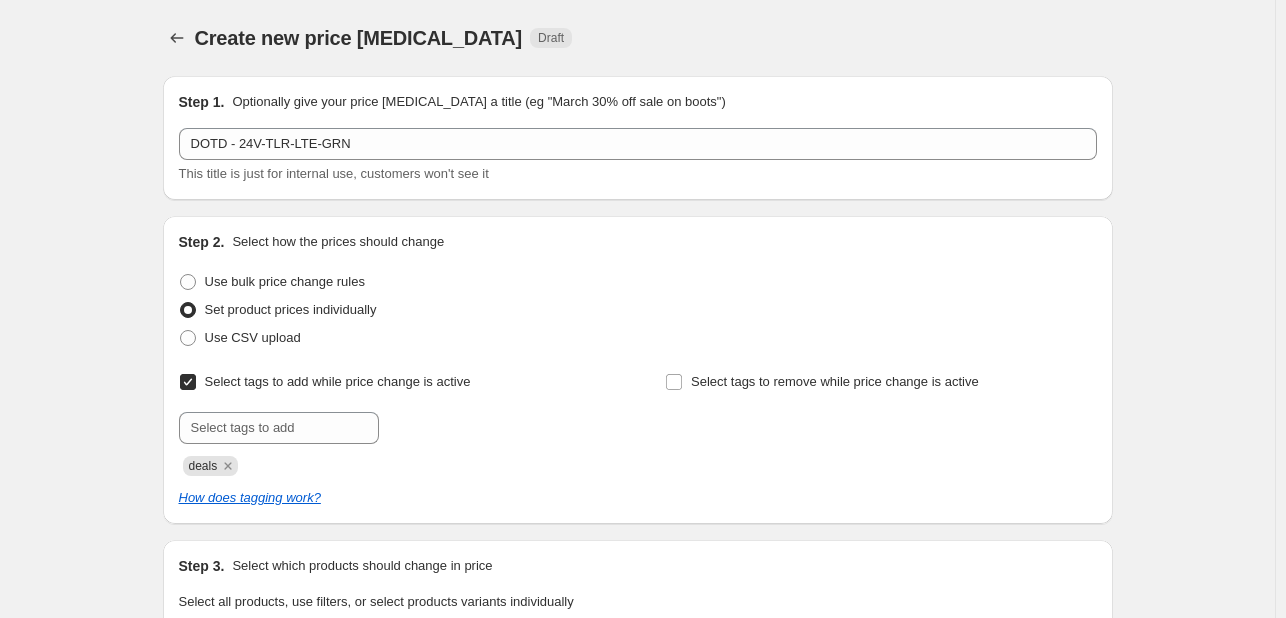 scroll, scrollTop: 1288, scrollLeft: 0, axis: vertical 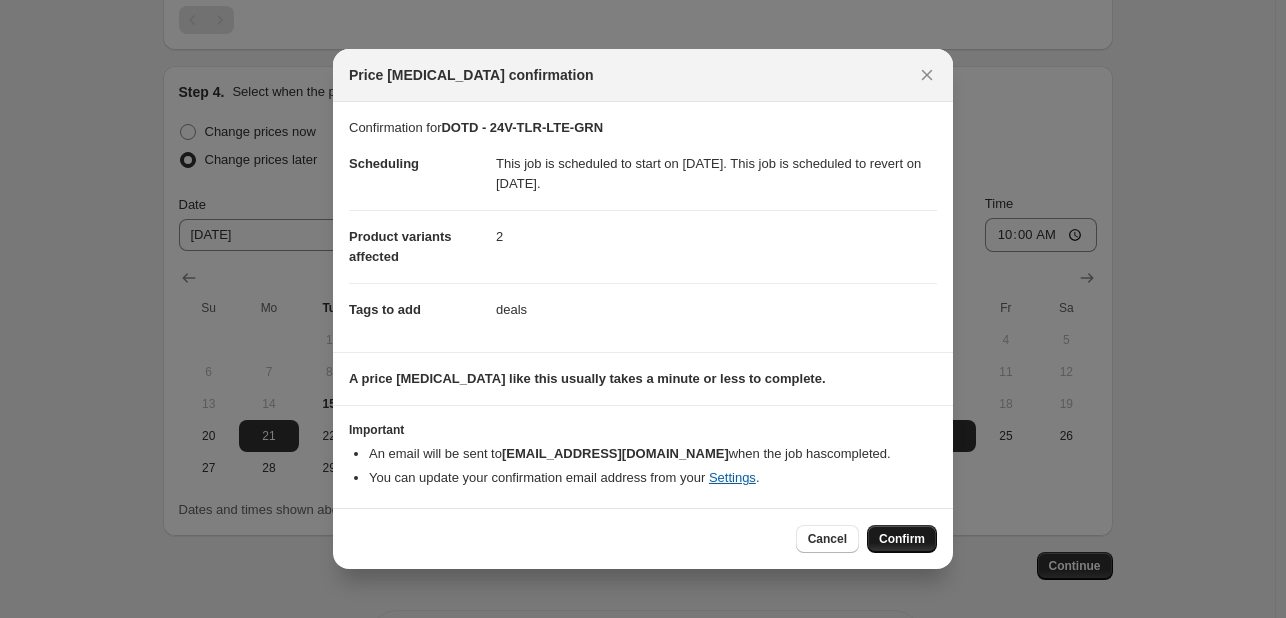 click on "Confirm" at bounding box center (902, 539) 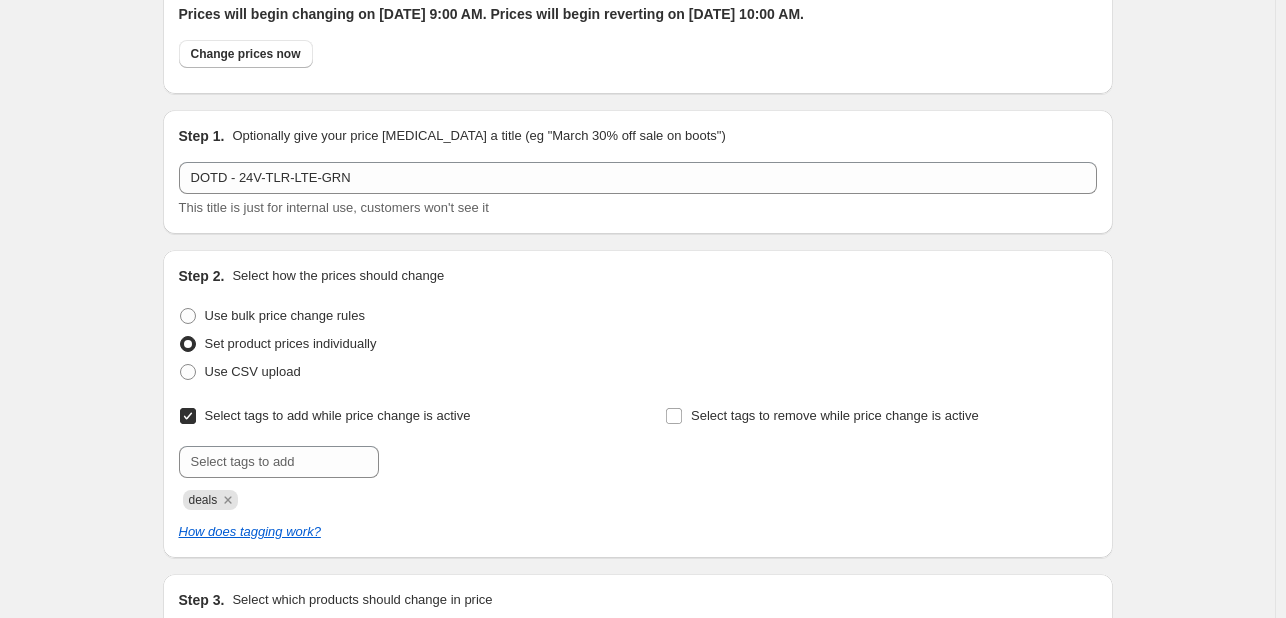scroll, scrollTop: 0, scrollLeft: 0, axis: both 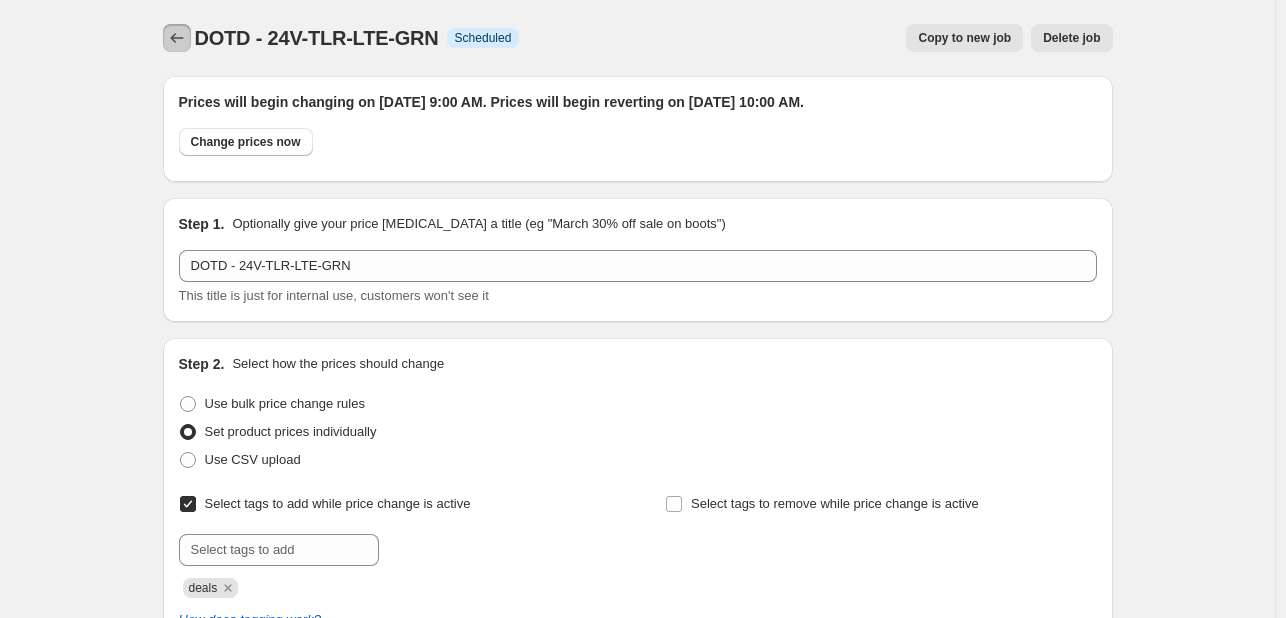 click 